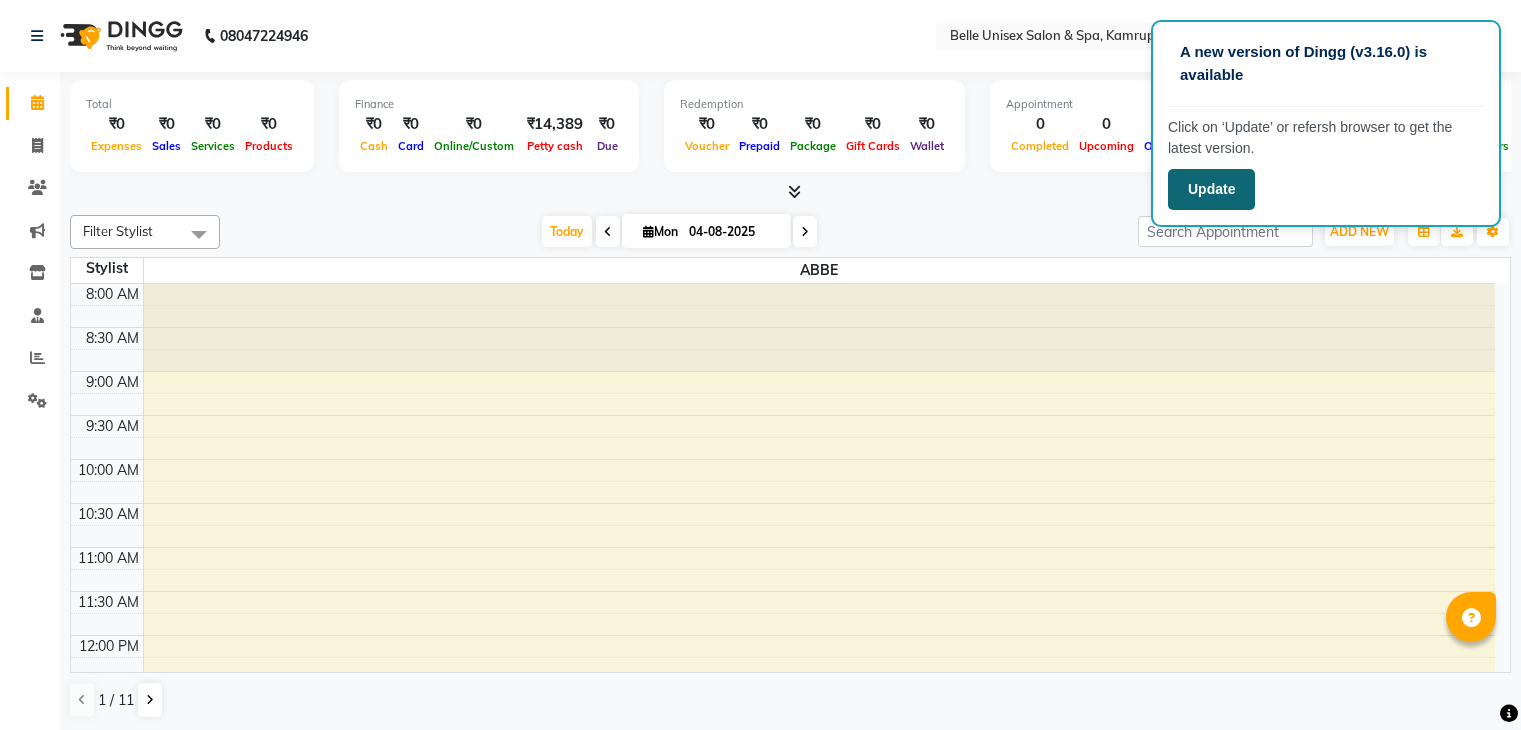 scroll, scrollTop: 0, scrollLeft: 0, axis: both 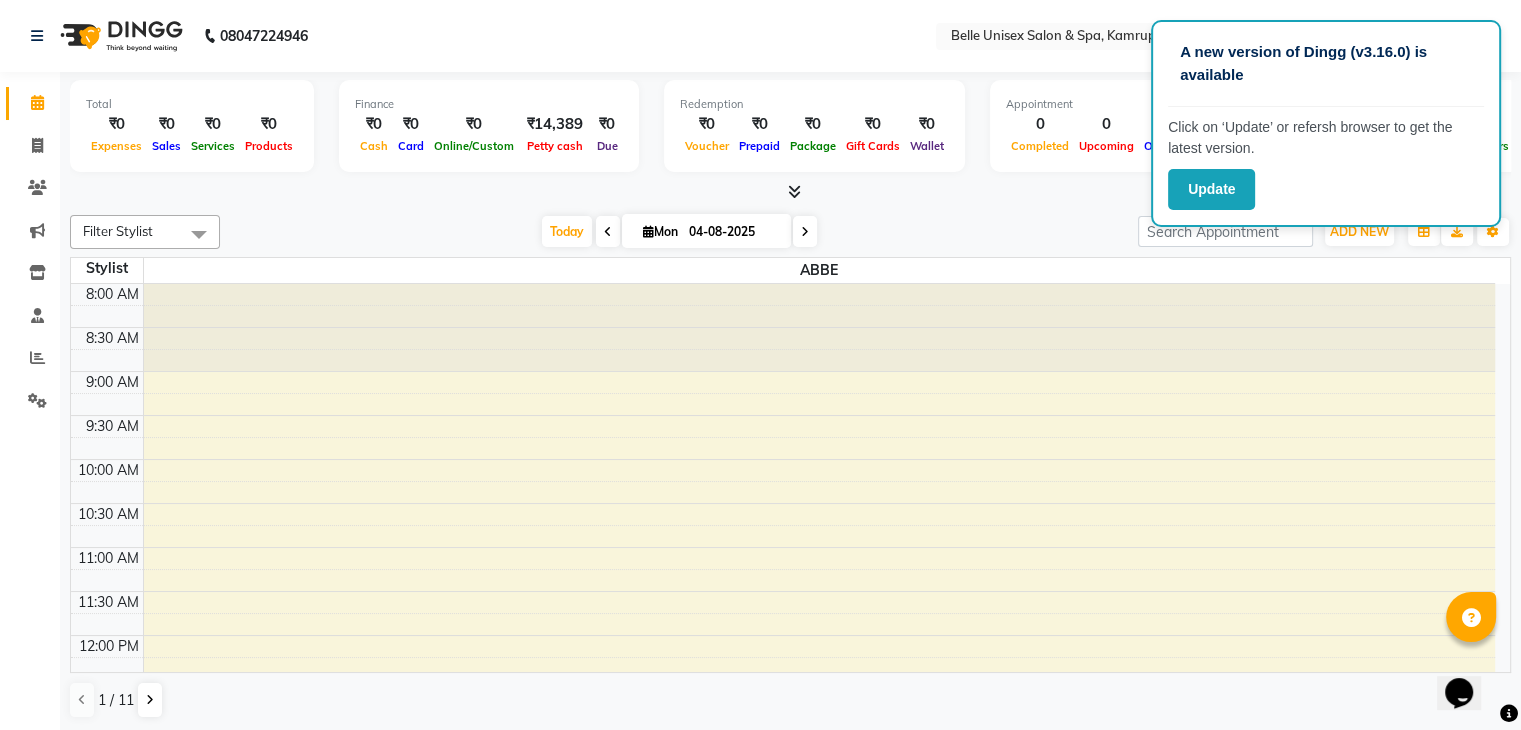 click at bounding box center (790, 192) 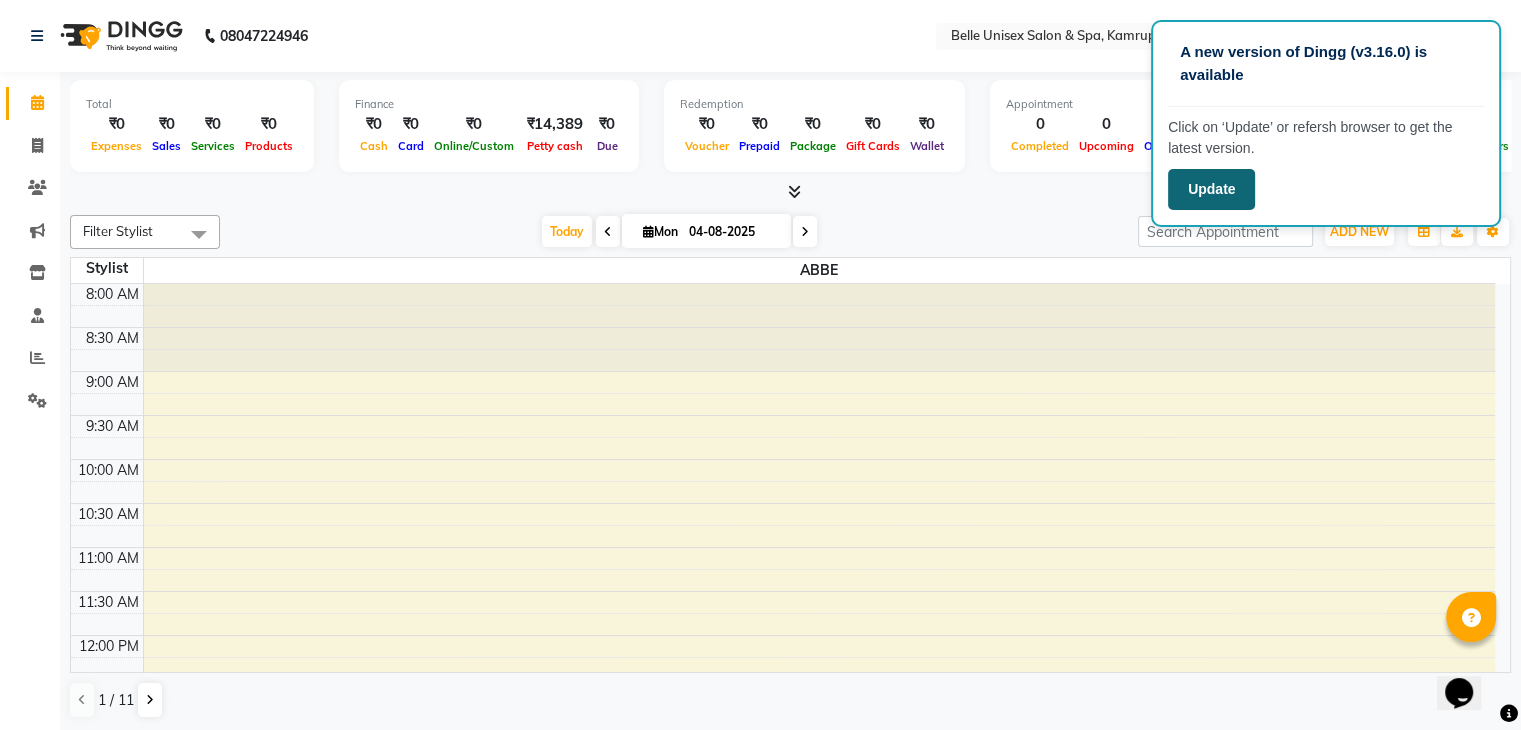 click on "Update" 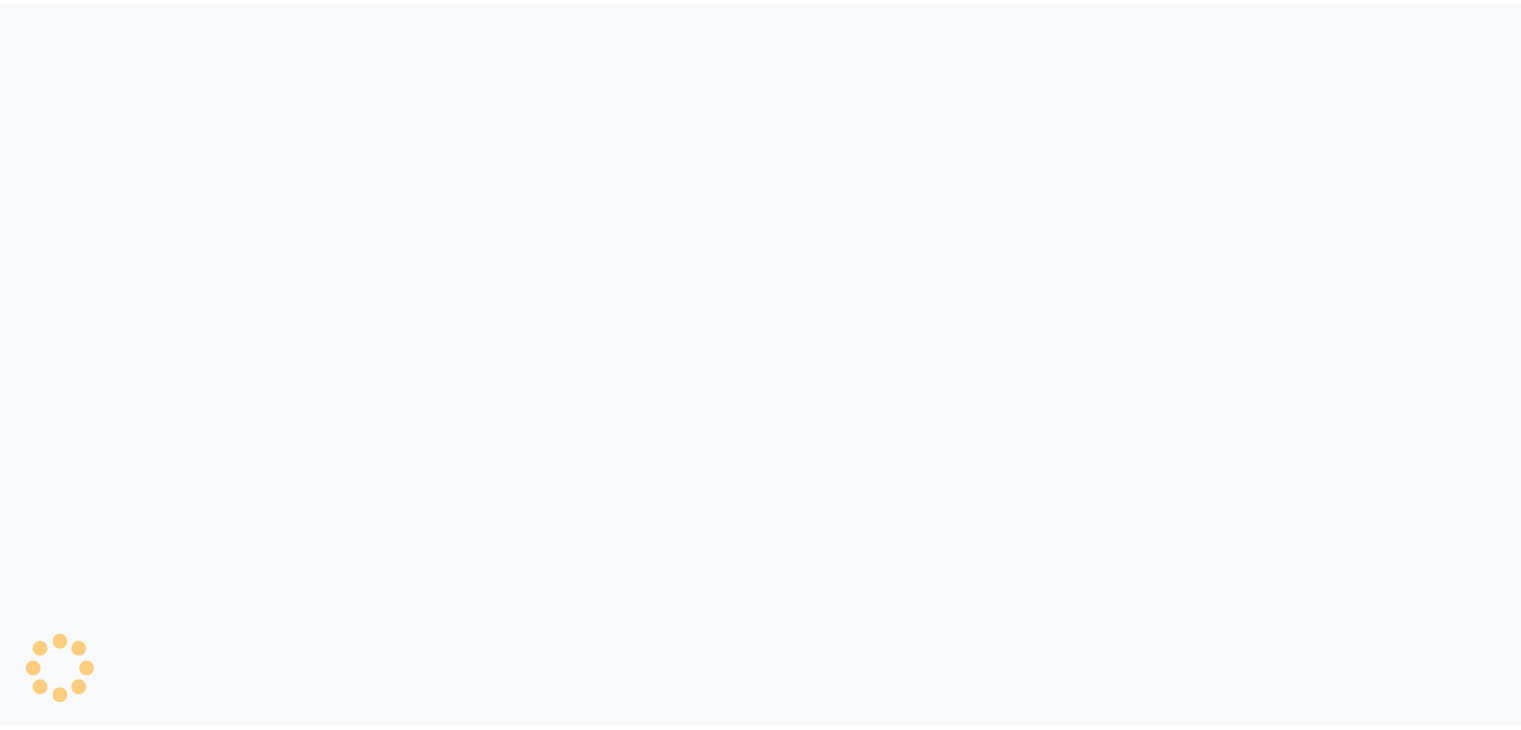 scroll, scrollTop: 0, scrollLeft: 0, axis: both 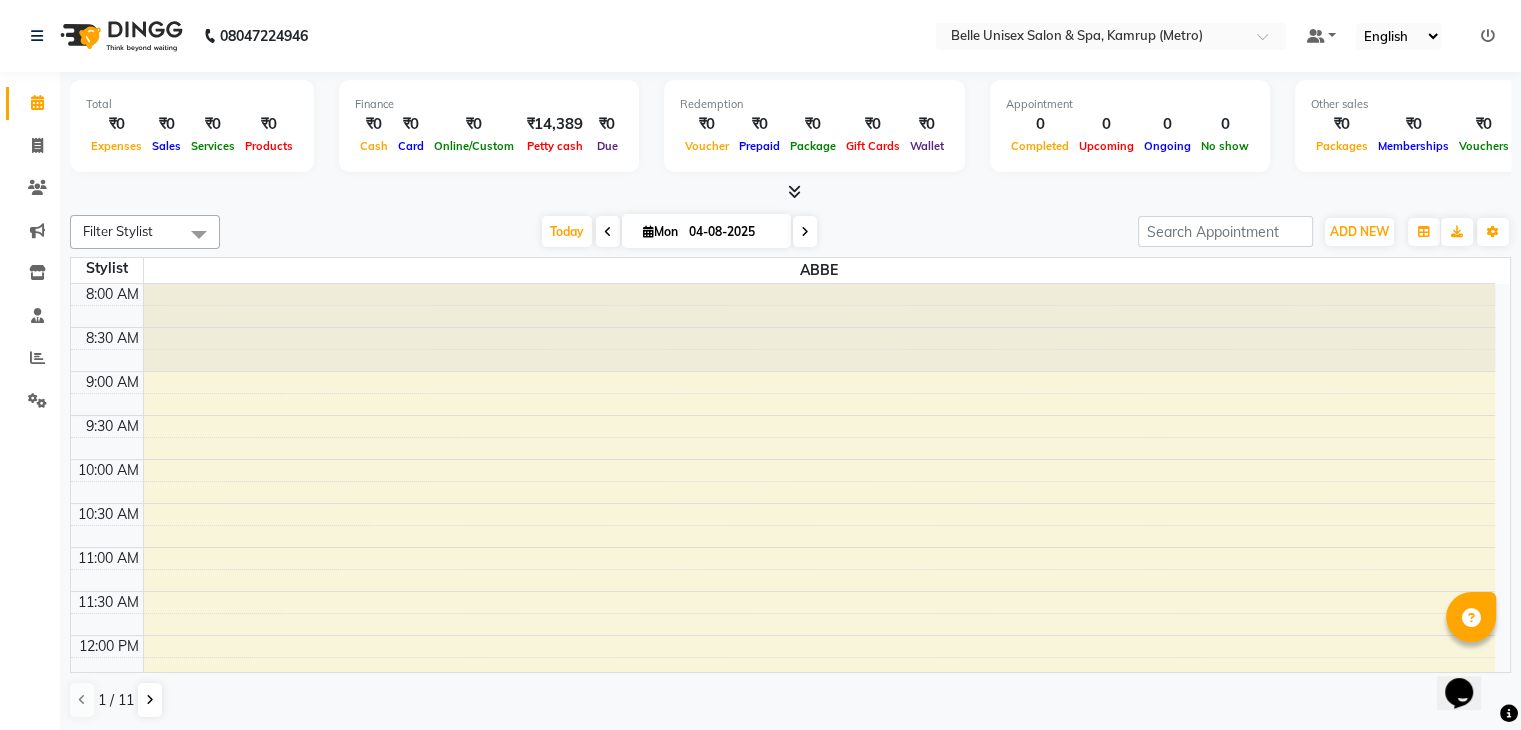 click on "Total  ₹0  Expenses ₹0  Sales ₹0  Services ₹0  Products Finance  ₹0  Cash ₹0  Card ₹0  Online/Custom ₹14,389 Petty cash ₹0 Due  Redemption  ₹0 Voucher ₹0 Prepaid ₹0 Package ₹0  Gift Cards ₹0  Wallet  Appointment  0 Completed 0 Upcoming 0 Ongoing 0 No show  Other sales  ₹0  Packages ₹0  Memberships ₹0  Vouchers ₹0  Prepaids ₹0  Gift Cards Filter Stylist Select All ABBE ALEX UHD  ASEM  COUNTER SALE  IMLE AO JUPITARA(HK) PURNIMA HK  RANA KANTI SINHA  SANGAM THERAPIST SOBITA BU THOIBA M. Today  Mon 04-08-2025 Toggle Dropdown Add Appointment Add Invoice Add Expense Add Attendance Add Client Add Transaction Toggle Dropdown Add Appointment Add Invoice Add Expense Add Attendance Add Client ADD NEW Toggle Dropdown Add Appointment Add Invoice Add Expense Add Attendance Add Client Add Transaction Filter Stylist Select All ABBE ALEX UHD  ASEM  COUNTER SALE  IMLE AO JUPITARA(HK) PURNIMA HK  RANA KANTI SINHA  SANGAM THERAPIST SOBITA BU THOIBA M. Group By  Staff View   Room View  List" 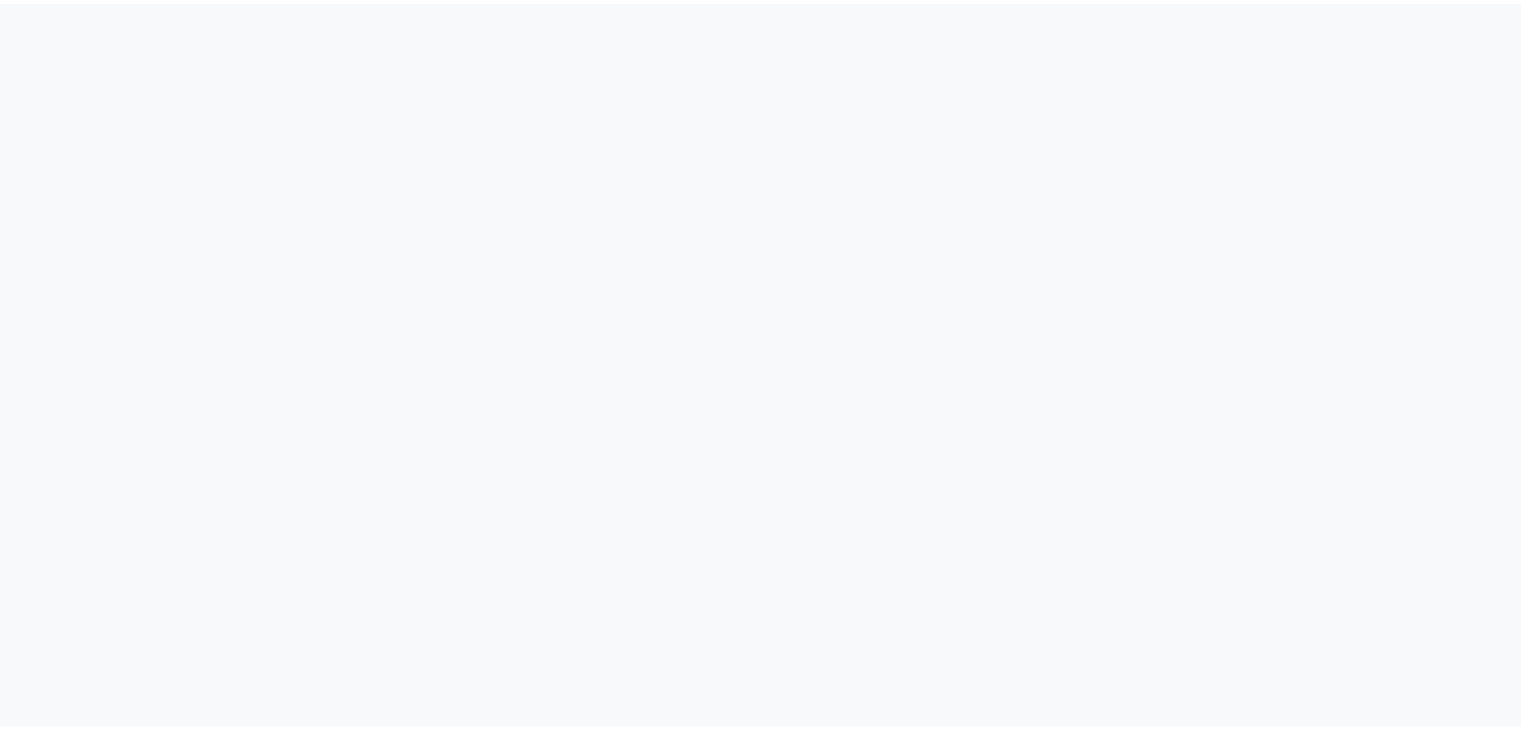 scroll, scrollTop: 0, scrollLeft: 0, axis: both 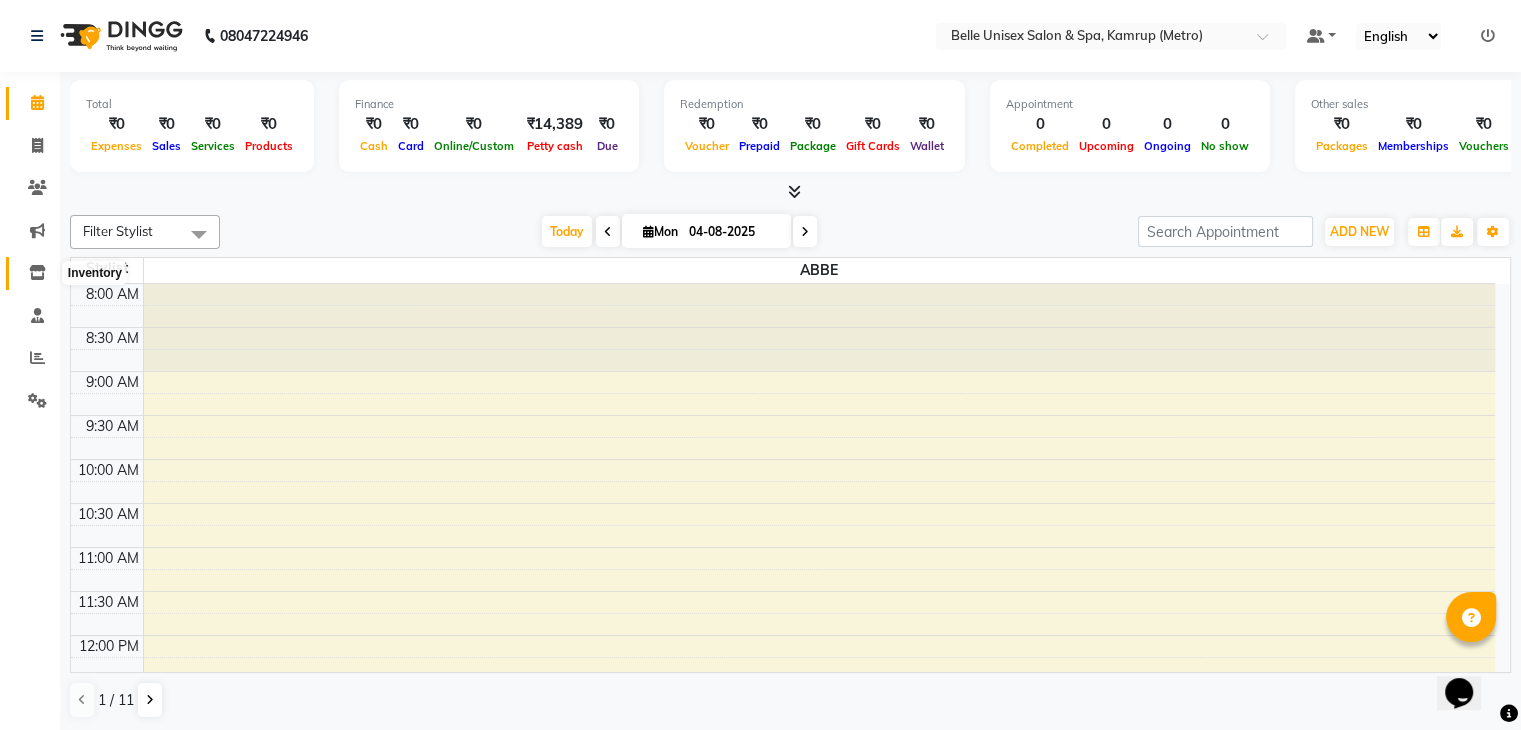 click 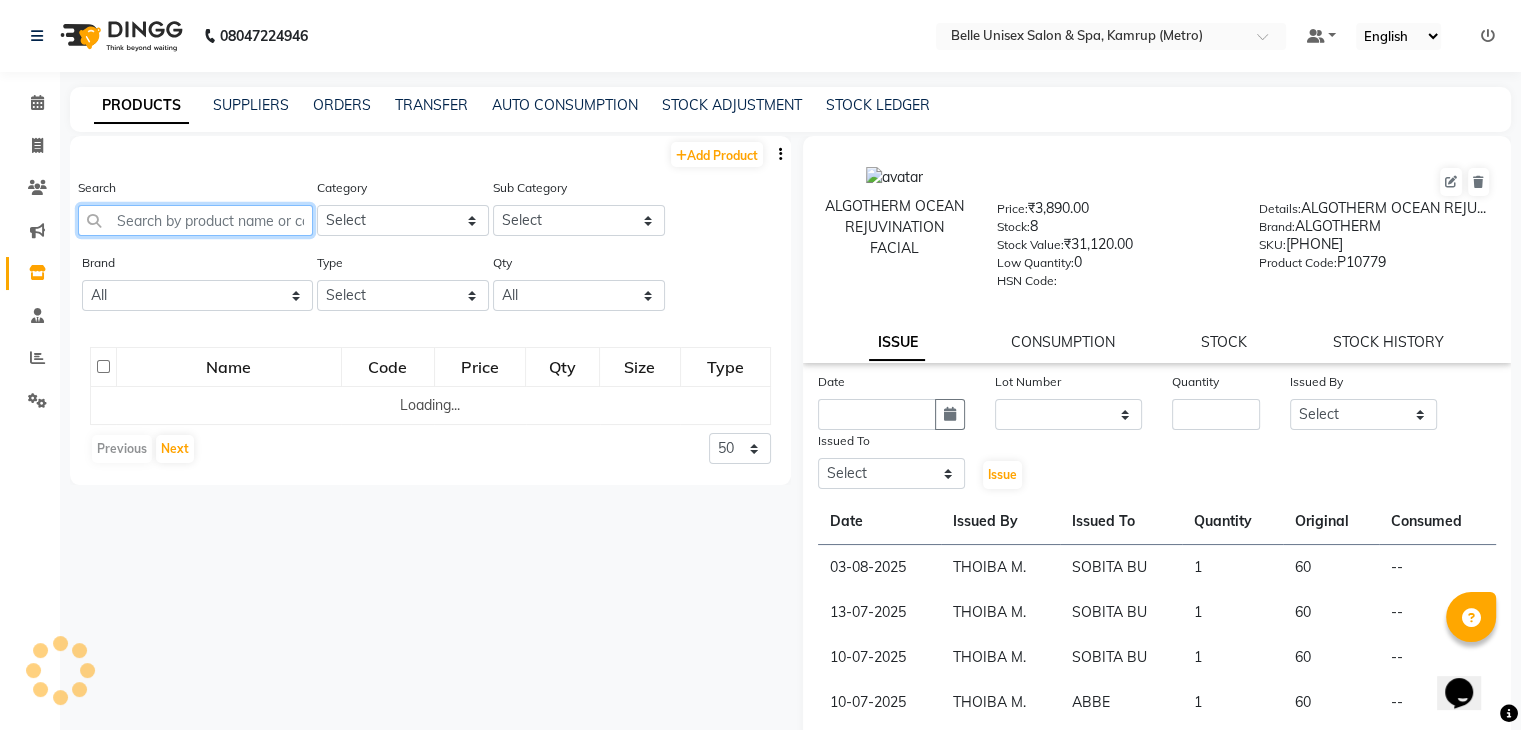 select 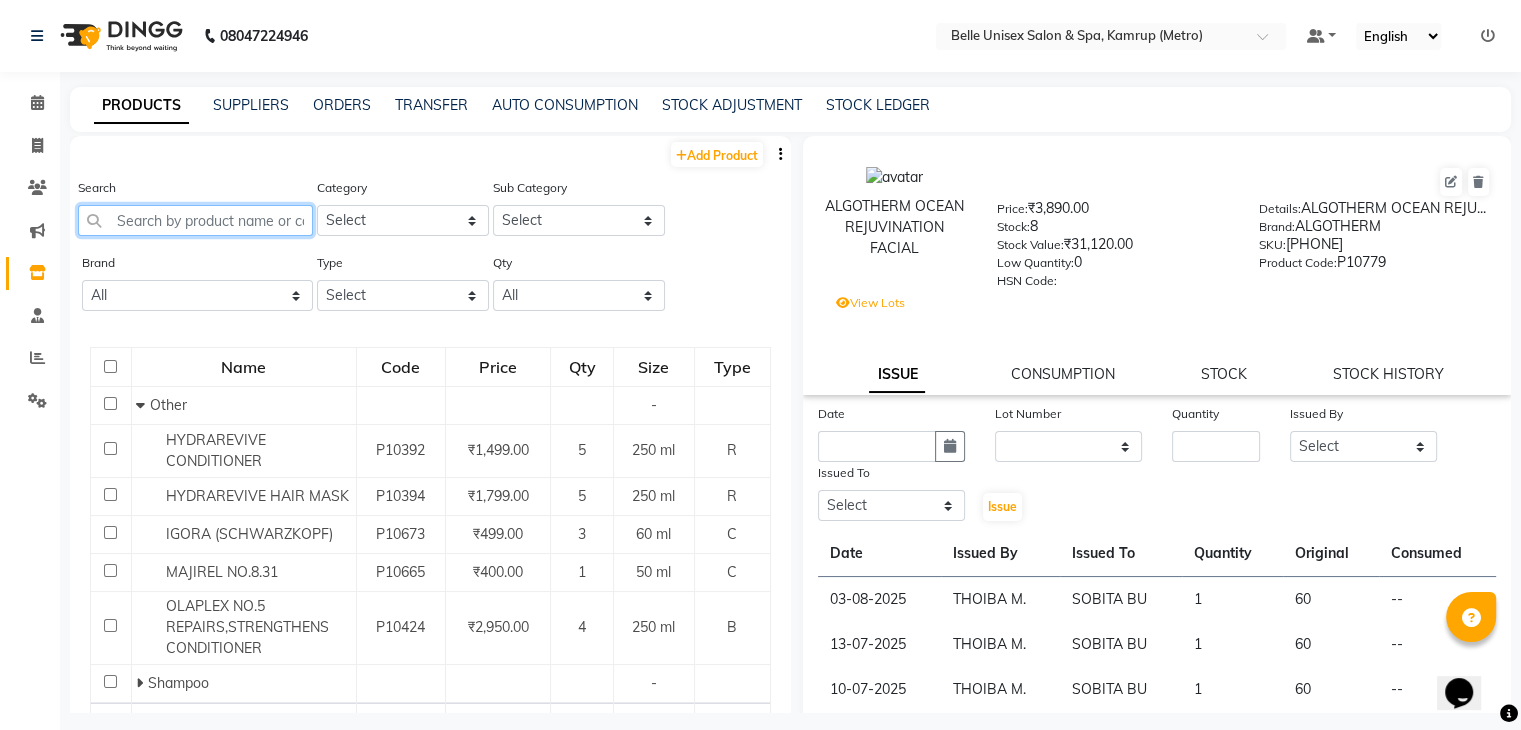 click 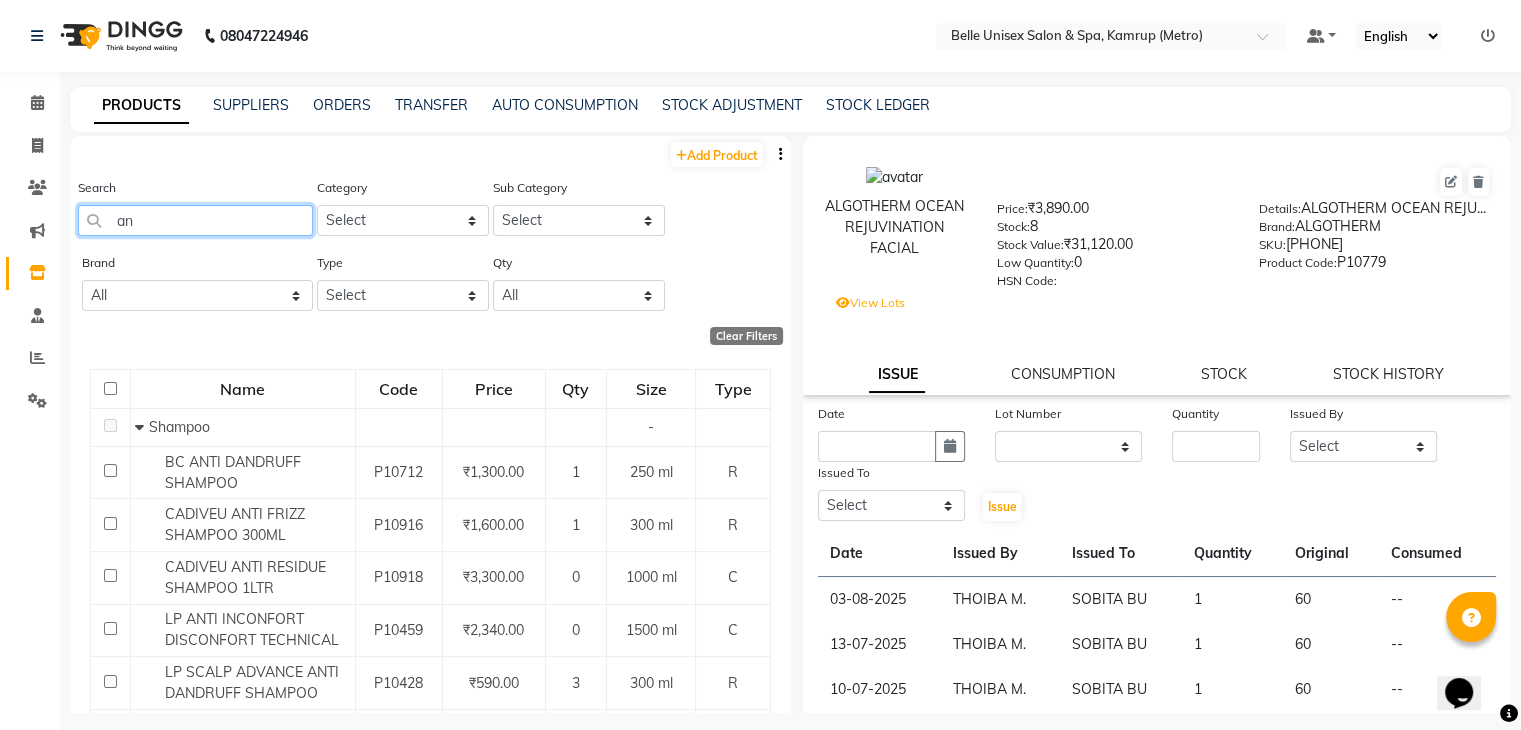 type on "a" 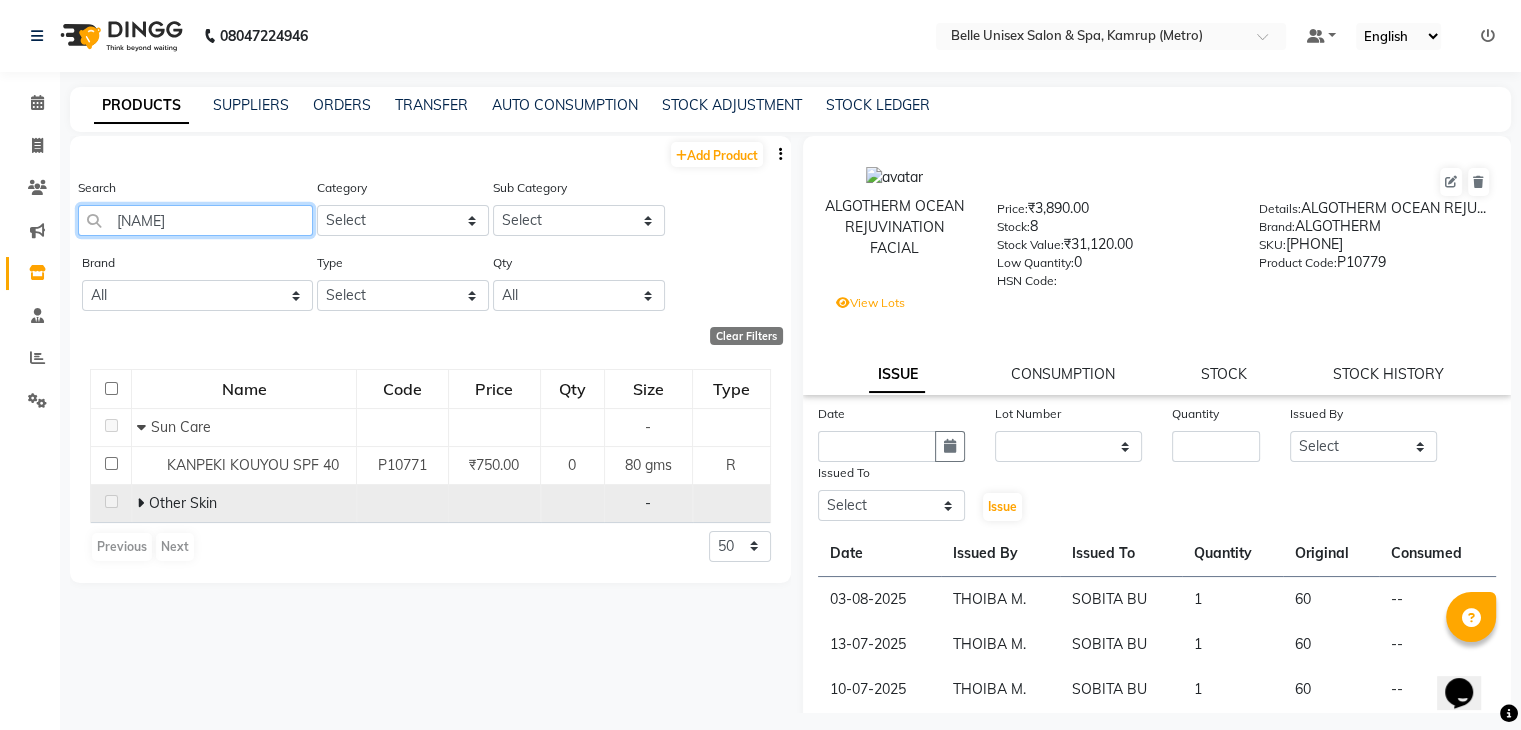 type on "kouyou" 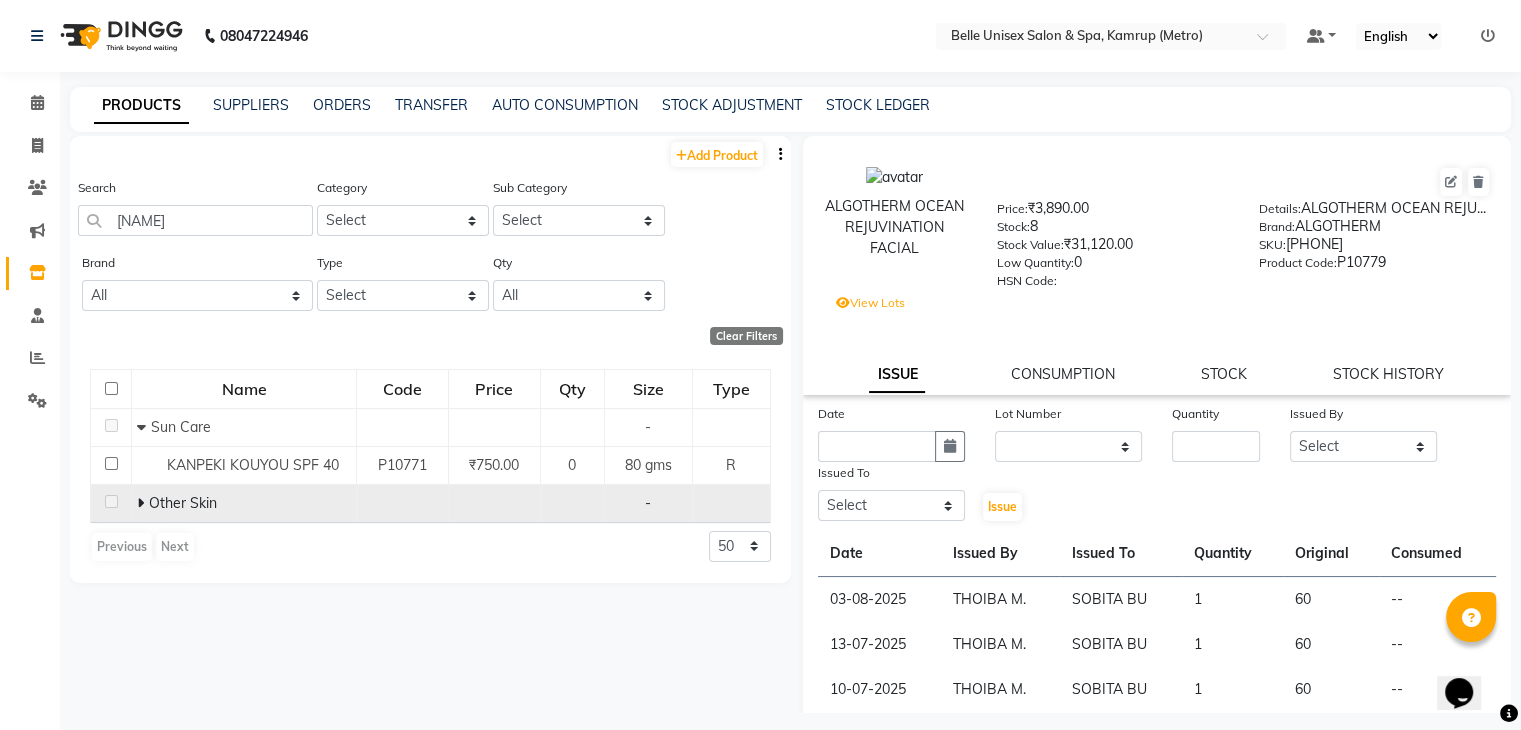 click 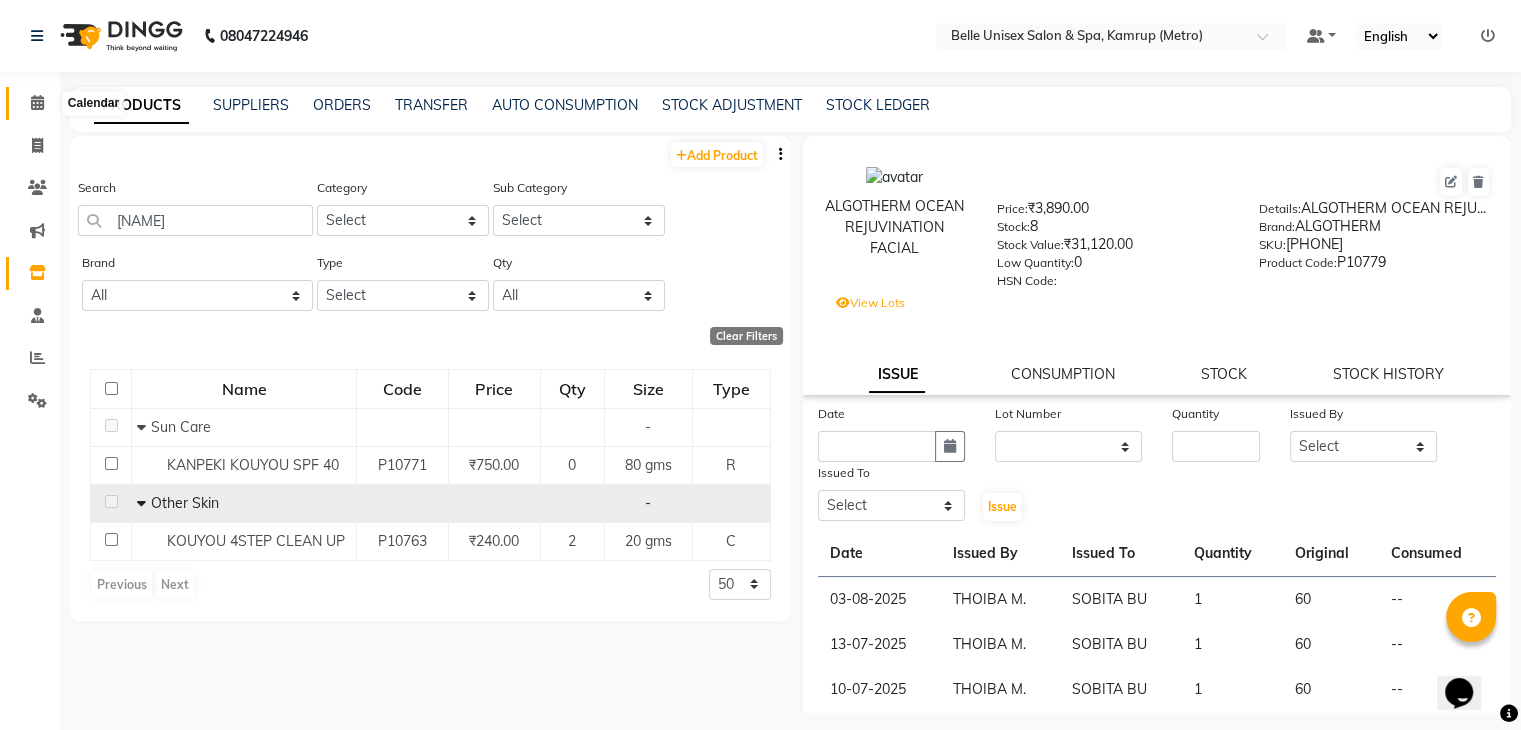 click 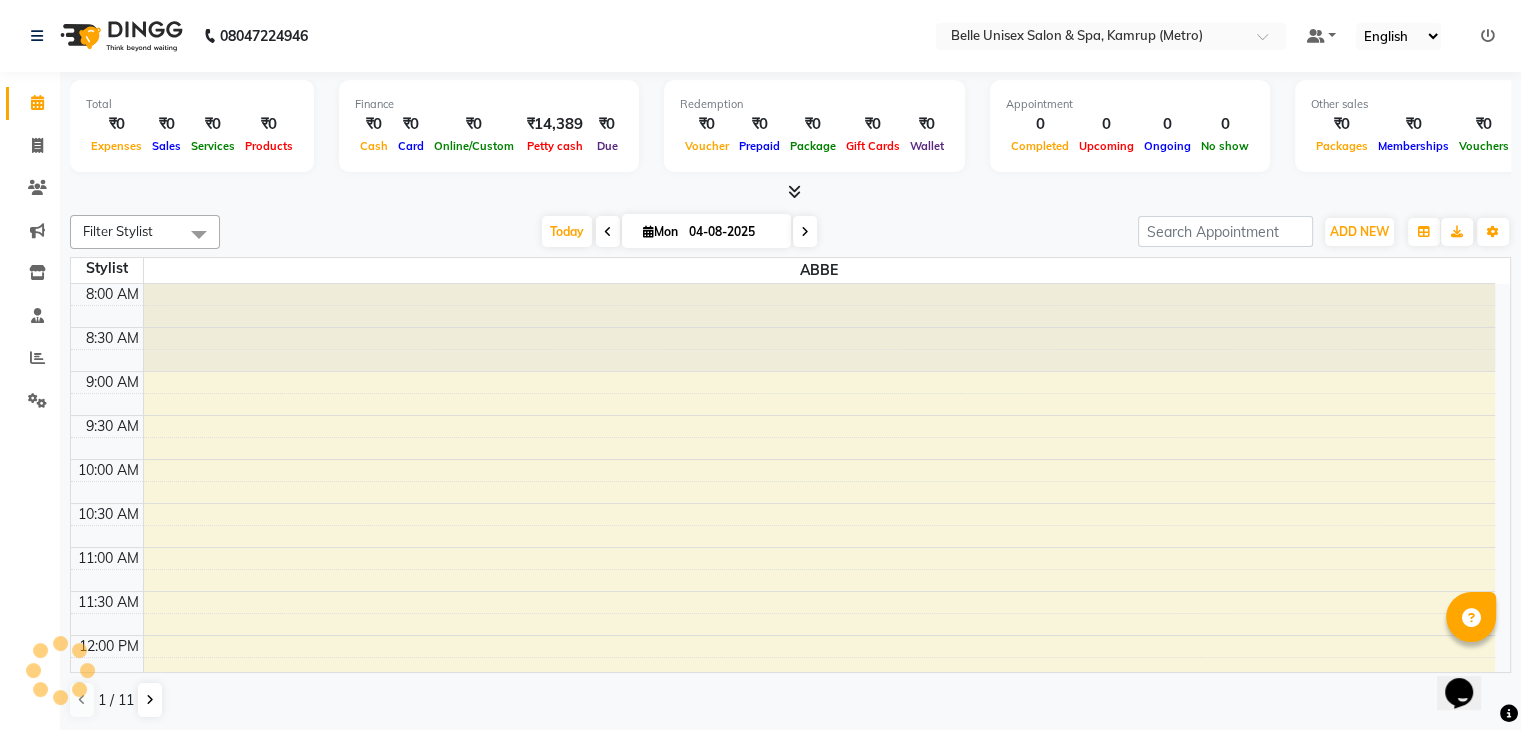 scroll, scrollTop: 0, scrollLeft: 0, axis: both 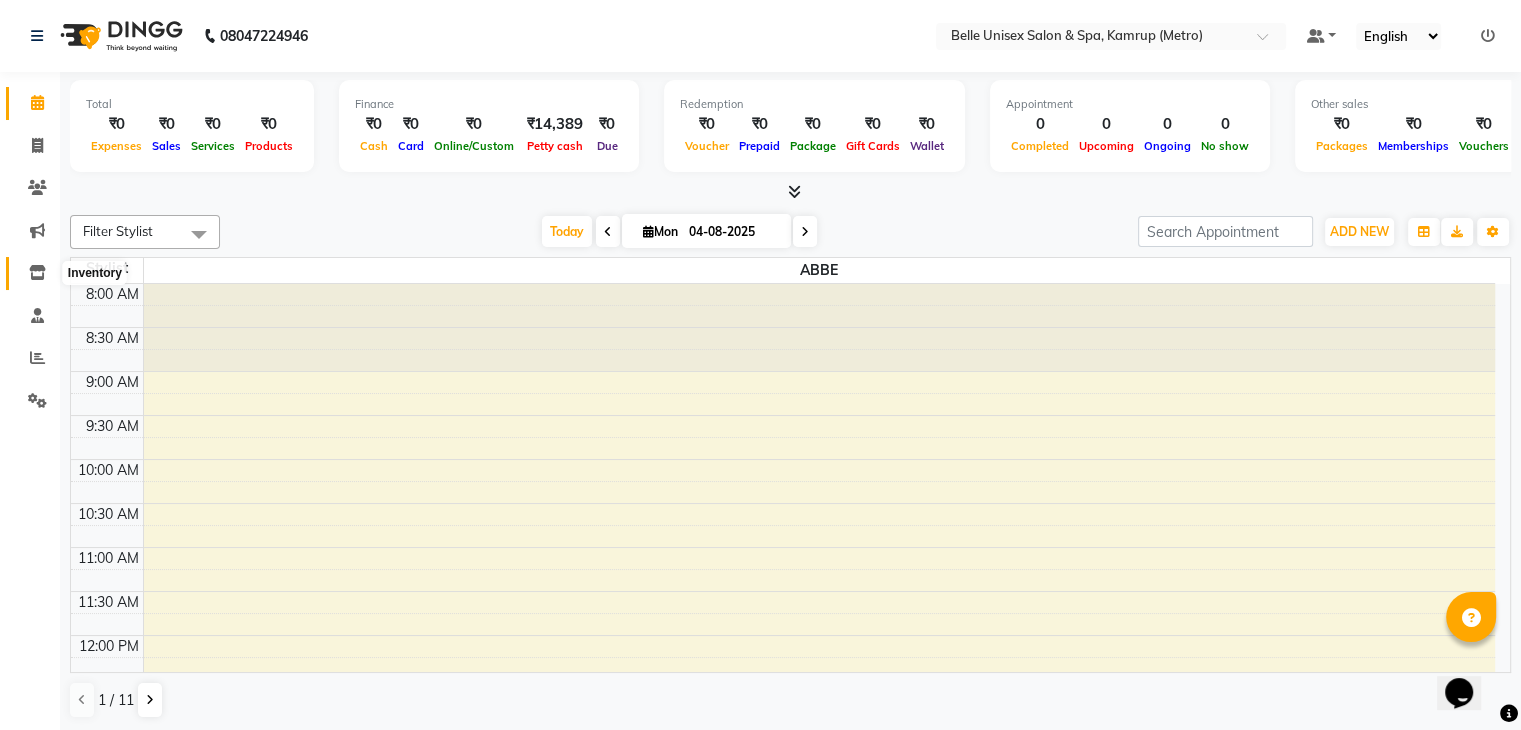 click 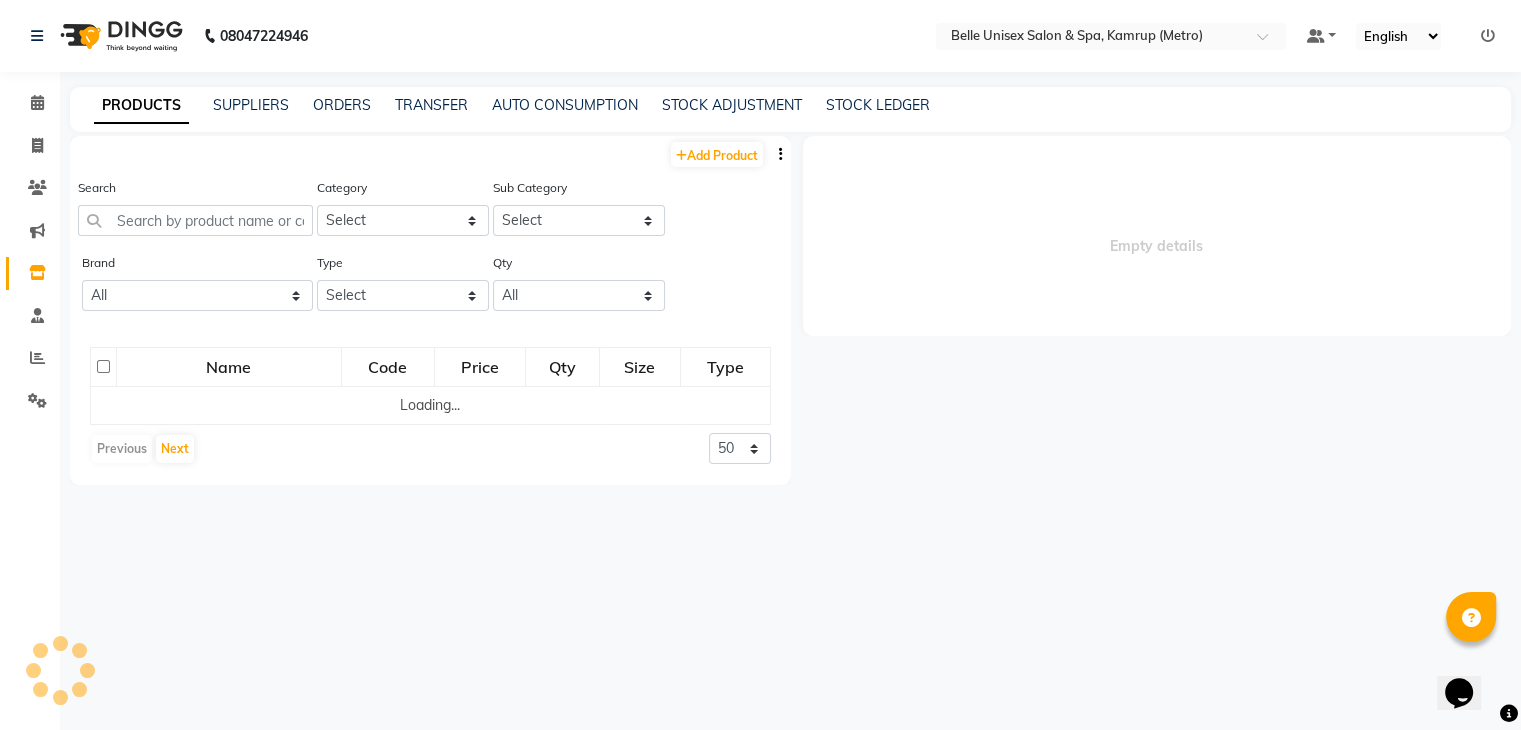 select 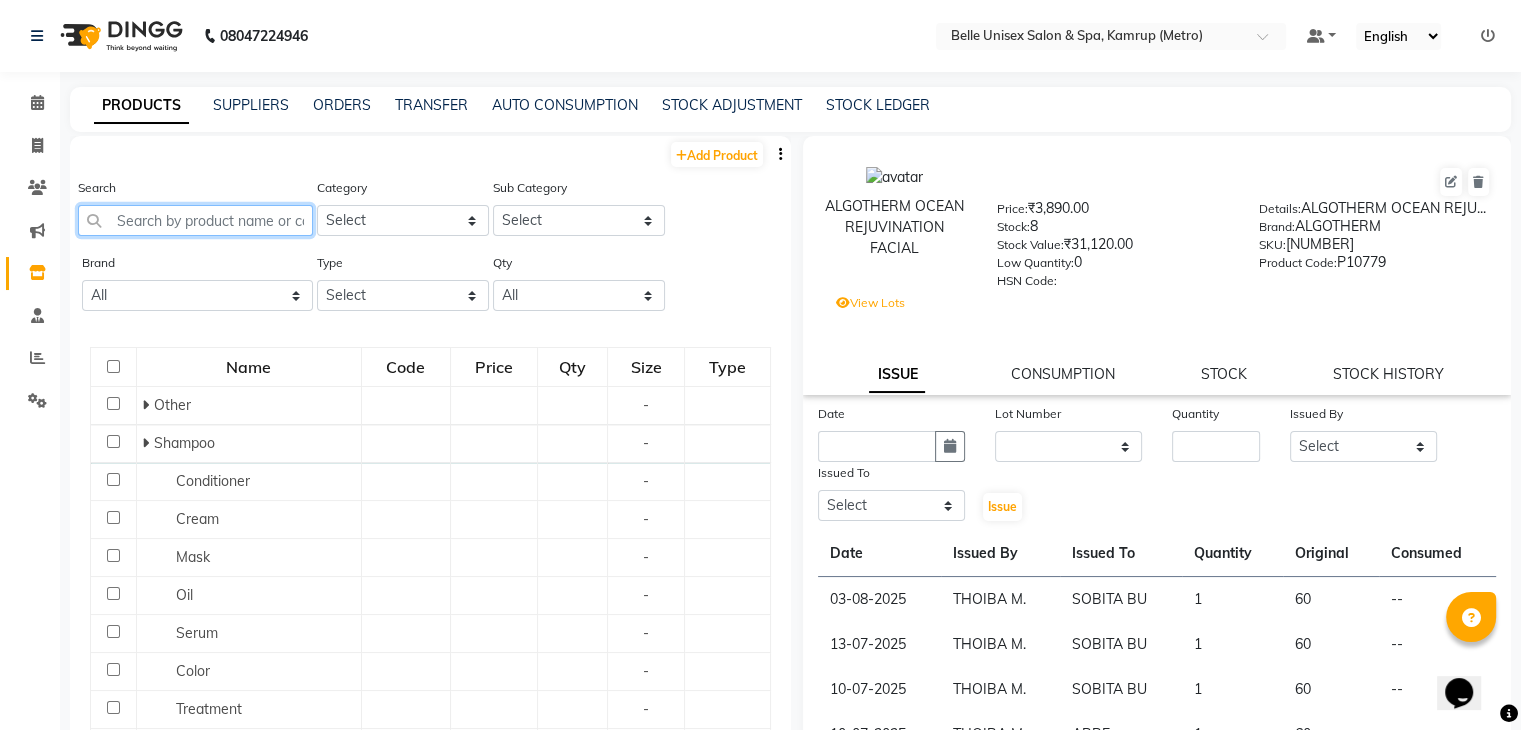 click 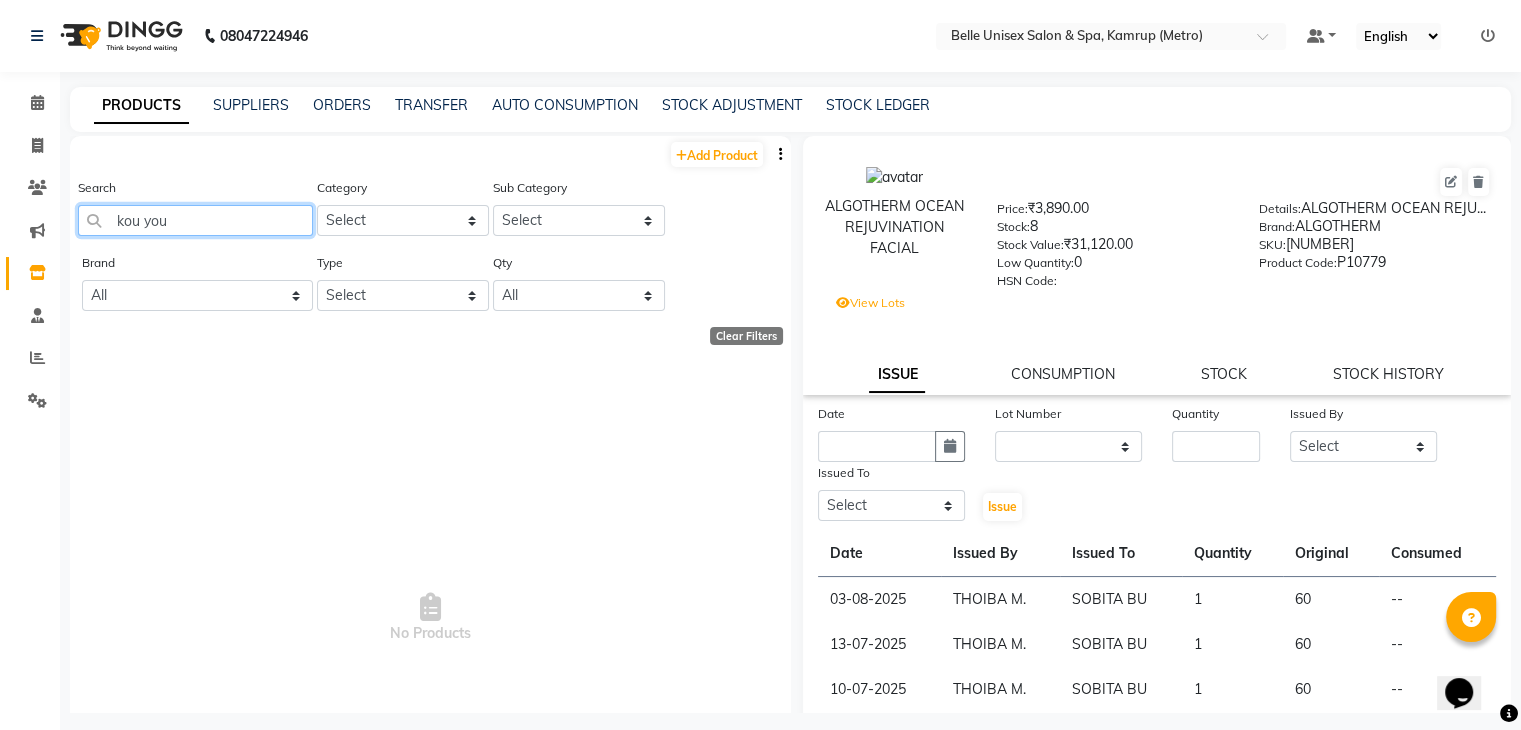 click on "[FIRST] [LAST]" 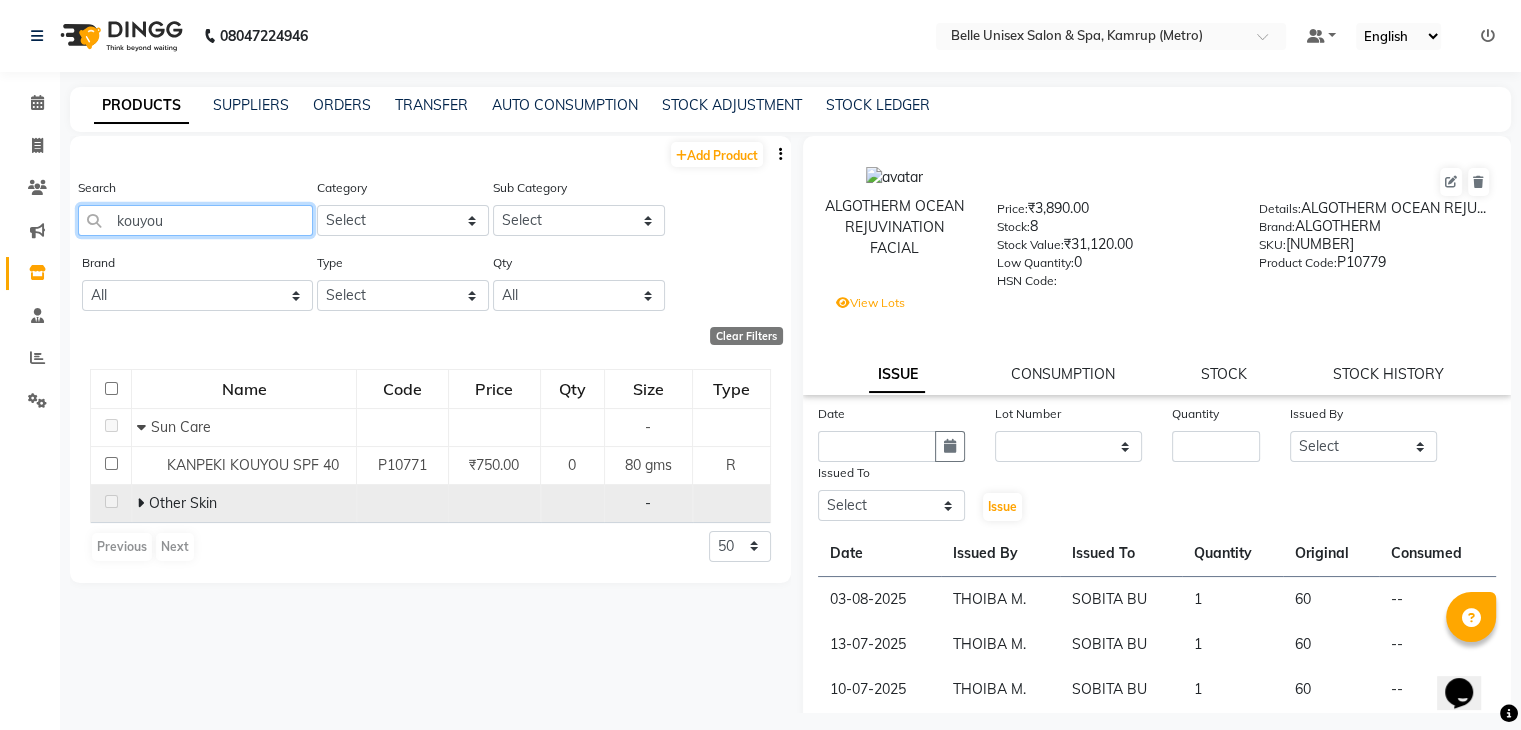 type on "kouyou" 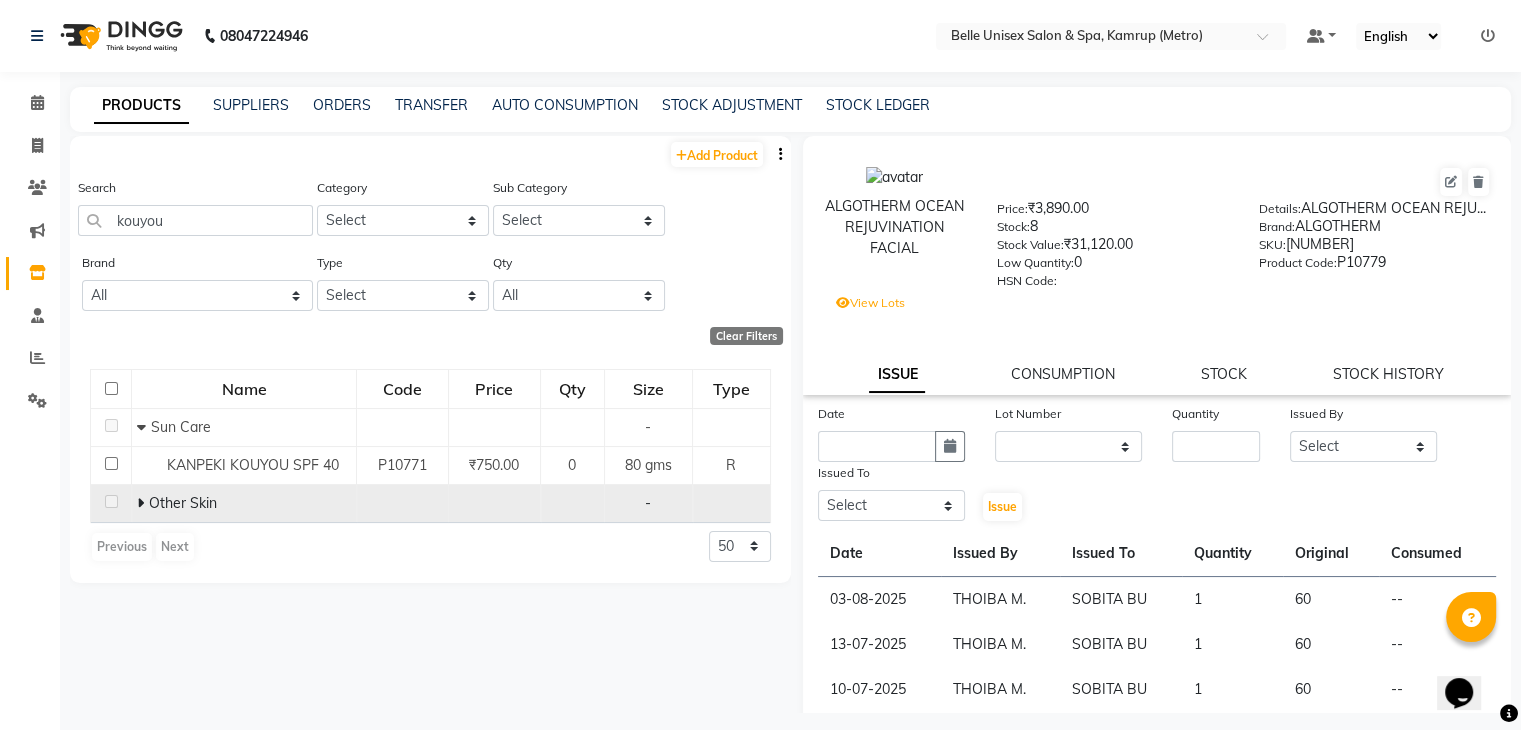 click 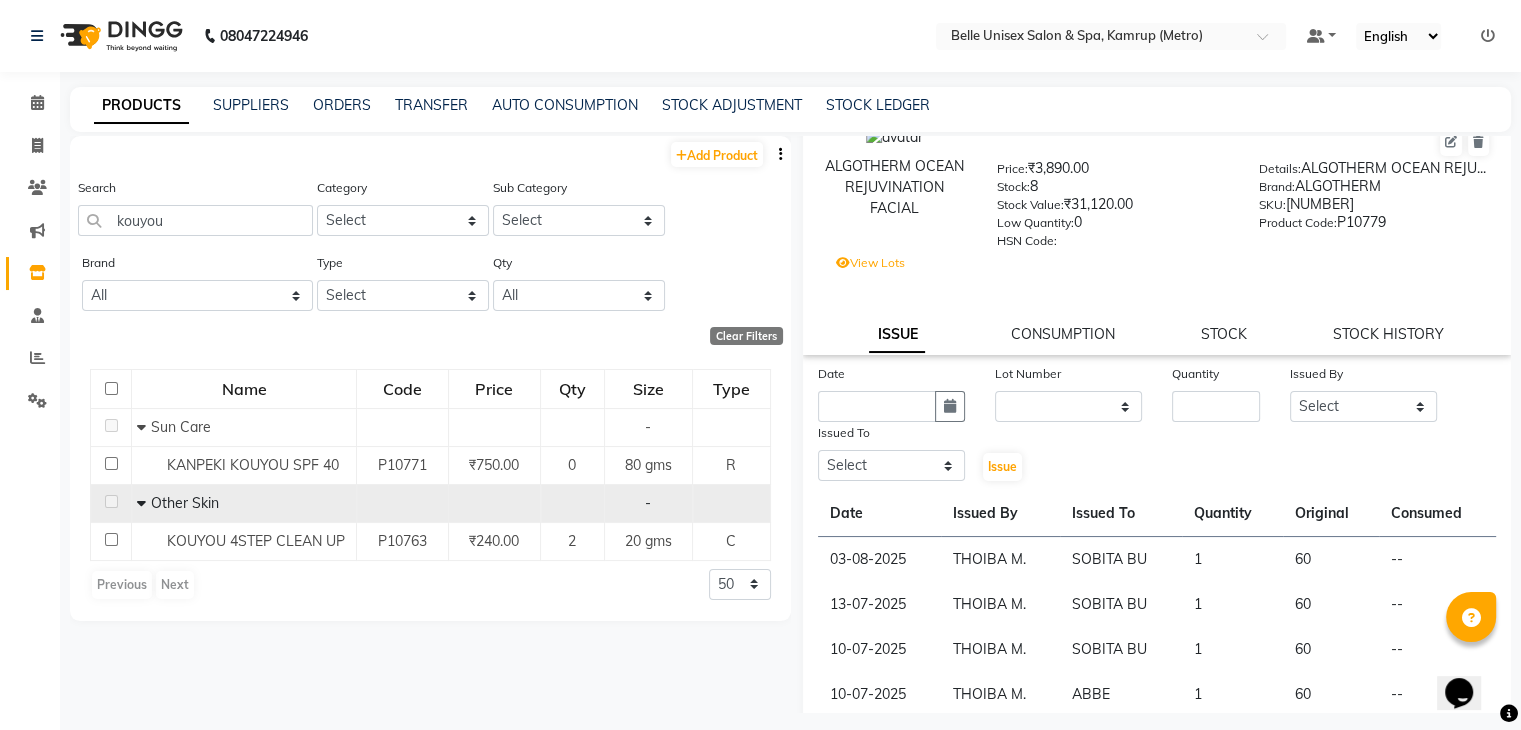 scroll, scrollTop: 109, scrollLeft: 0, axis: vertical 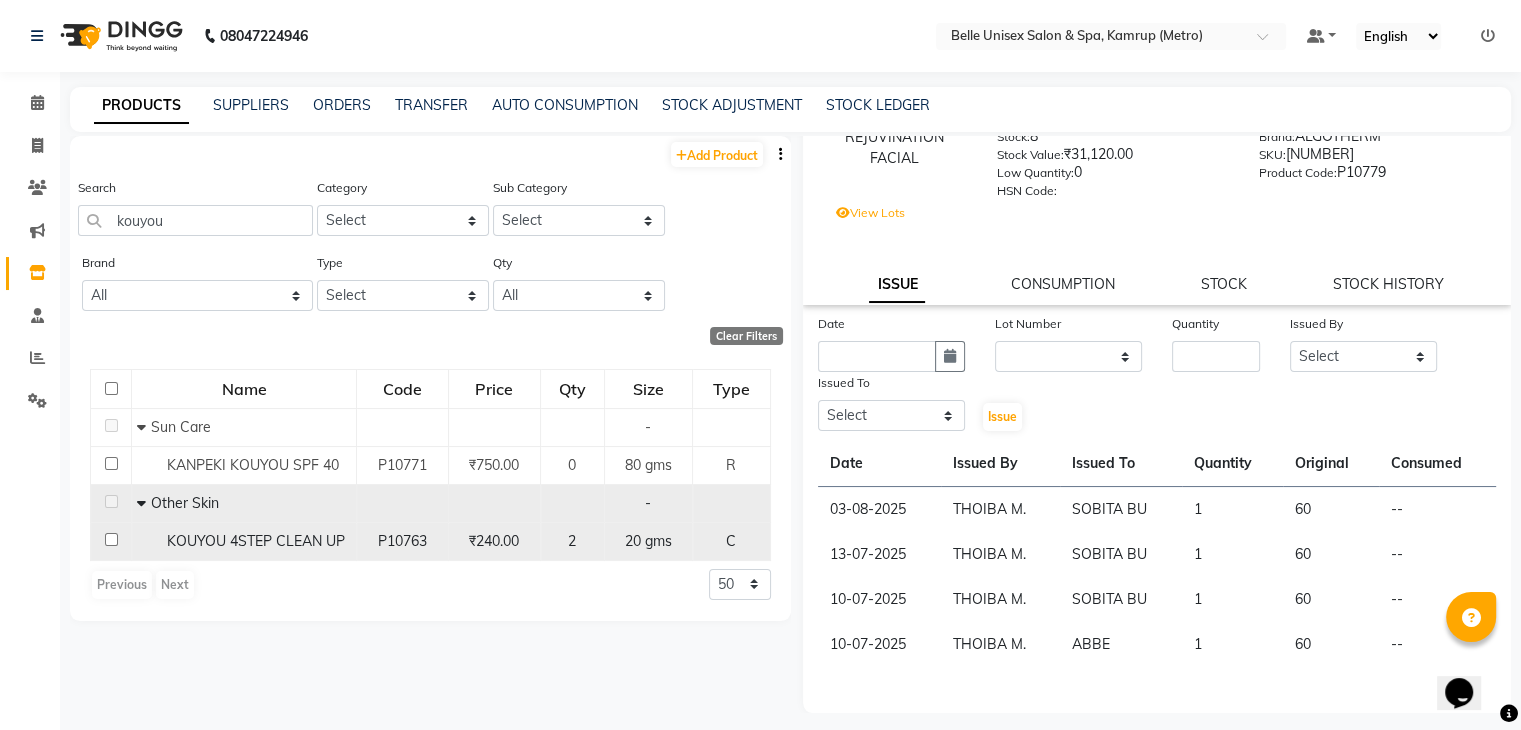 click 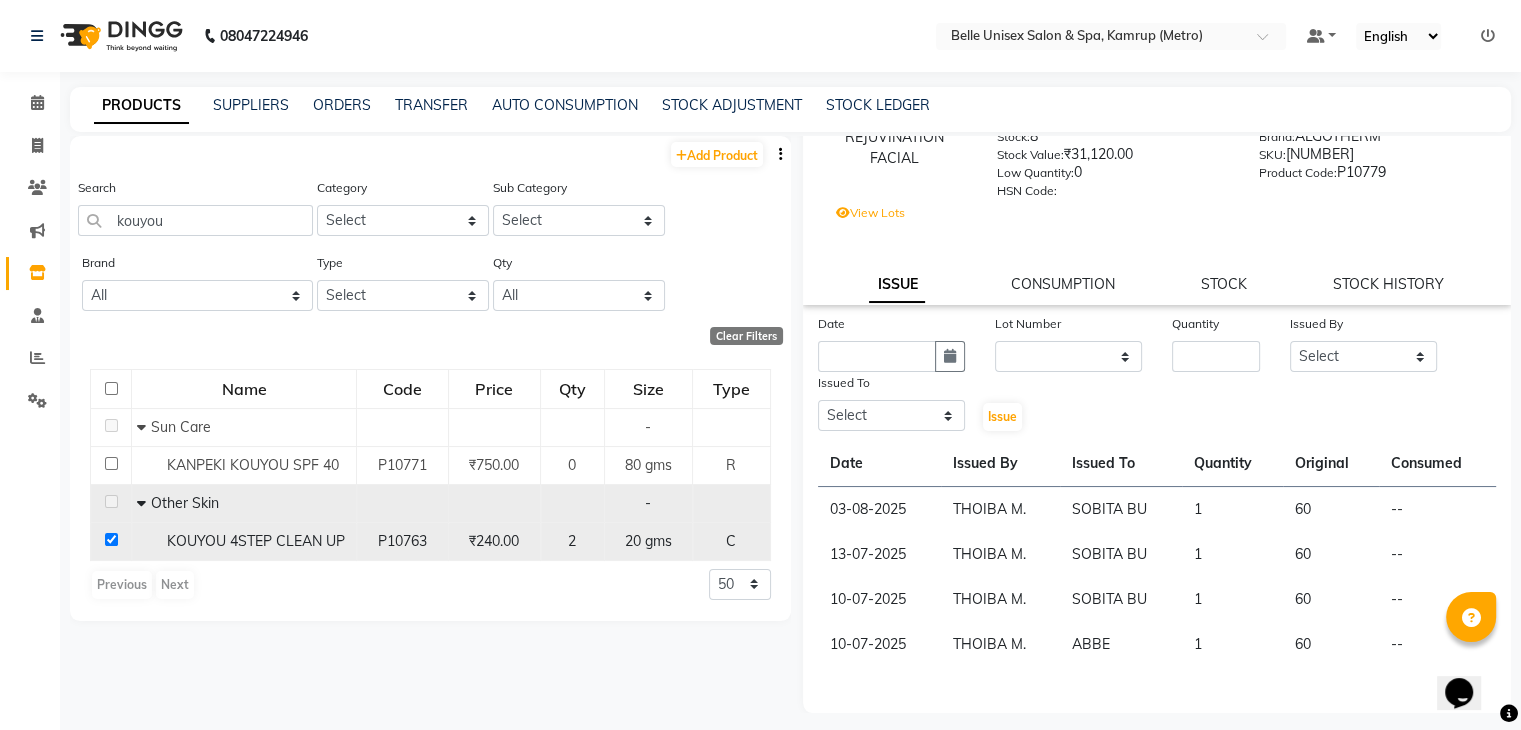 checkbox on "true" 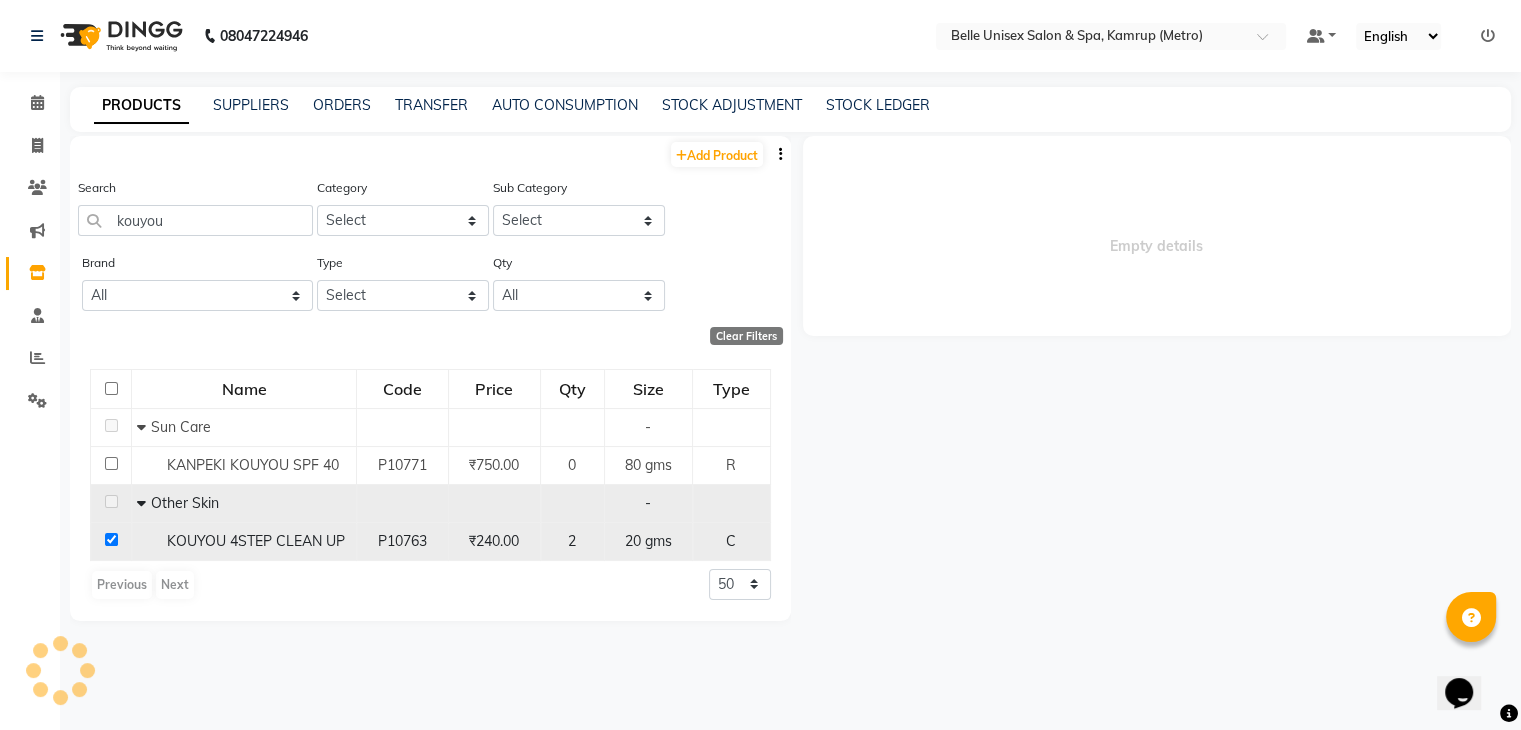 scroll, scrollTop: 0, scrollLeft: 0, axis: both 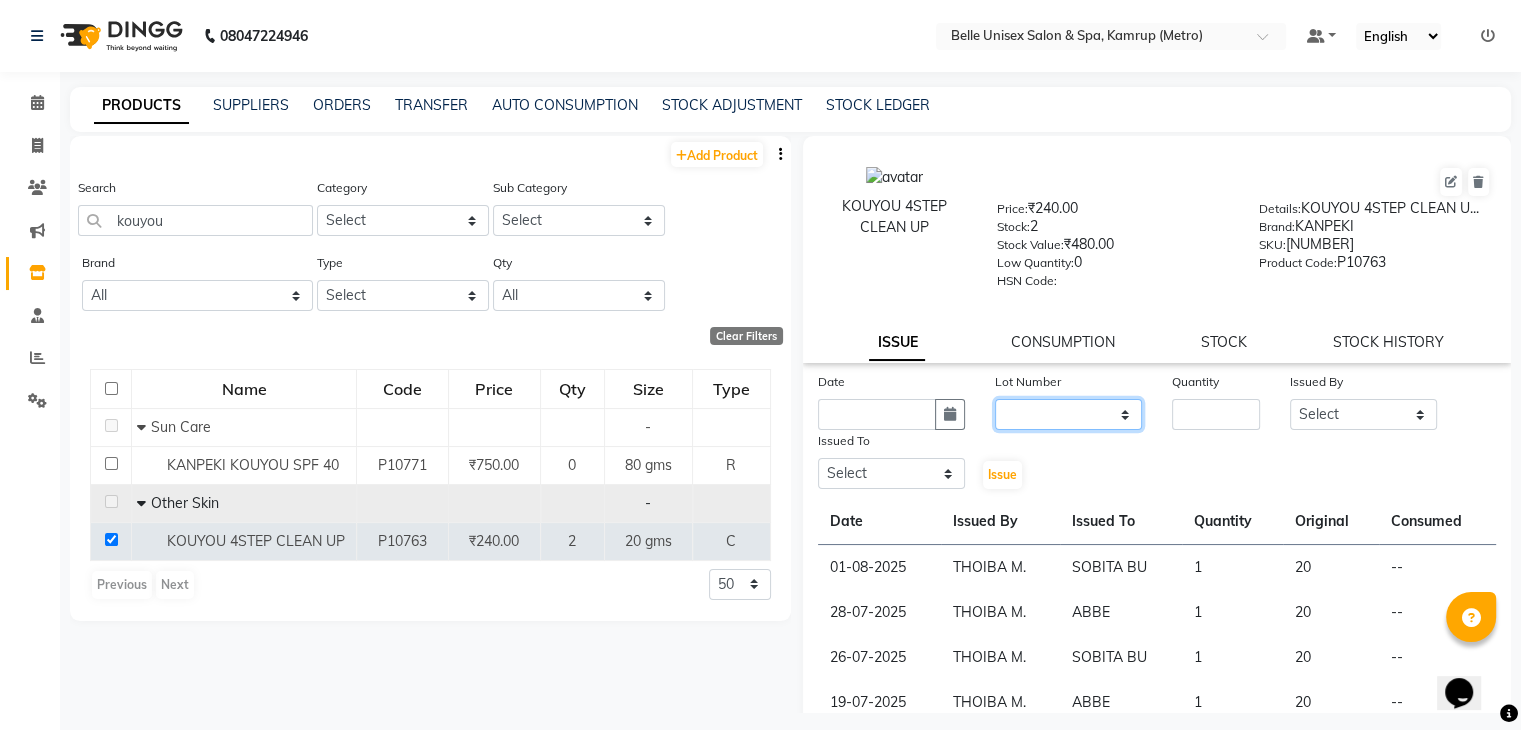 click on "None" 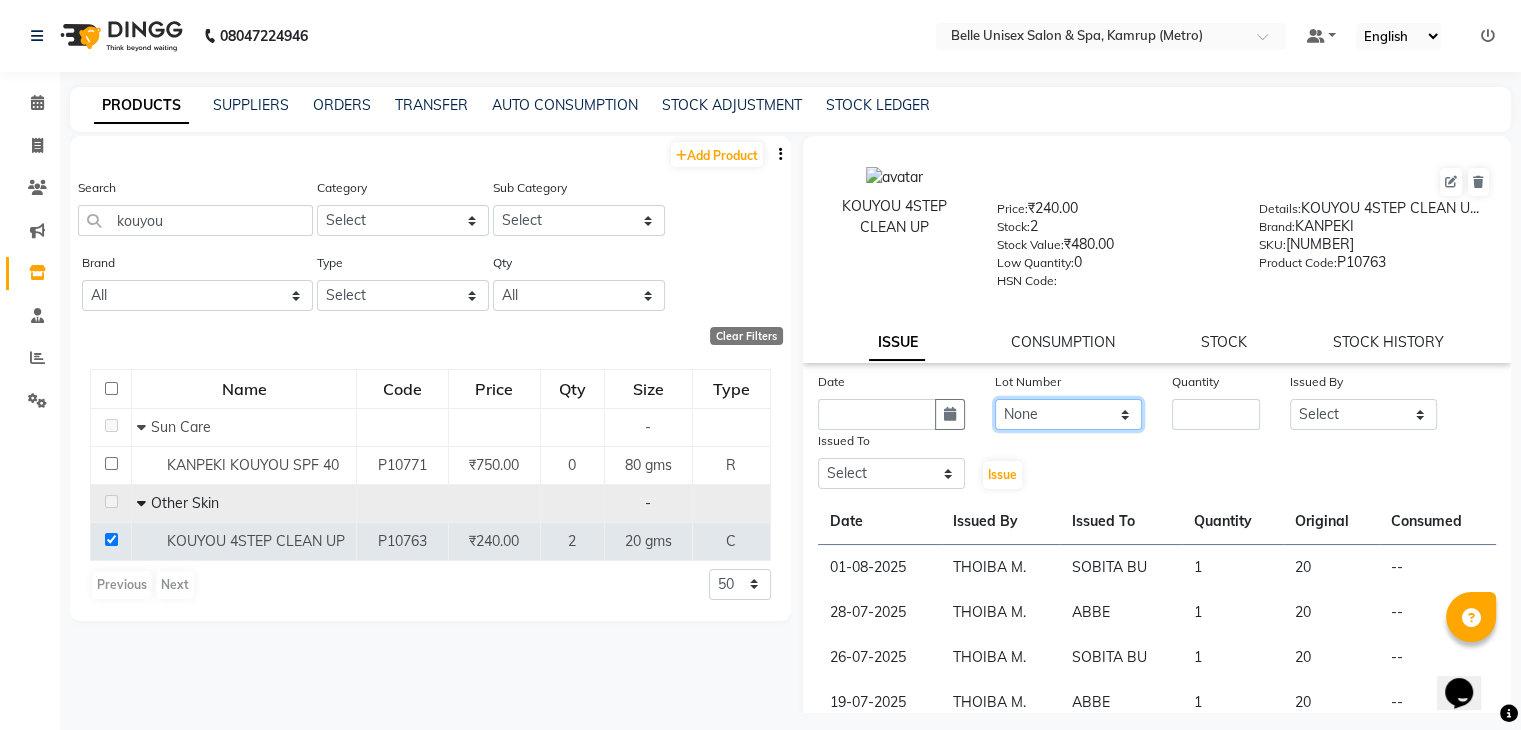 click on "None" 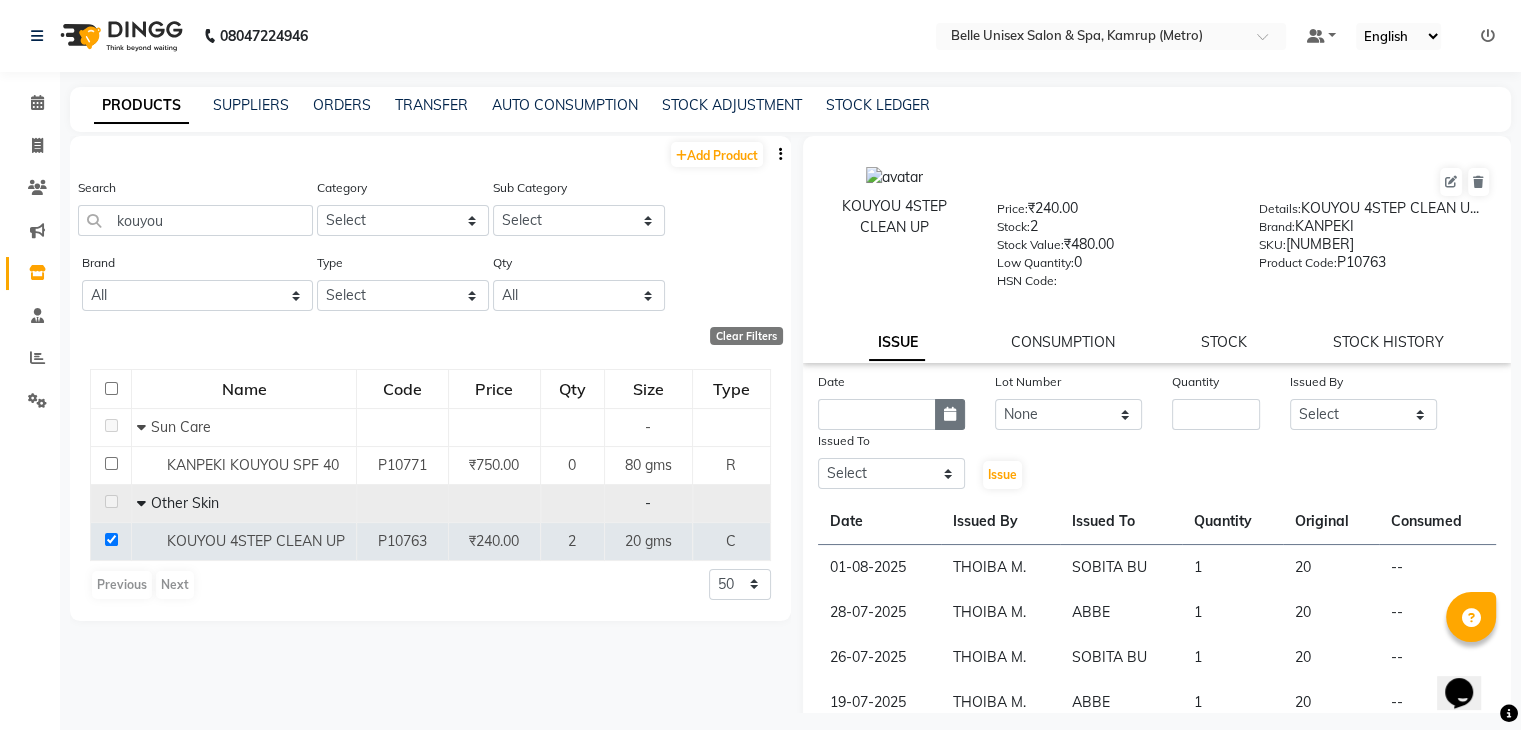 click 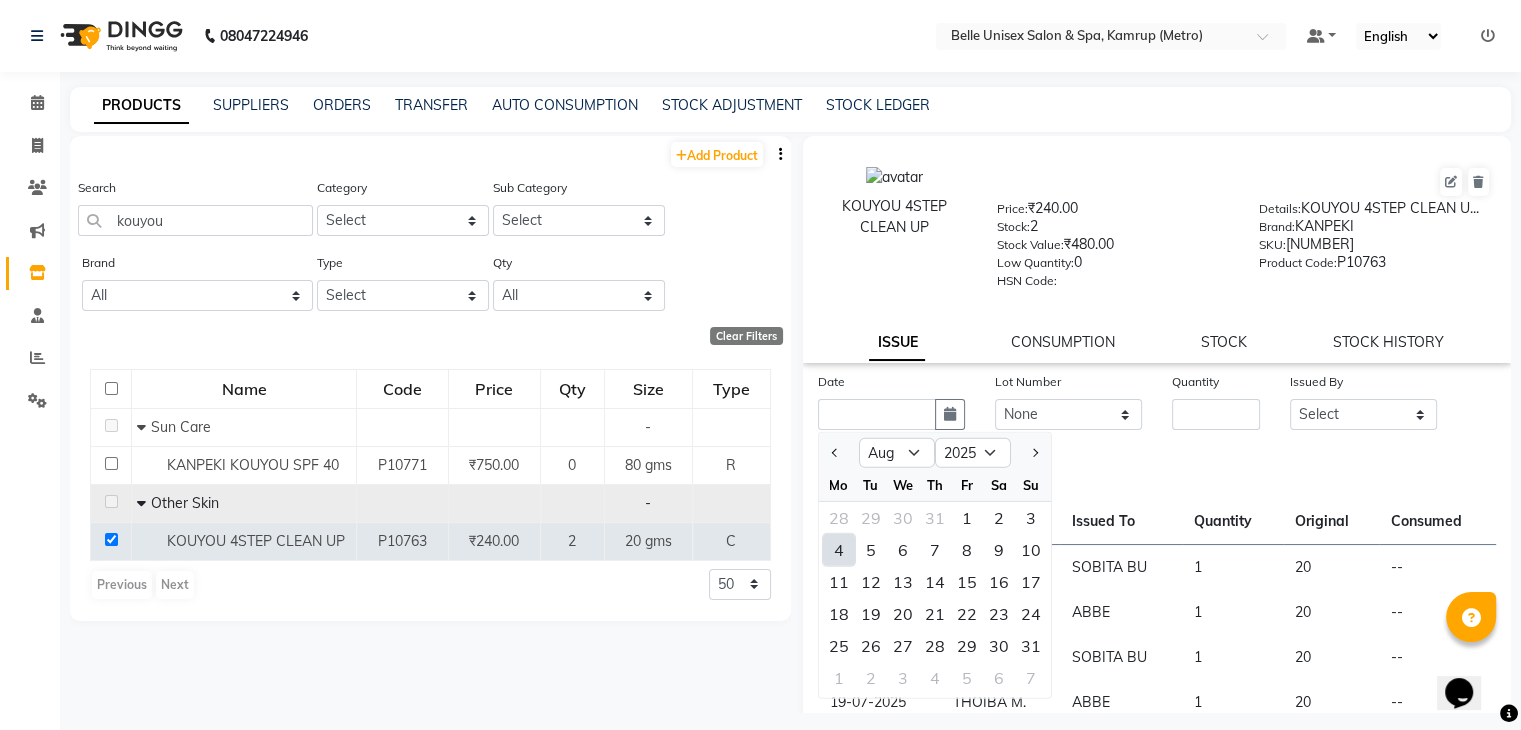 click on "4" 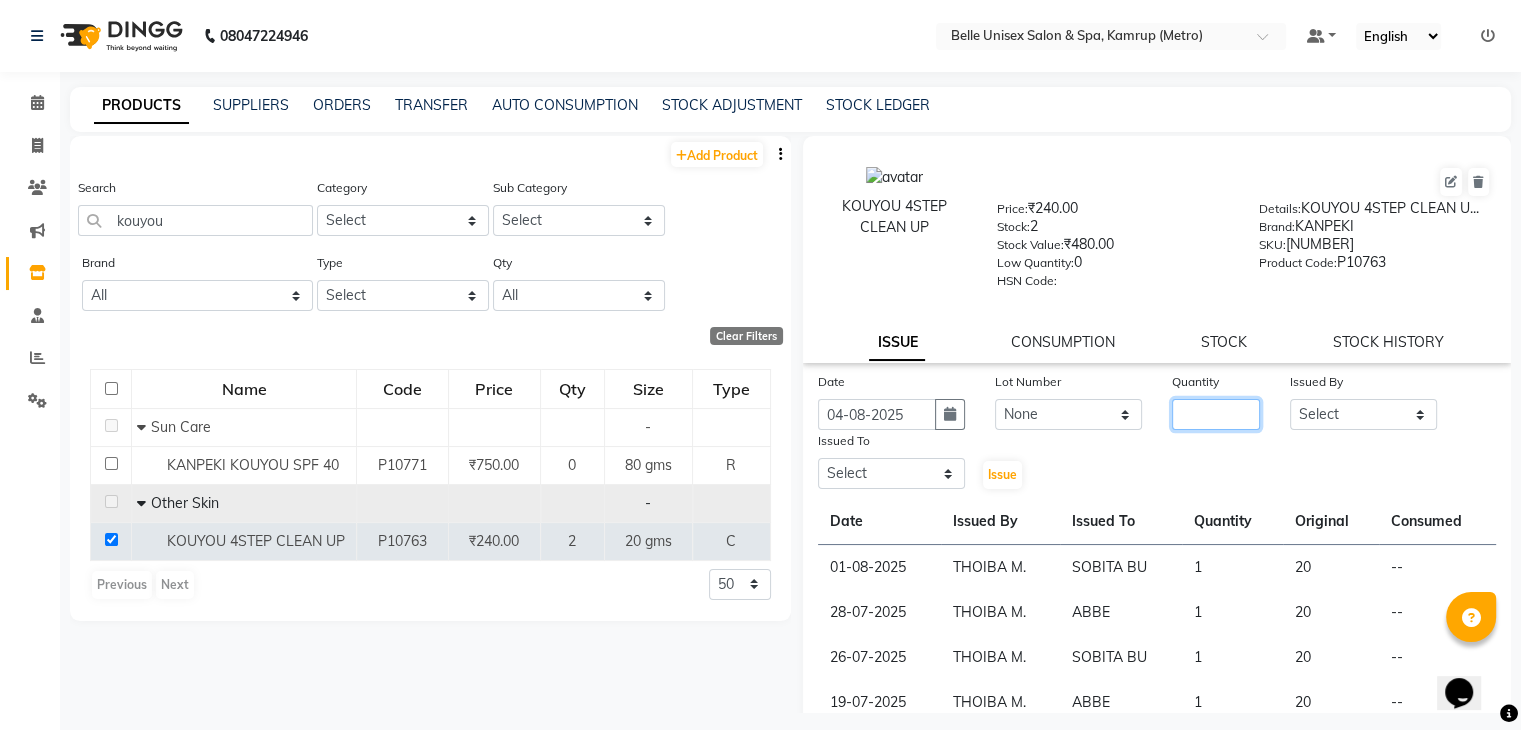 click 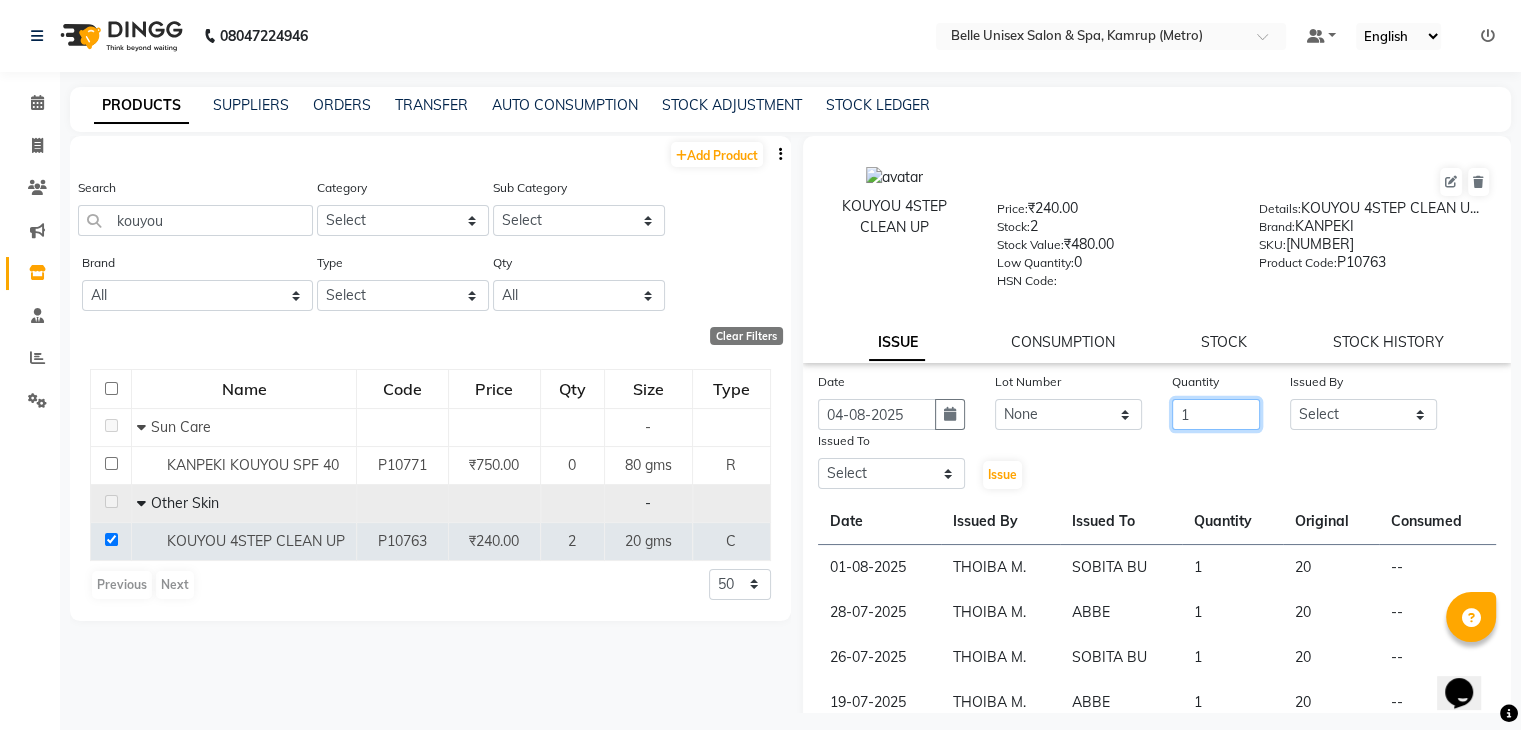 type on "1" 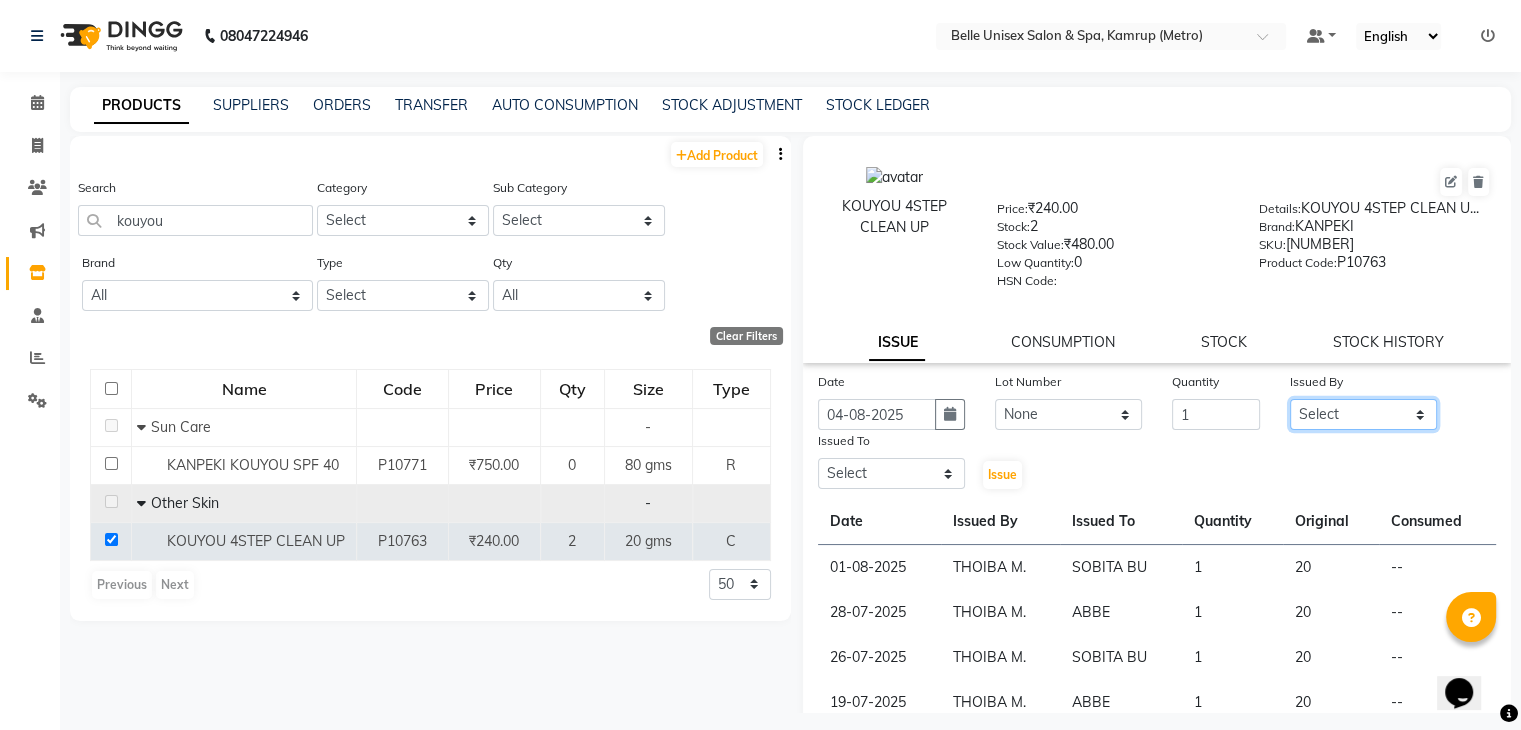 click on "Select ABBE Admin id ALEX UHD  ASEM  COUNTER SALE  IMLE AO JUPITARA(HK) PURNIMA HK  [FIRST] [LAST]   SABEHA SANGAM THERAPIST SOBITA BU THOIBA M." 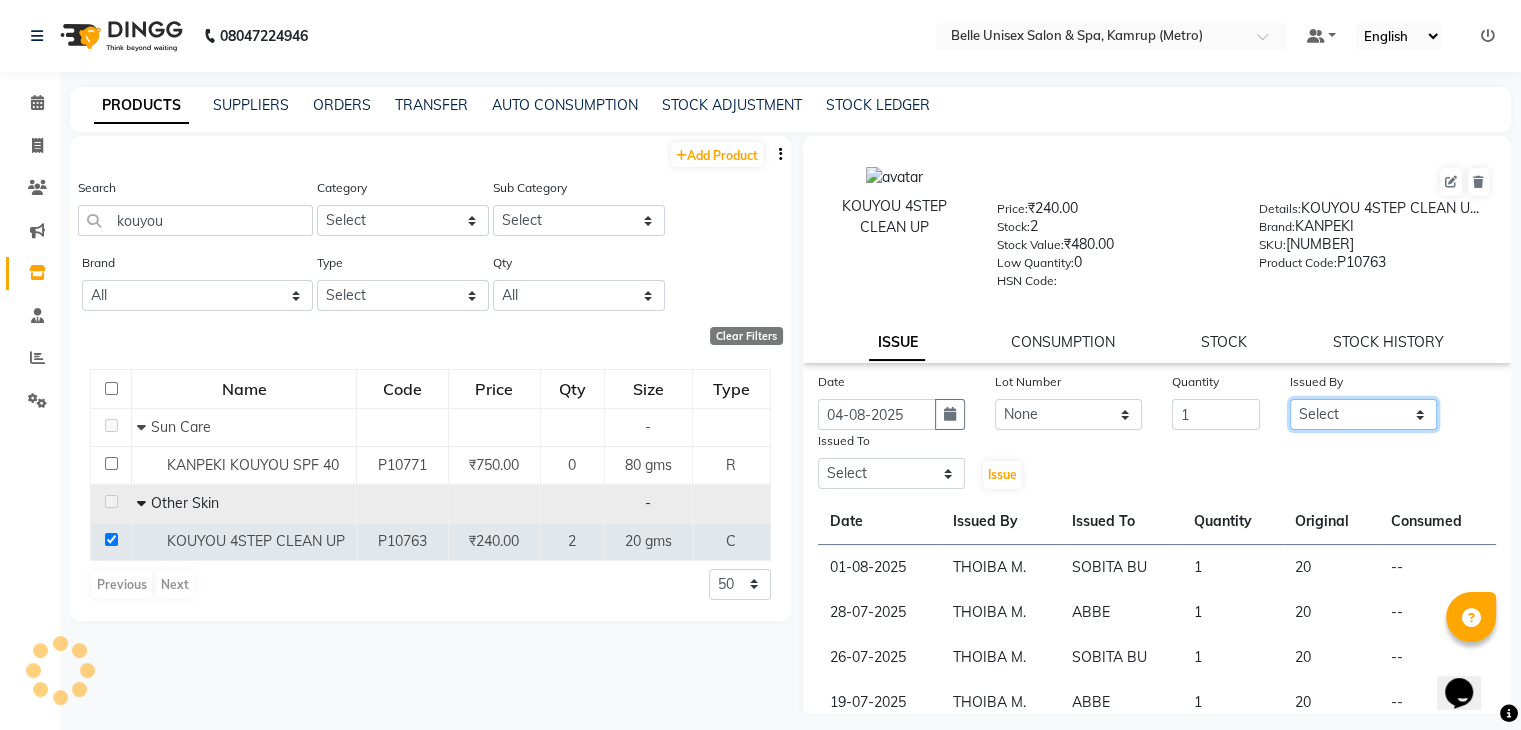 select on "66076" 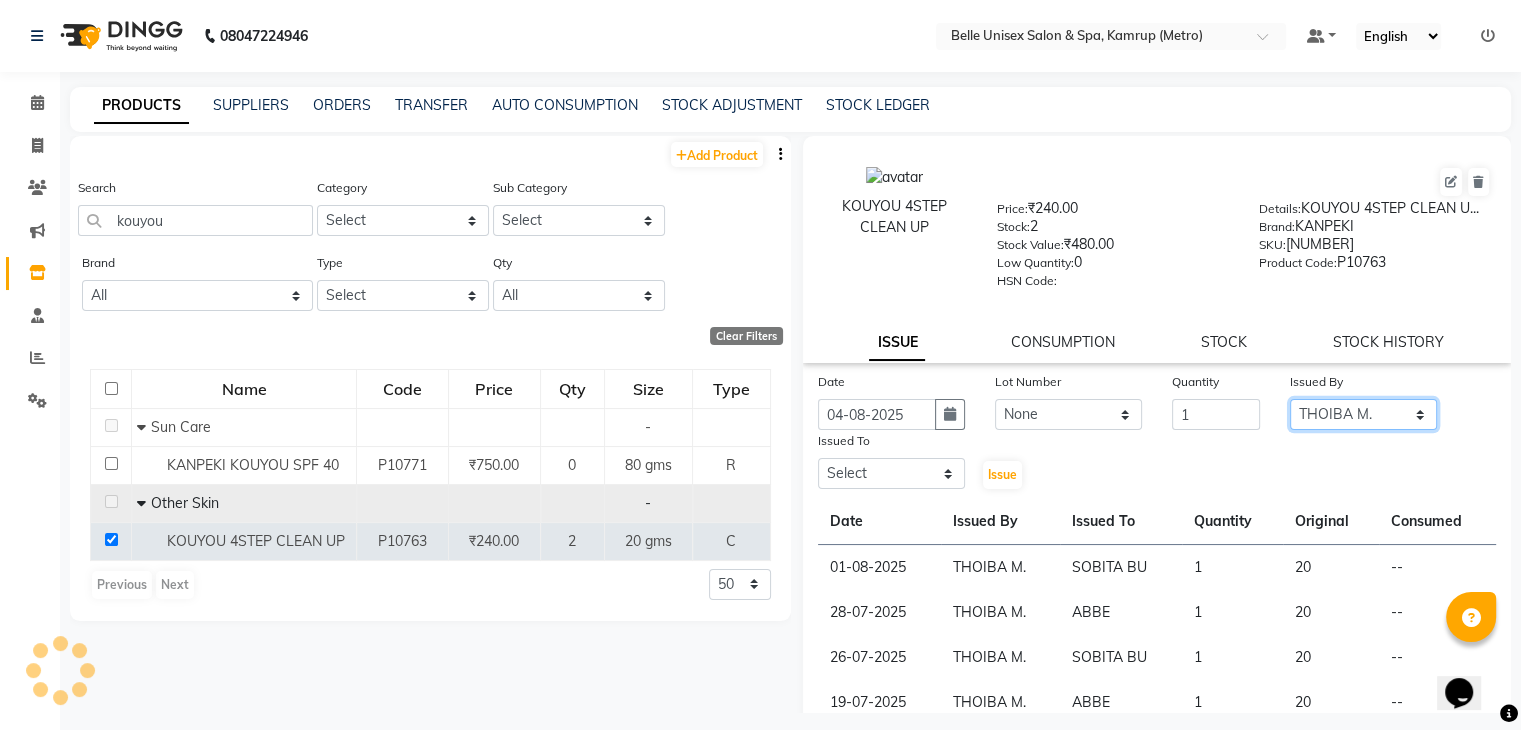 click on "Select ABBE Admin id ALEX UHD  ASEM  COUNTER SALE  IMLE AO JUPITARA(HK) PURNIMA HK  [FIRST] [LAST]   SABEHA SANGAM THERAPIST SOBITA BU THOIBA M." 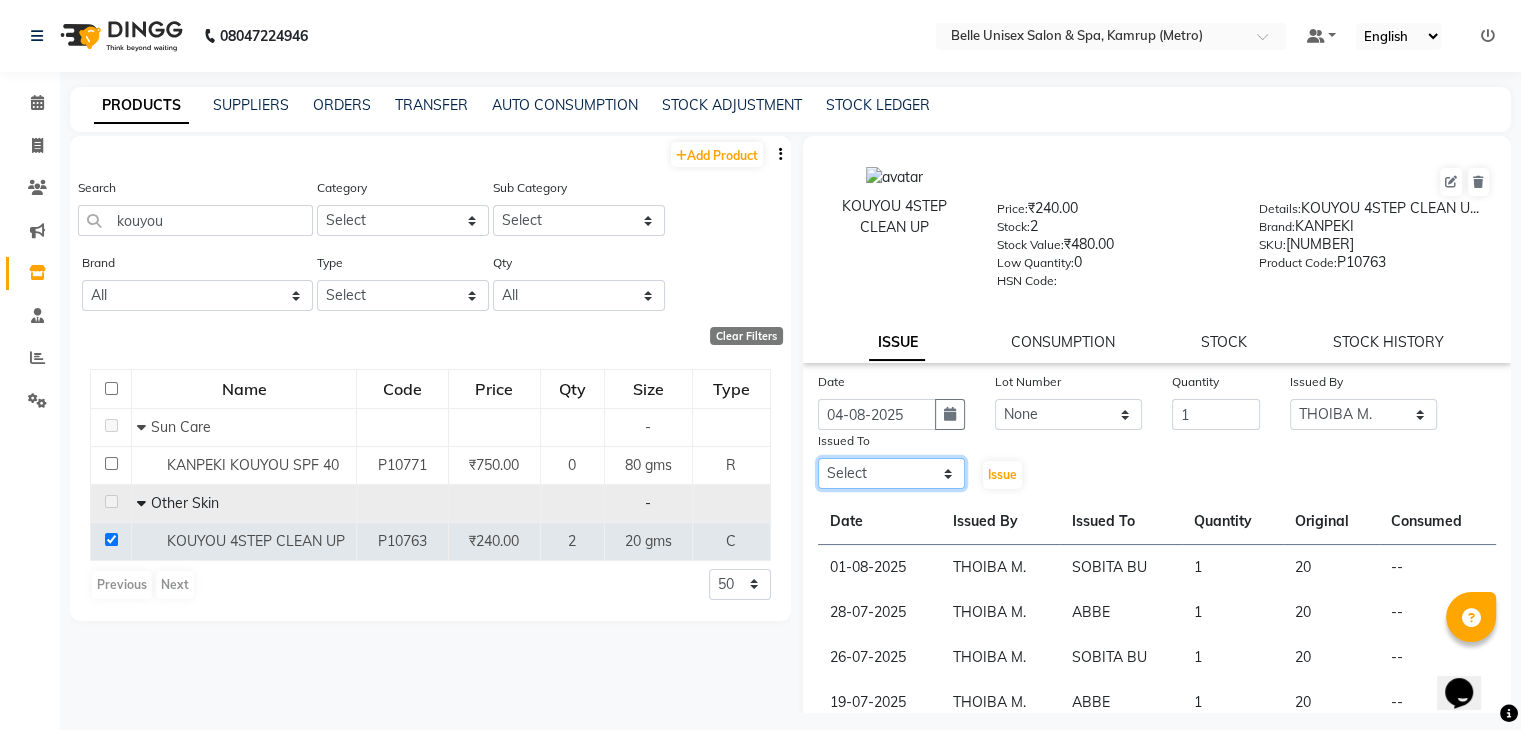click on "Select ABBE Admin id ALEX UHD  ASEM  COUNTER SALE  IMLE AO JUPITARA(HK) PURNIMA HK  [FIRST] [LAST]   SABEHA SANGAM THERAPIST SOBITA BU THOIBA M." 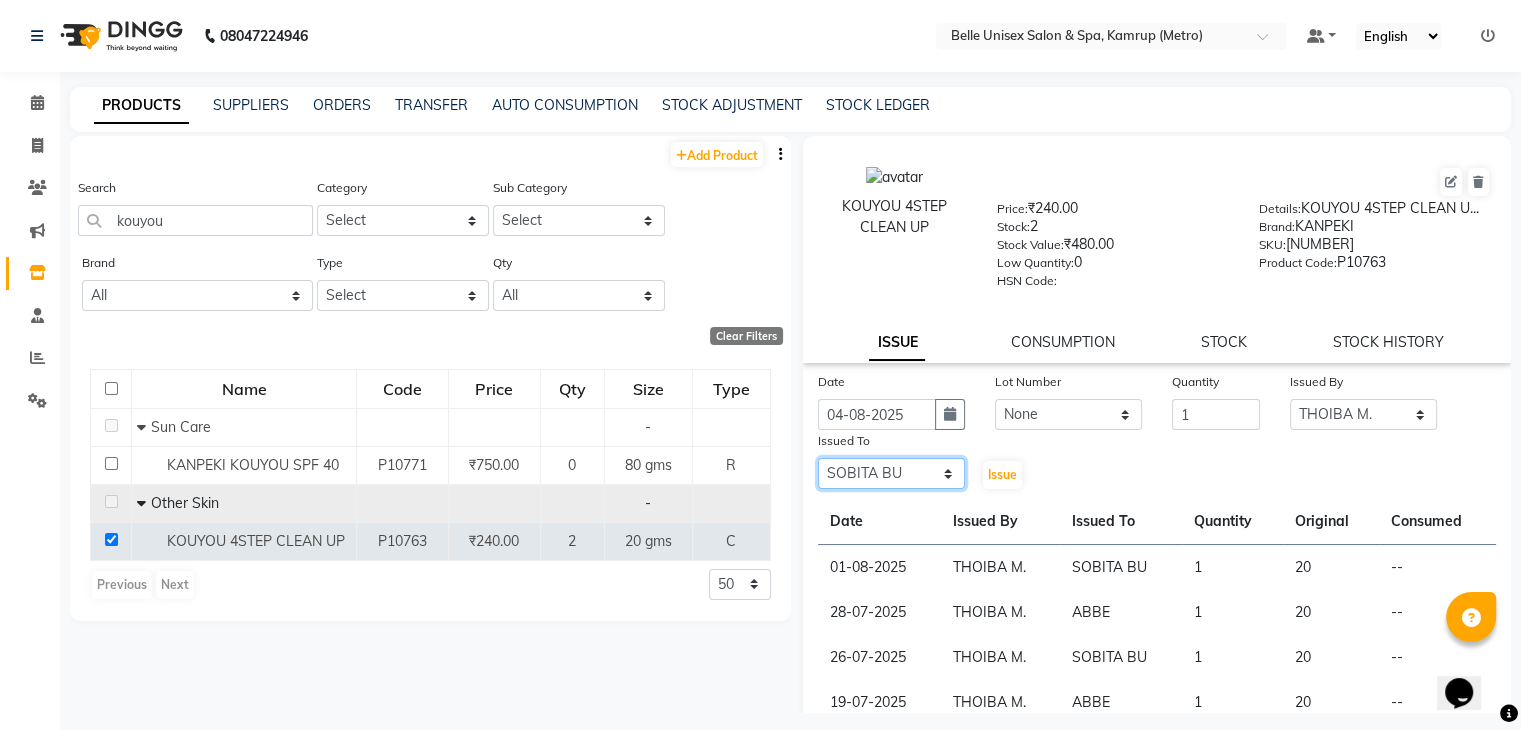 click on "Select ABBE Admin id ALEX UHD  ASEM  COUNTER SALE  IMLE AO JUPITARA(HK) PURNIMA HK  [FIRST] [LAST]   SABEHA SANGAM THERAPIST SOBITA BU THOIBA M." 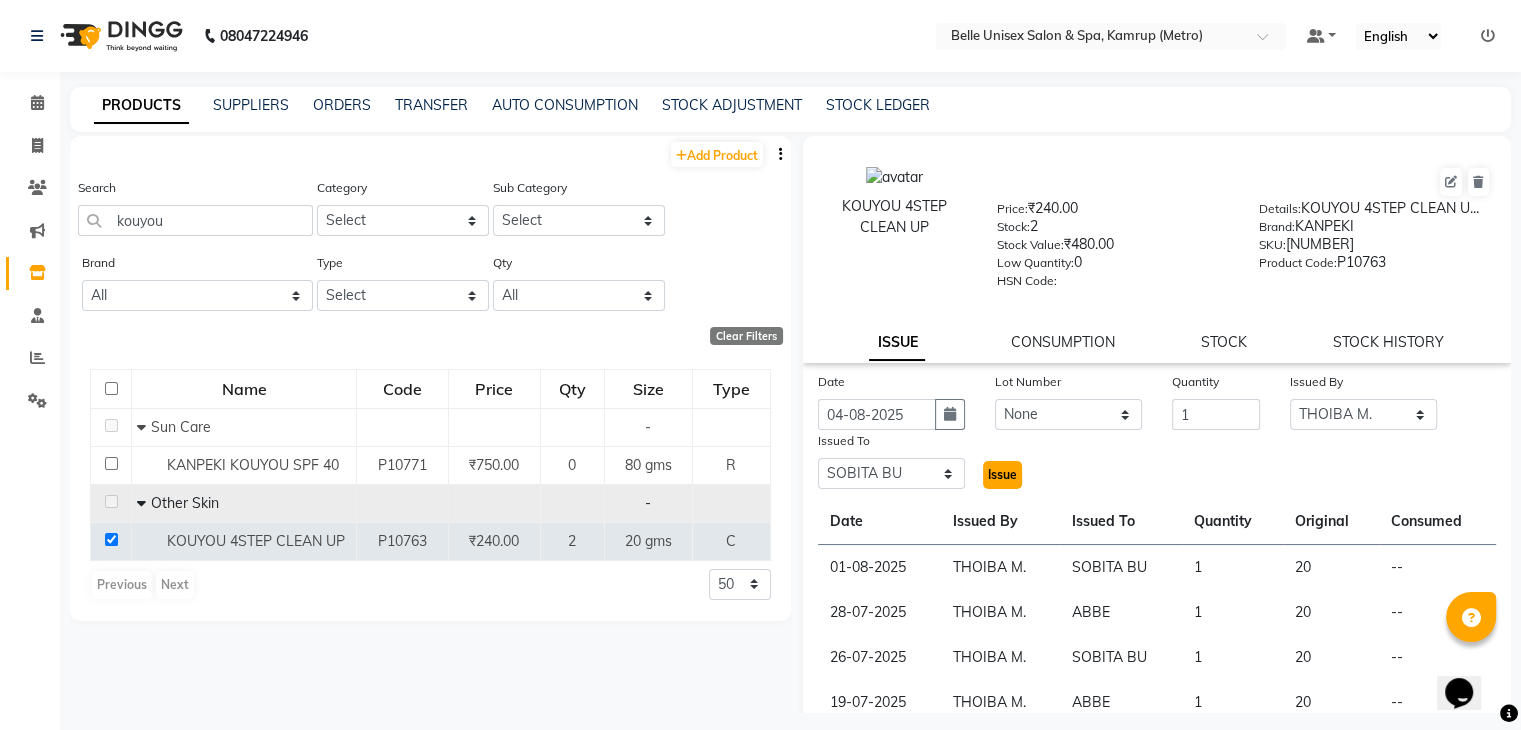 click on "Issue" 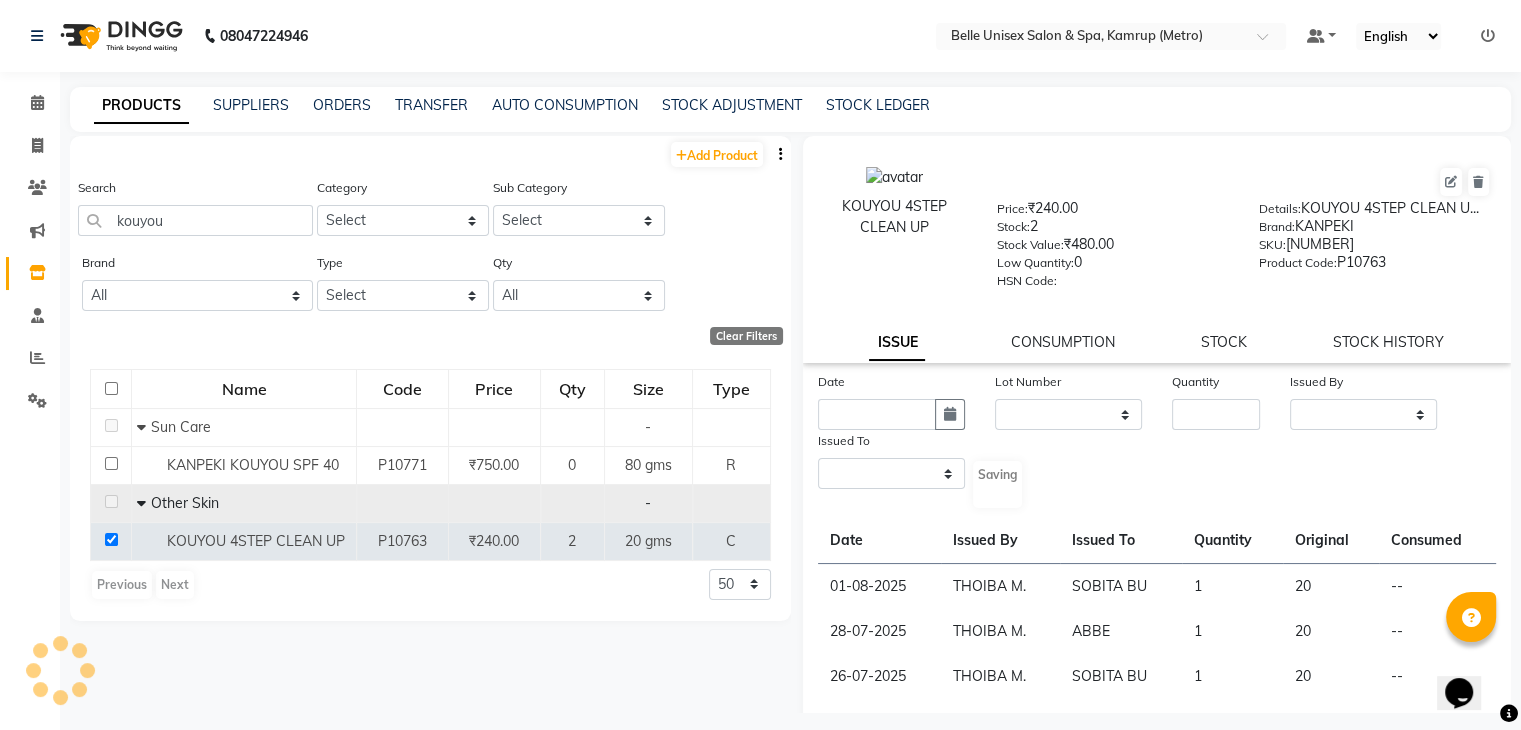 select 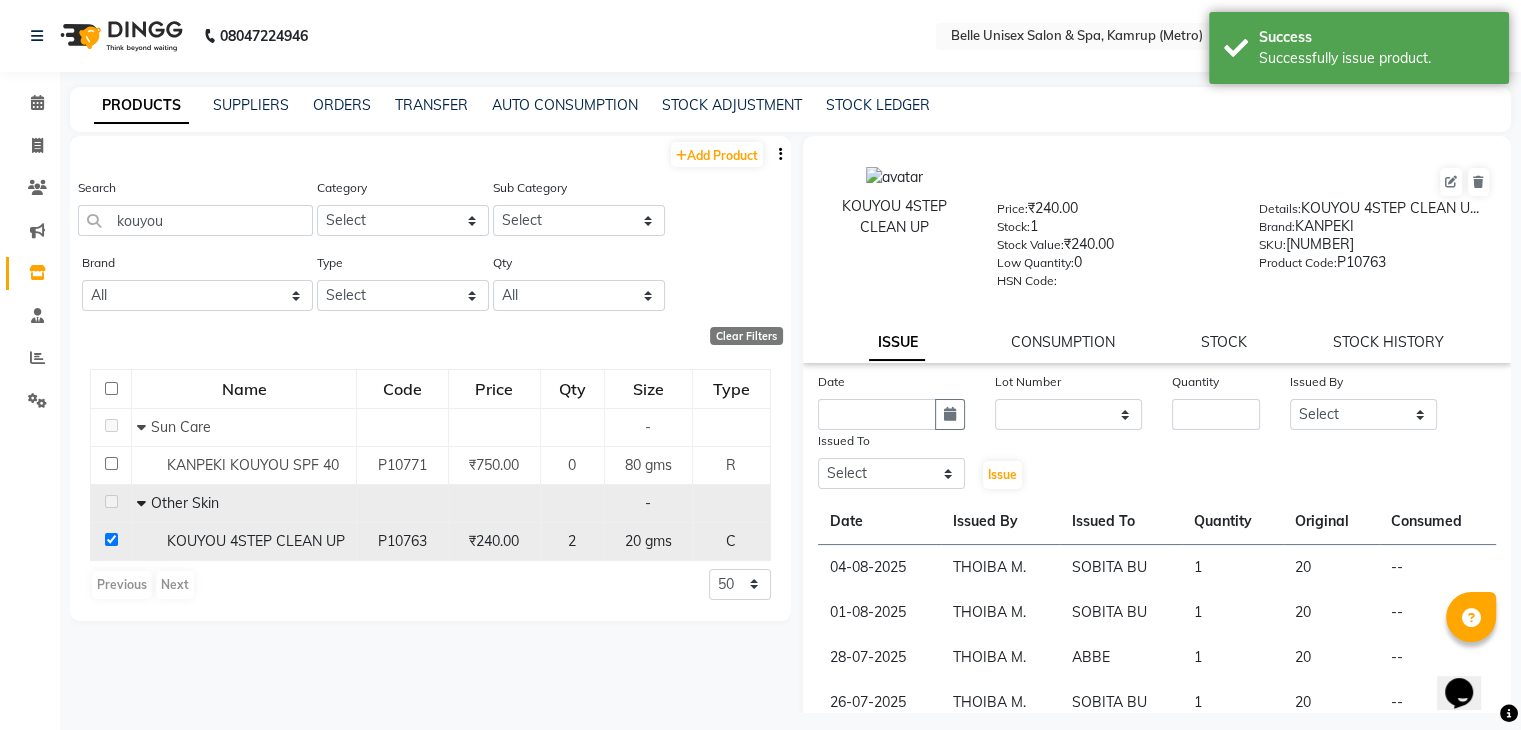 click 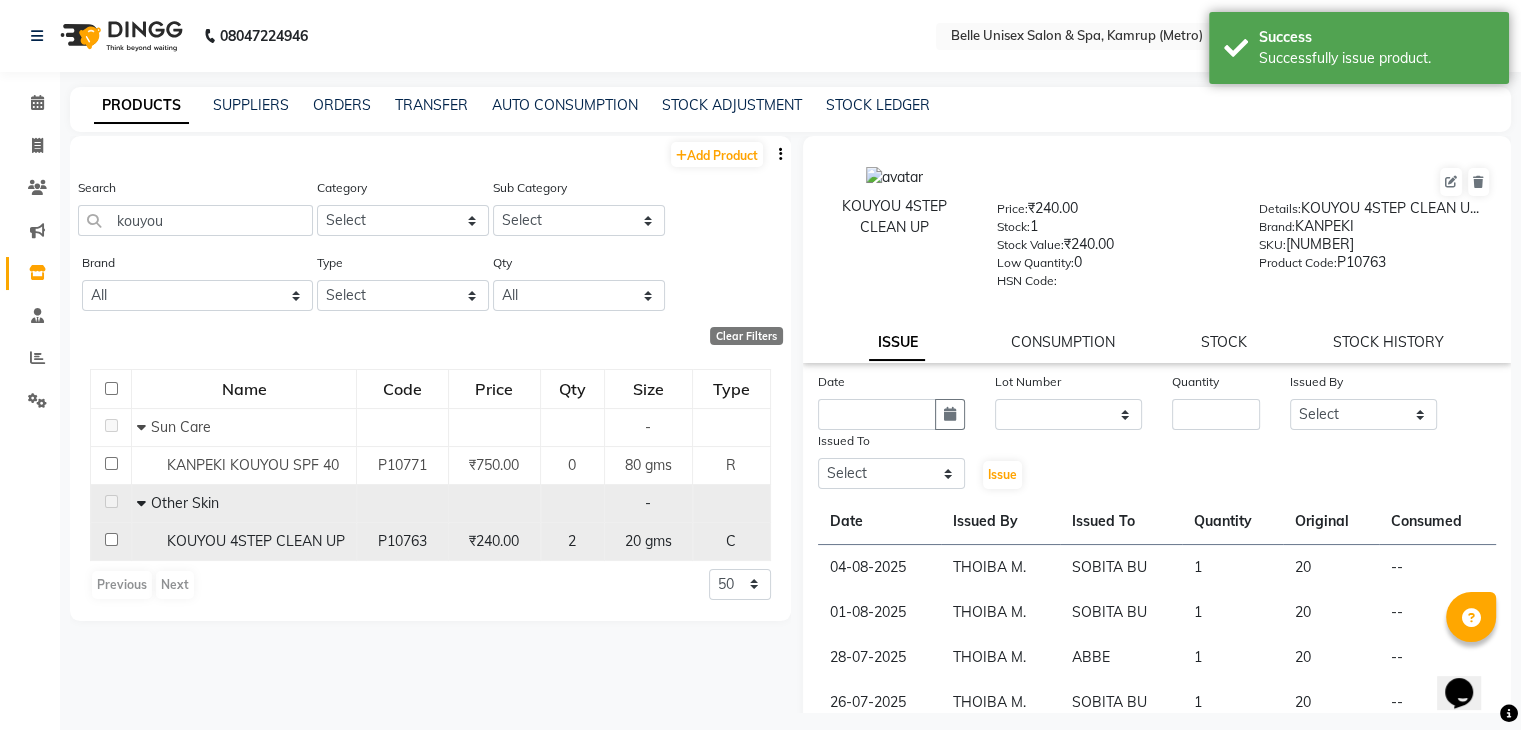 checkbox on "false" 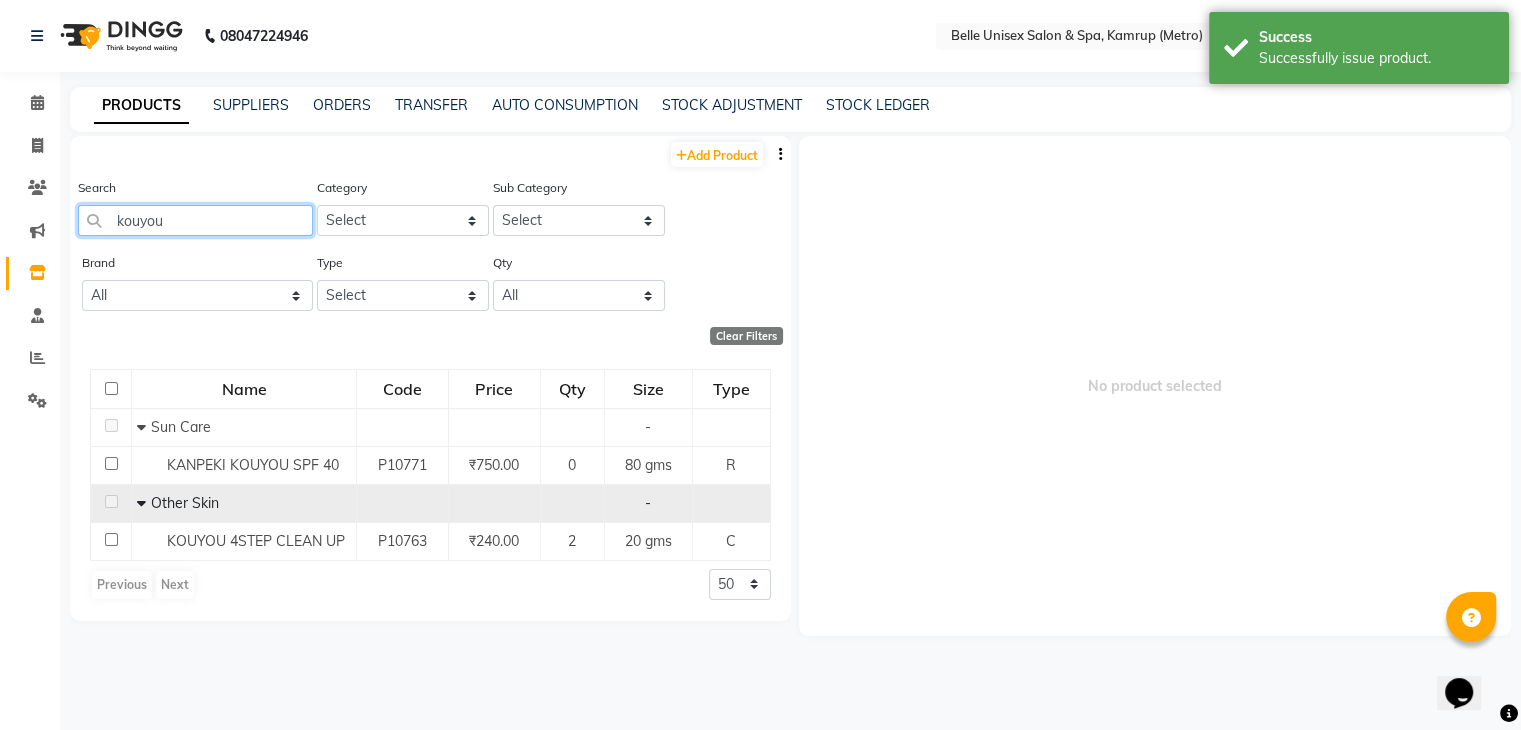 drag, startPoint x: 197, startPoint y: 217, endPoint x: 0, endPoint y: 245, distance: 198.9799 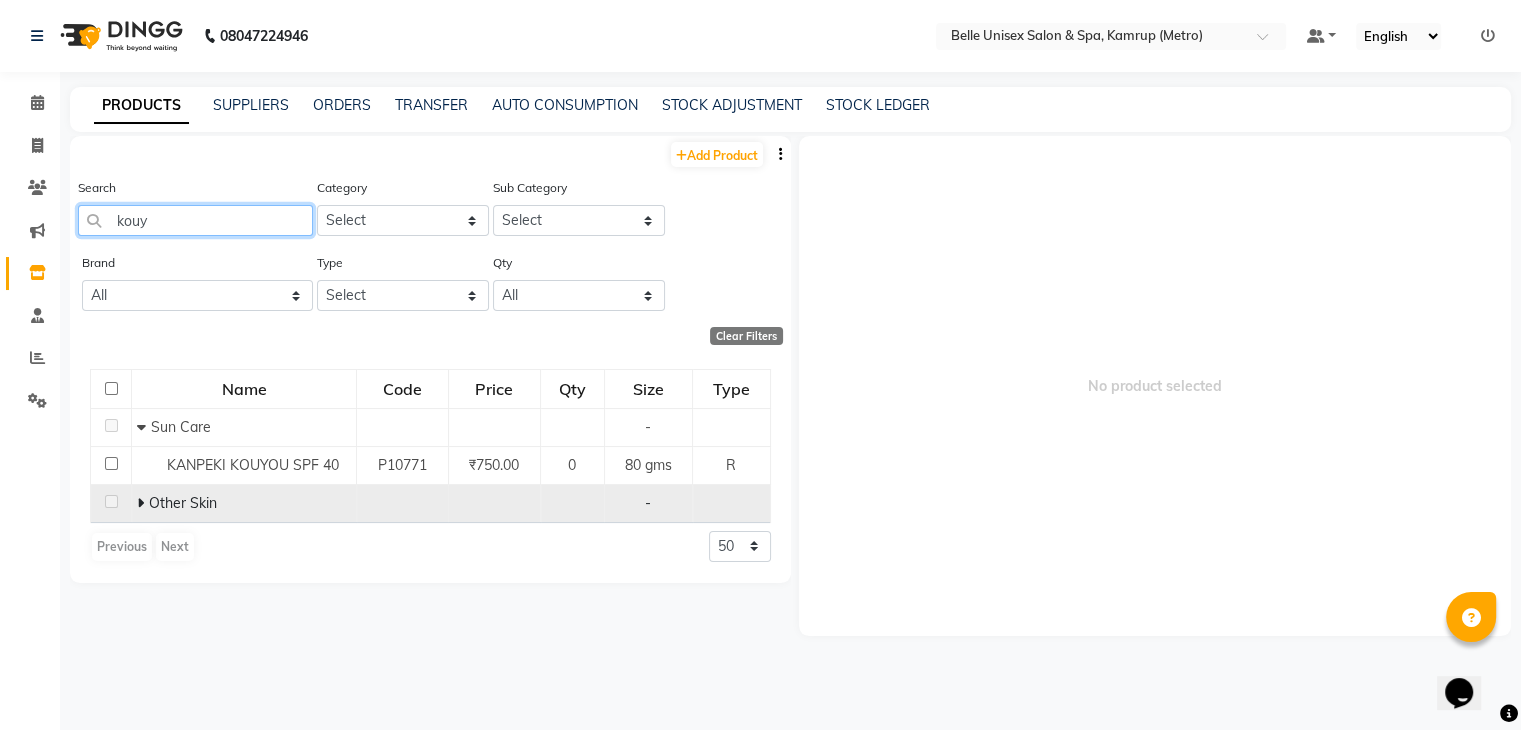 type on "kouy" 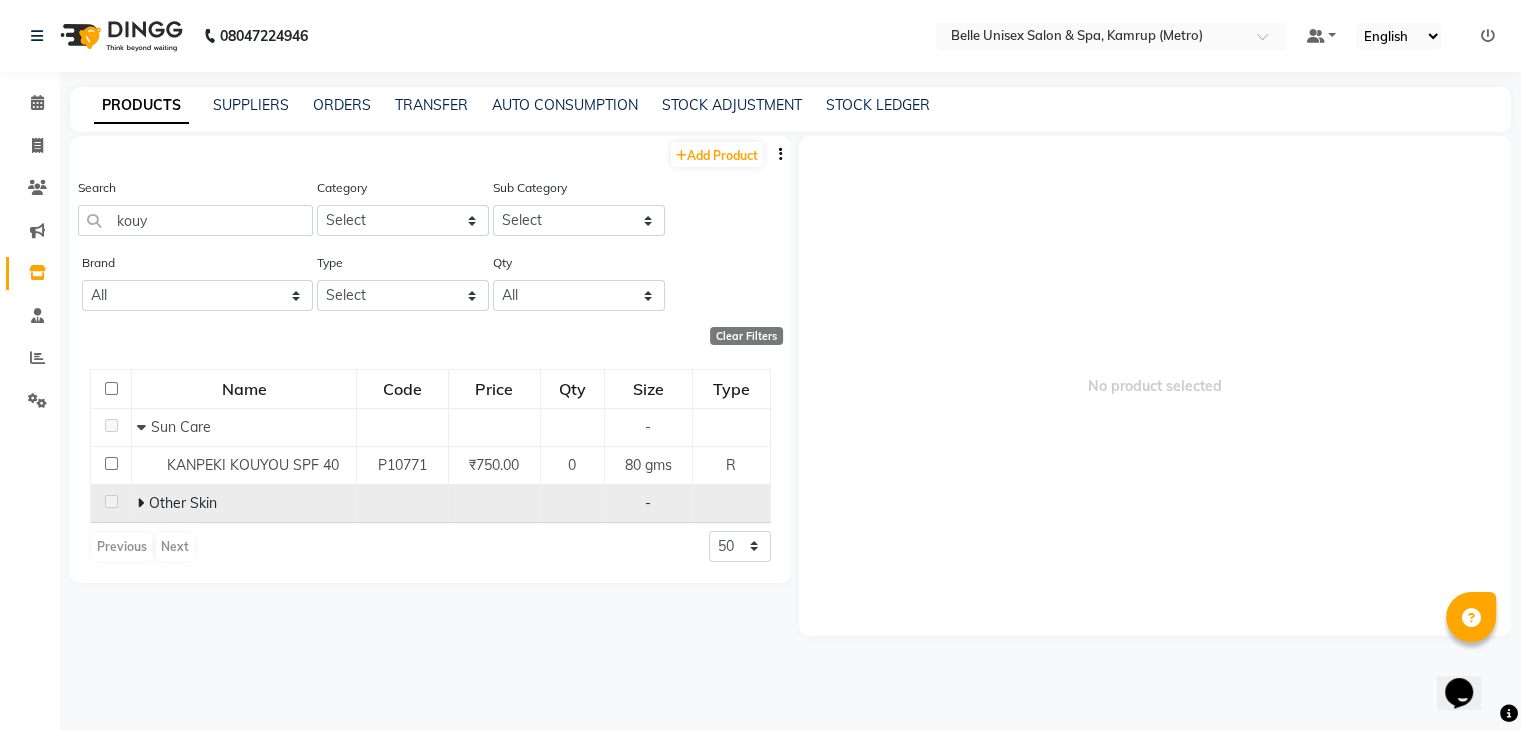 click 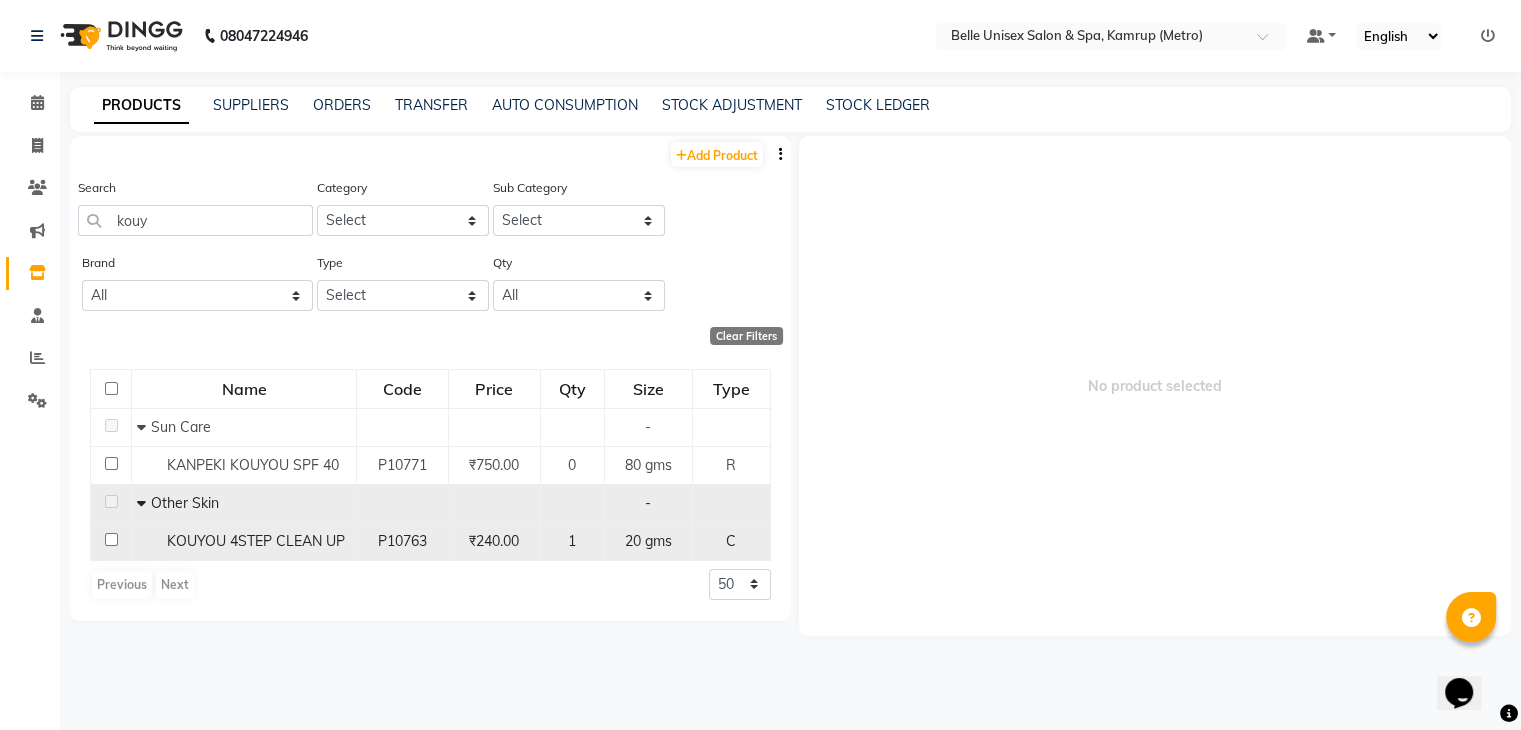 click 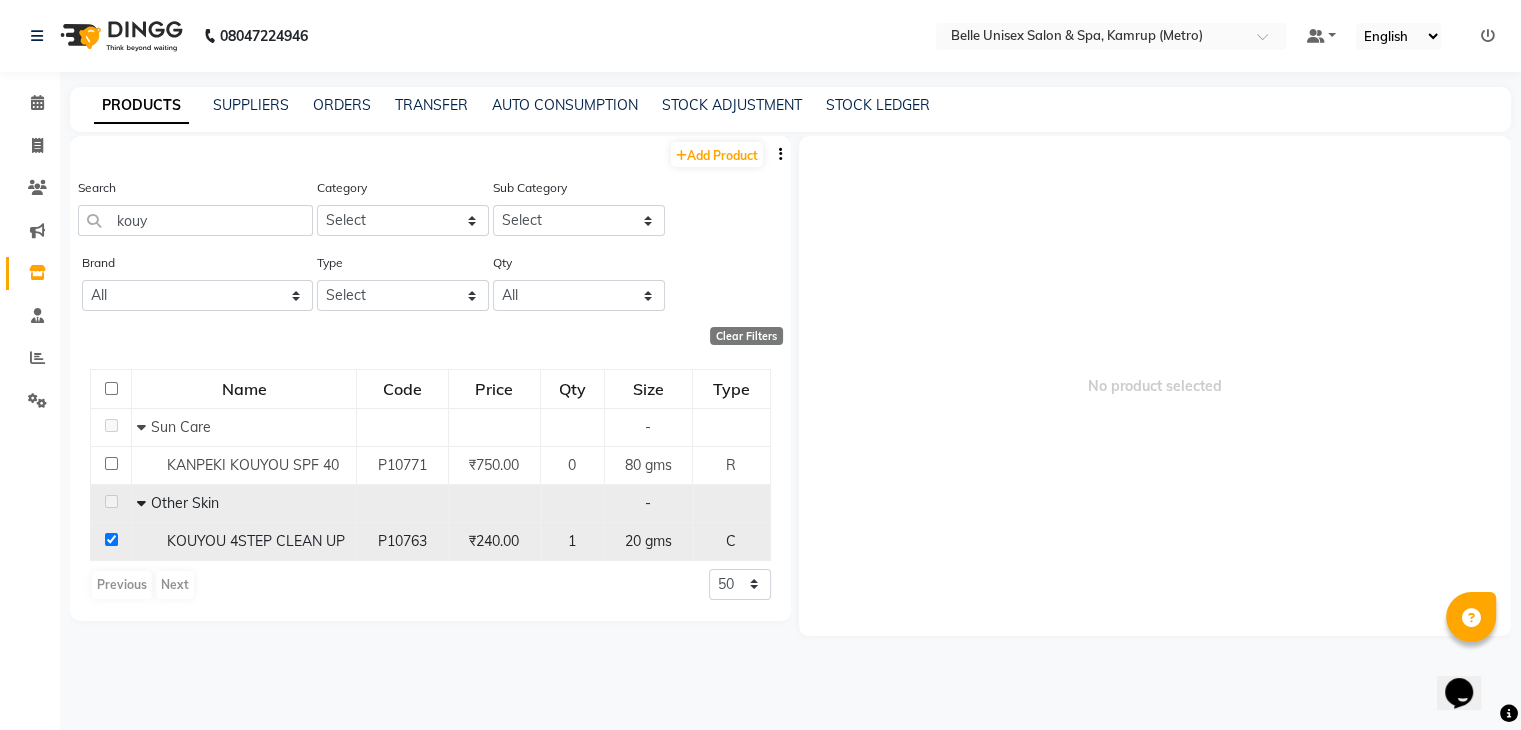 checkbox on "true" 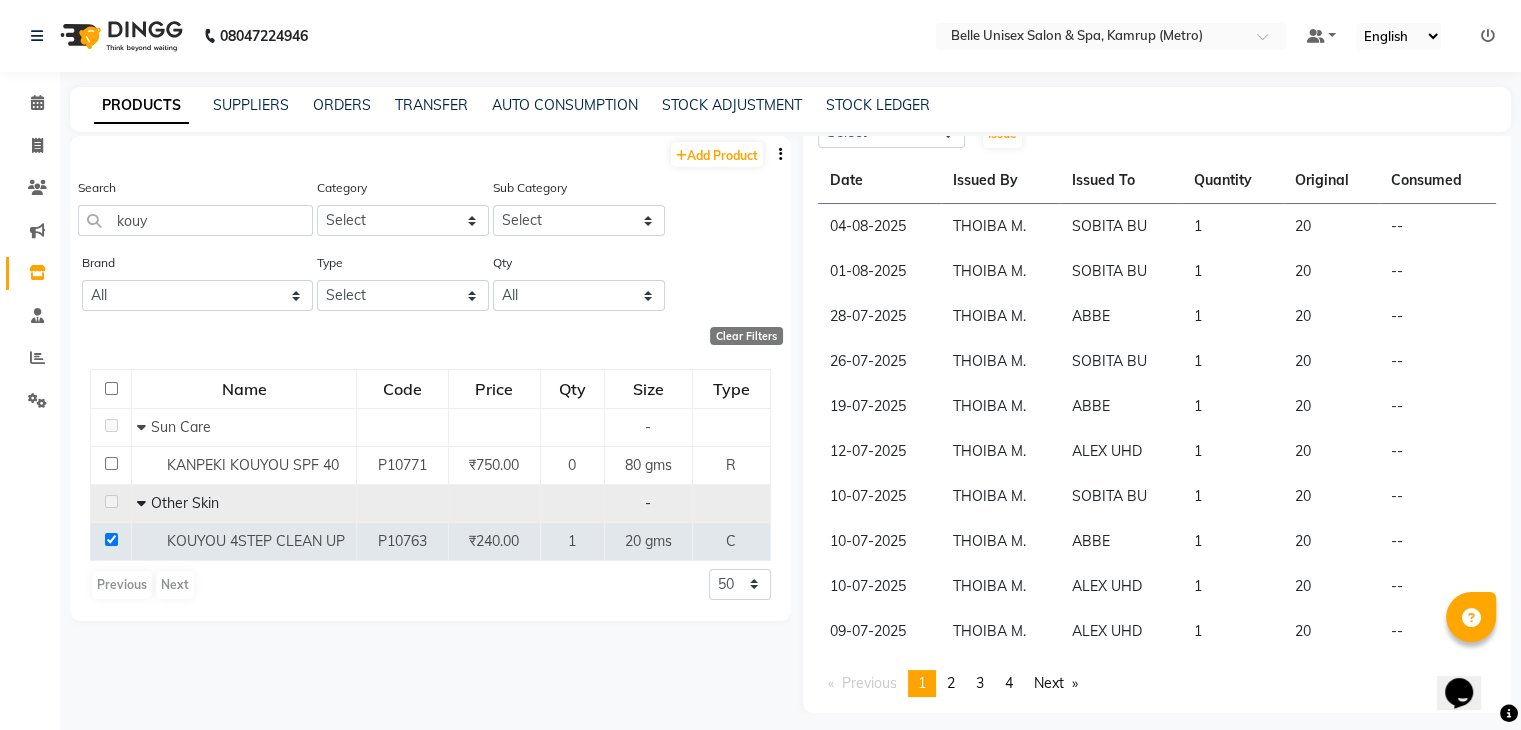 scroll, scrollTop: 348, scrollLeft: 0, axis: vertical 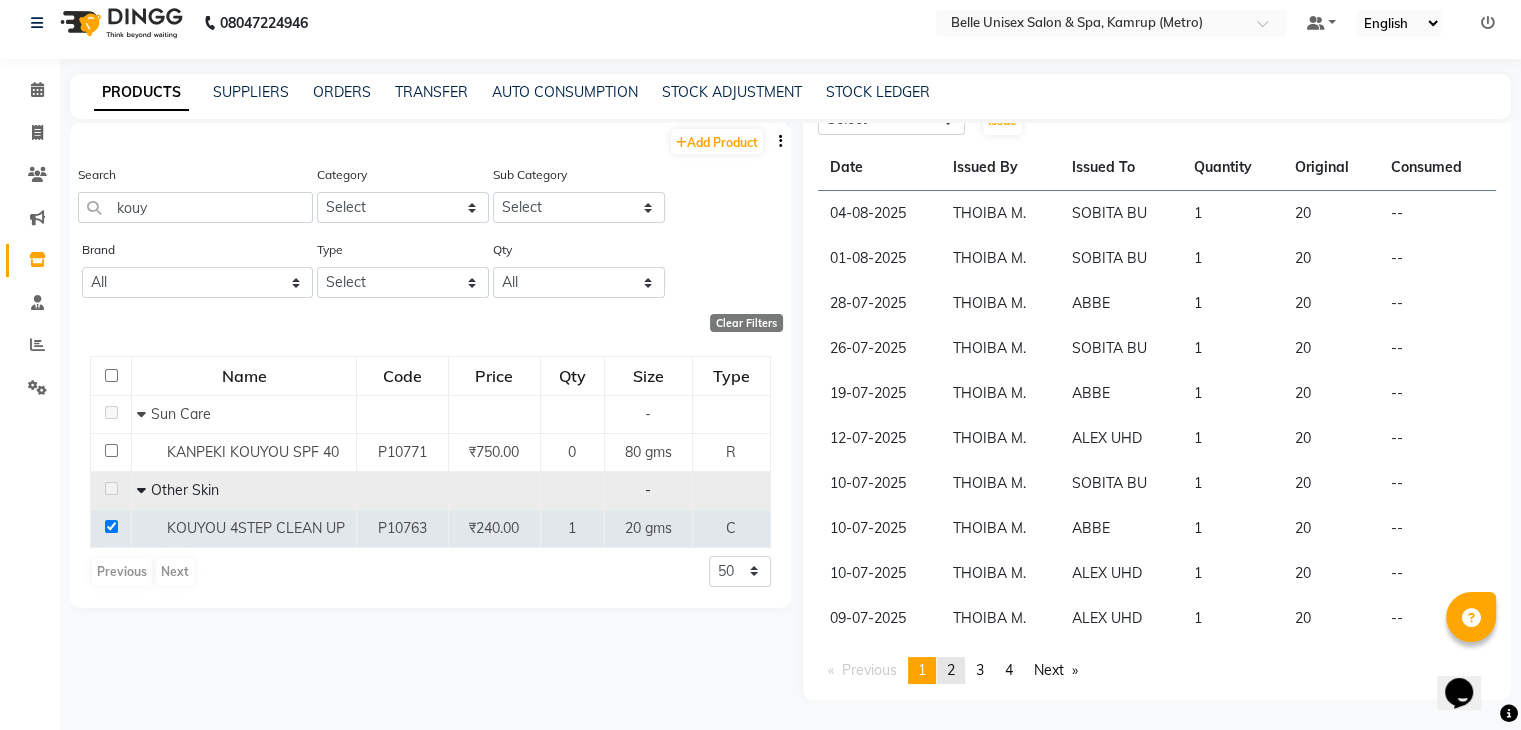 click on "2" at bounding box center [951, 670] 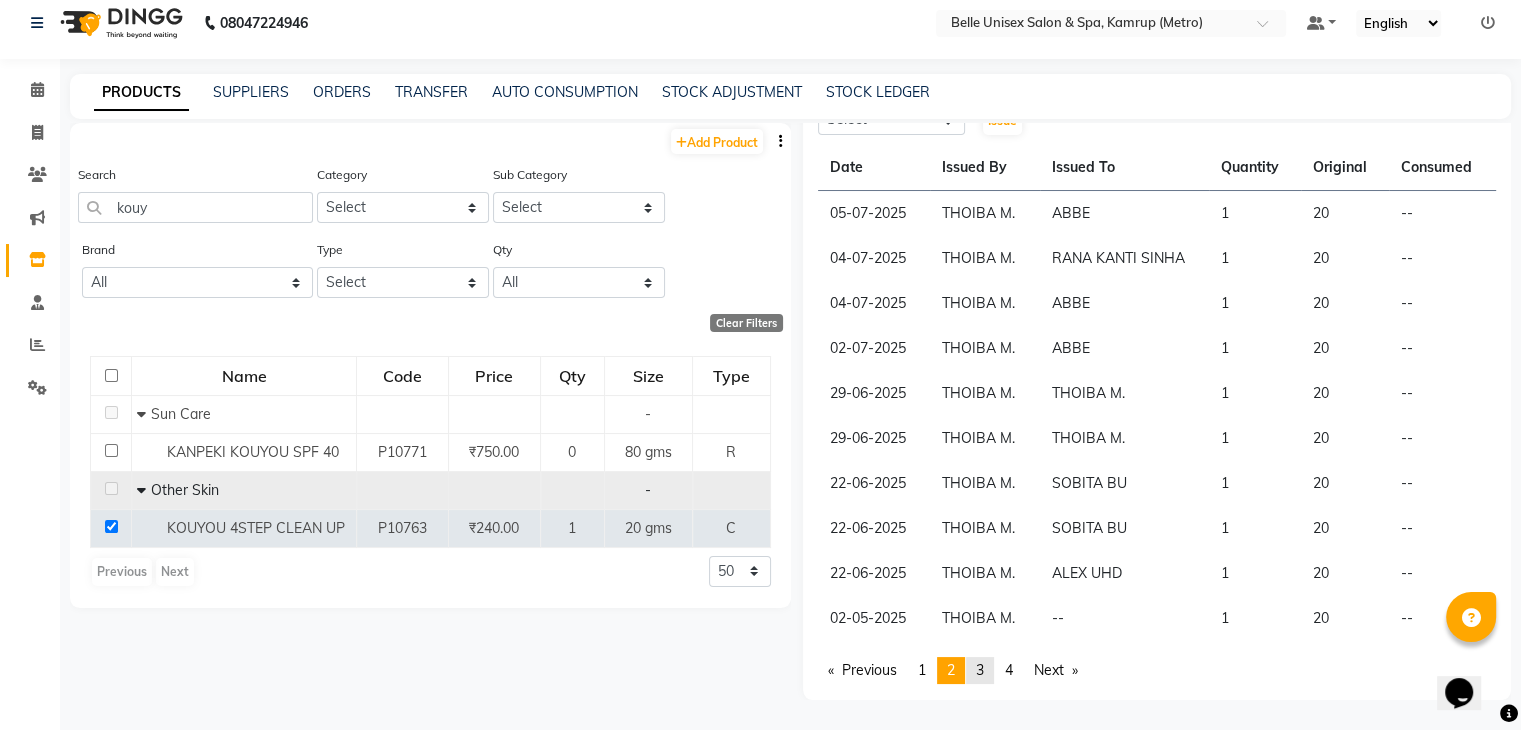 click on "3" at bounding box center [980, 670] 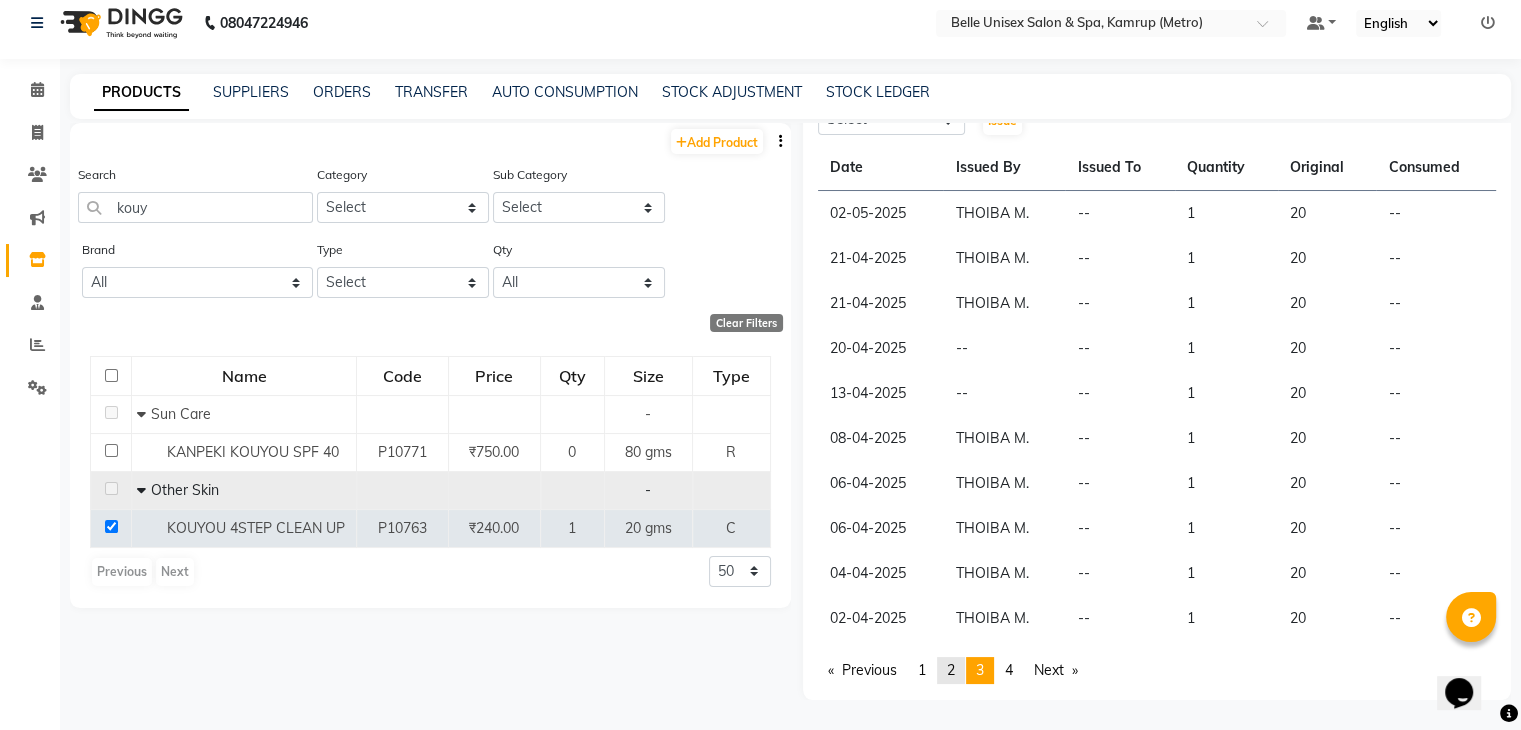 click on "2" at bounding box center (951, 670) 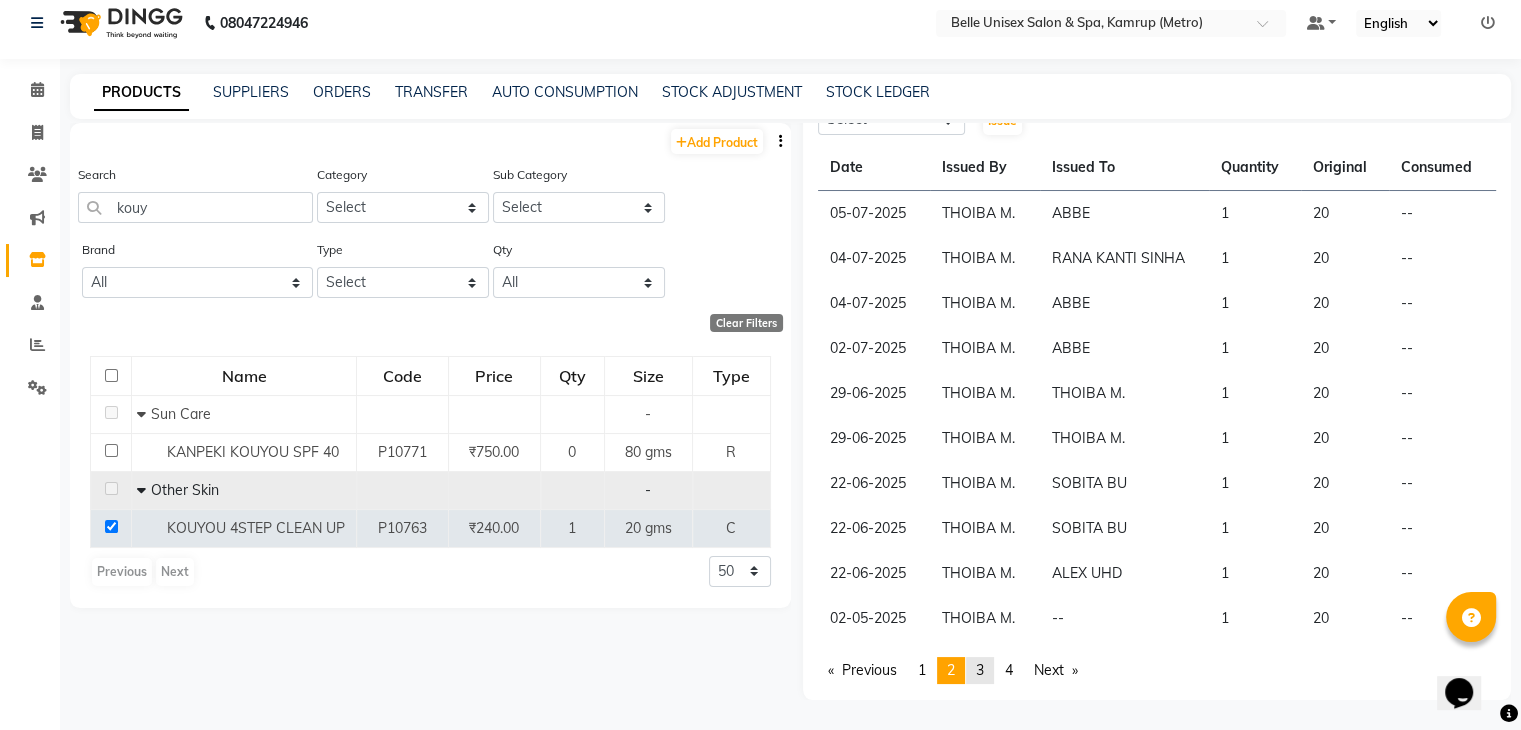 click on "3" at bounding box center [980, 670] 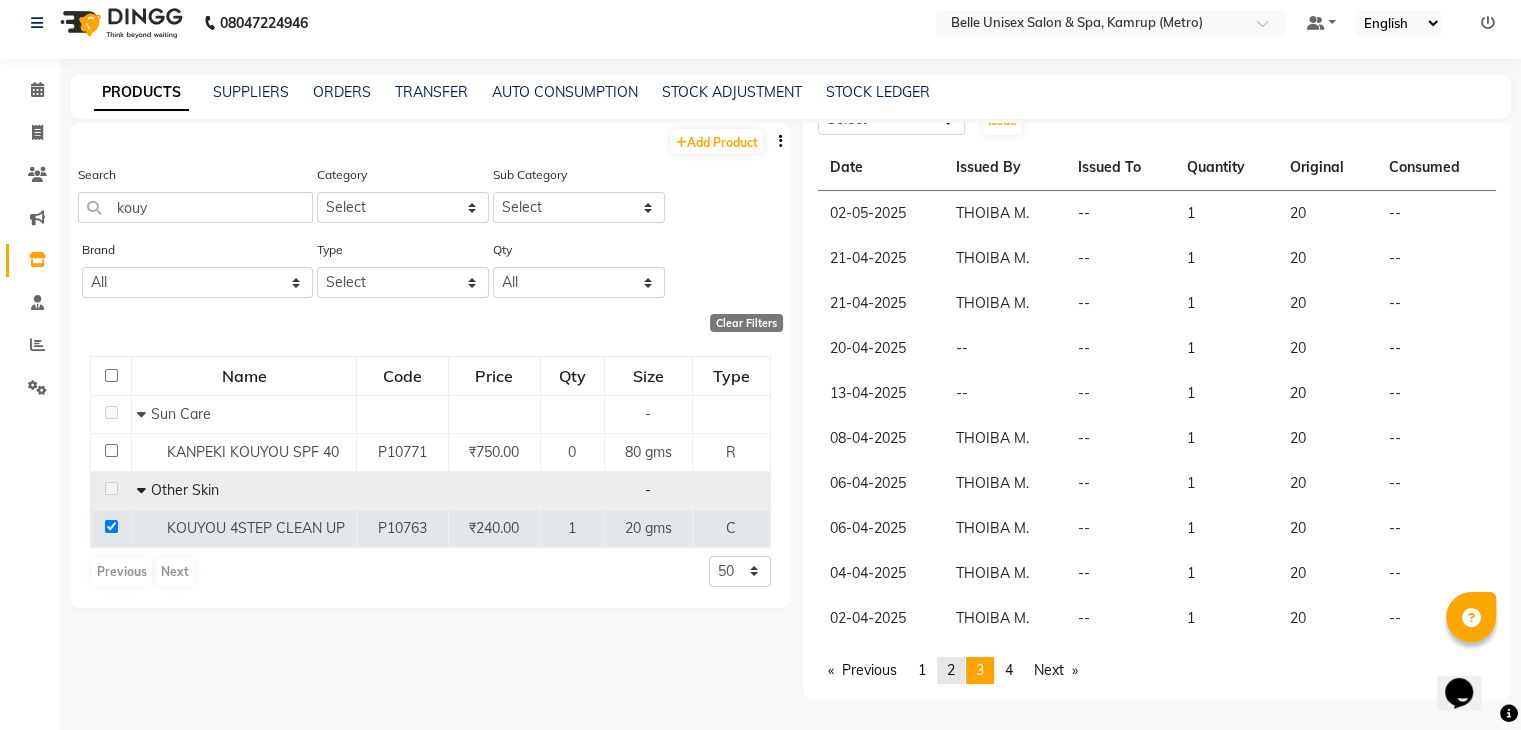 click on "2" at bounding box center [951, 670] 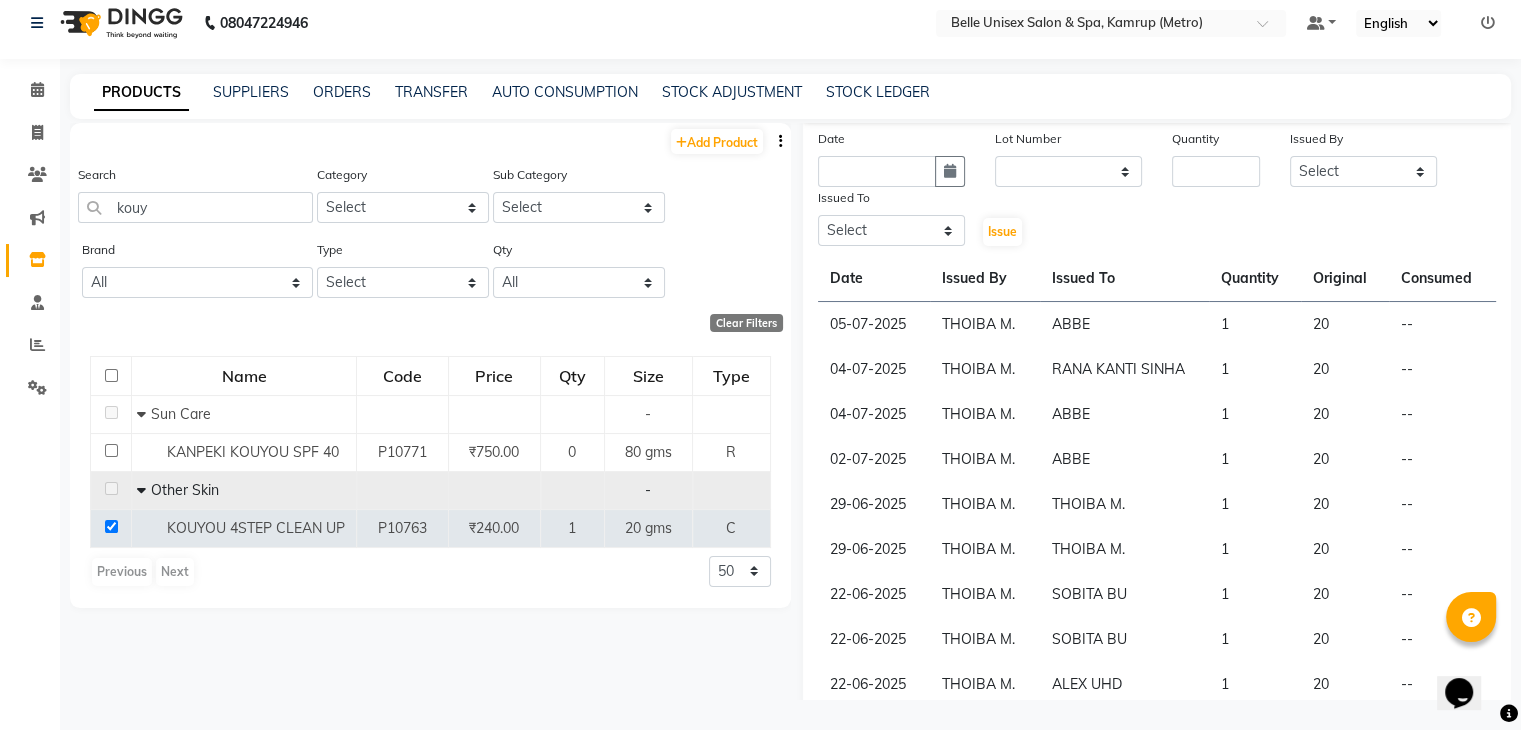 scroll, scrollTop: 348, scrollLeft: 0, axis: vertical 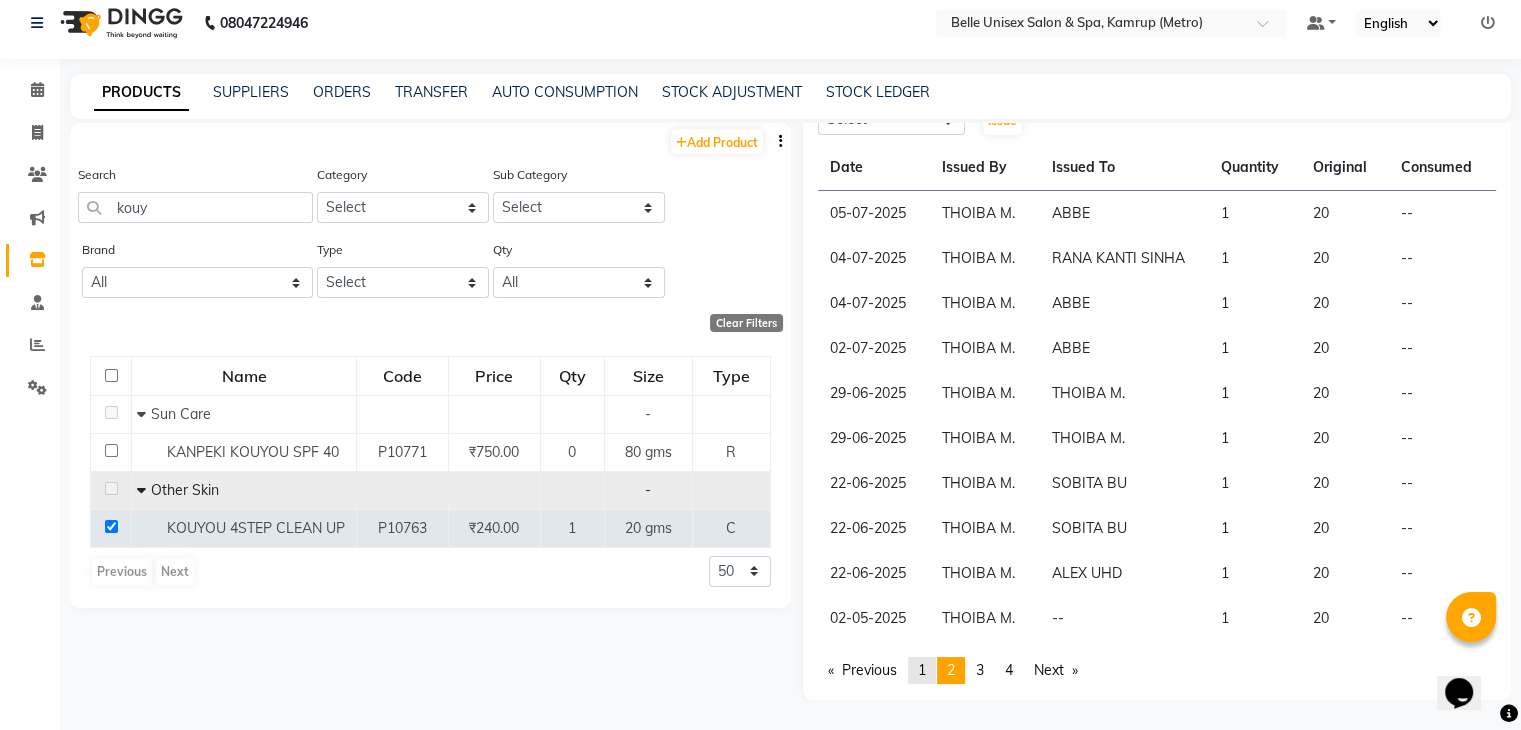 click on "1" at bounding box center (922, 670) 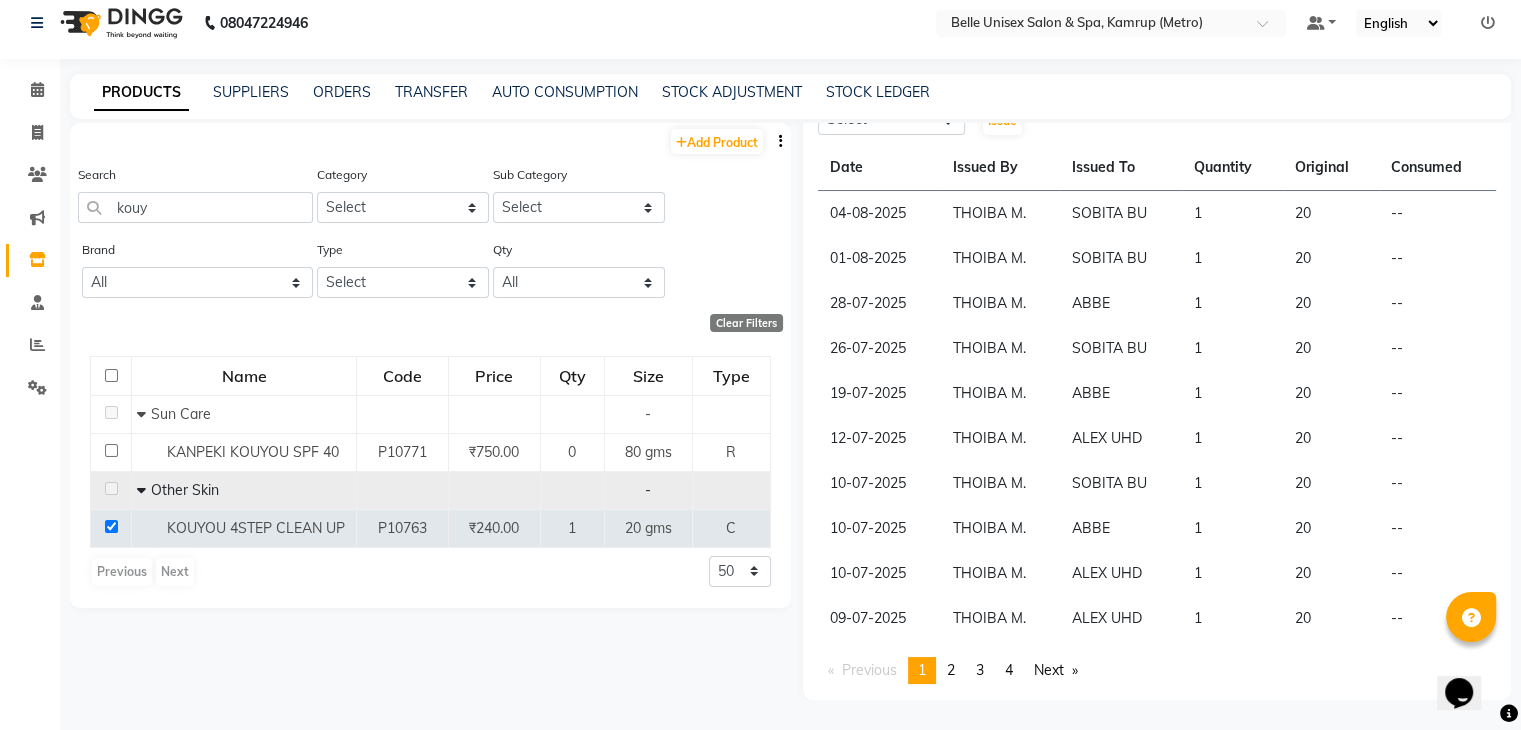 scroll, scrollTop: 348, scrollLeft: 0, axis: vertical 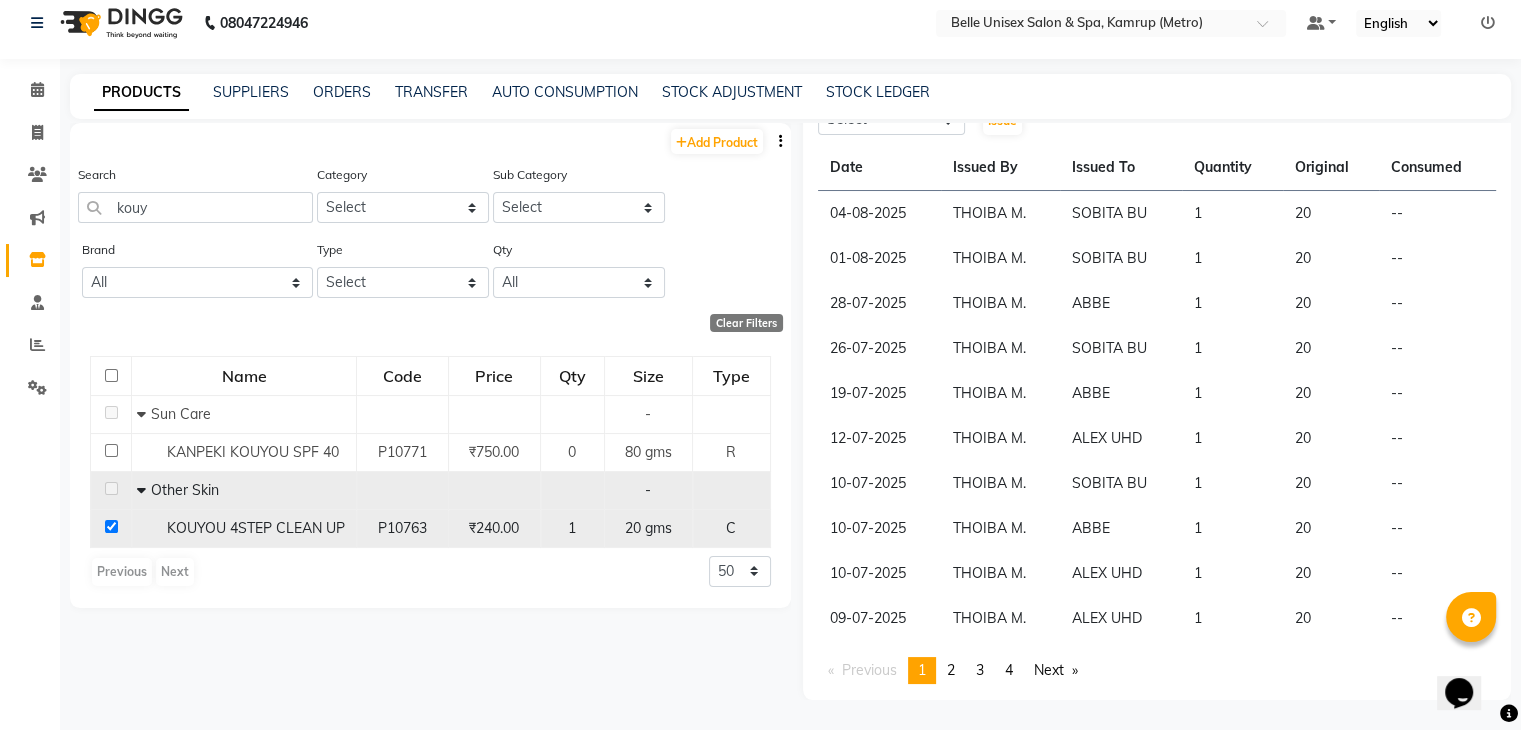 click 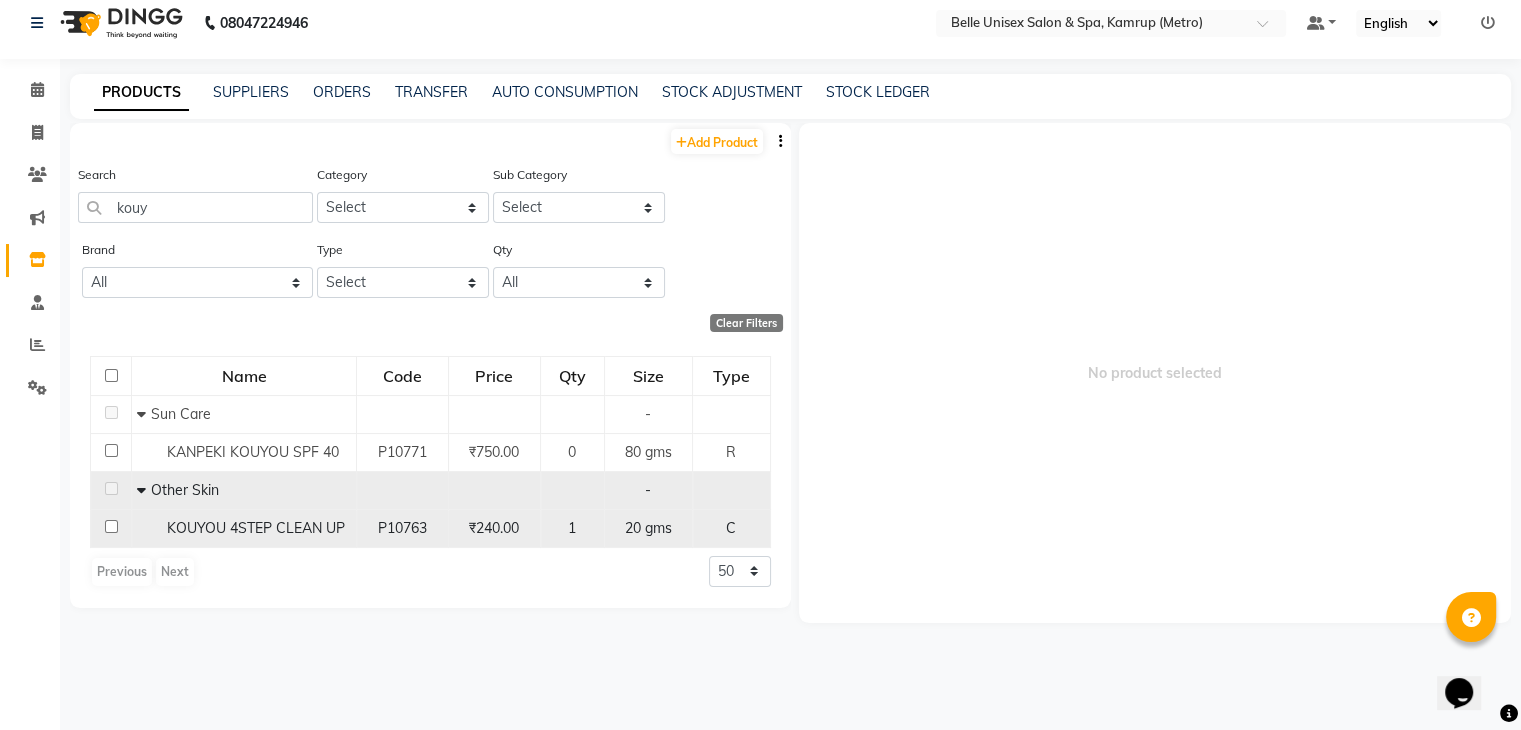 scroll, scrollTop: 0, scrollLeft: 0, axis: both 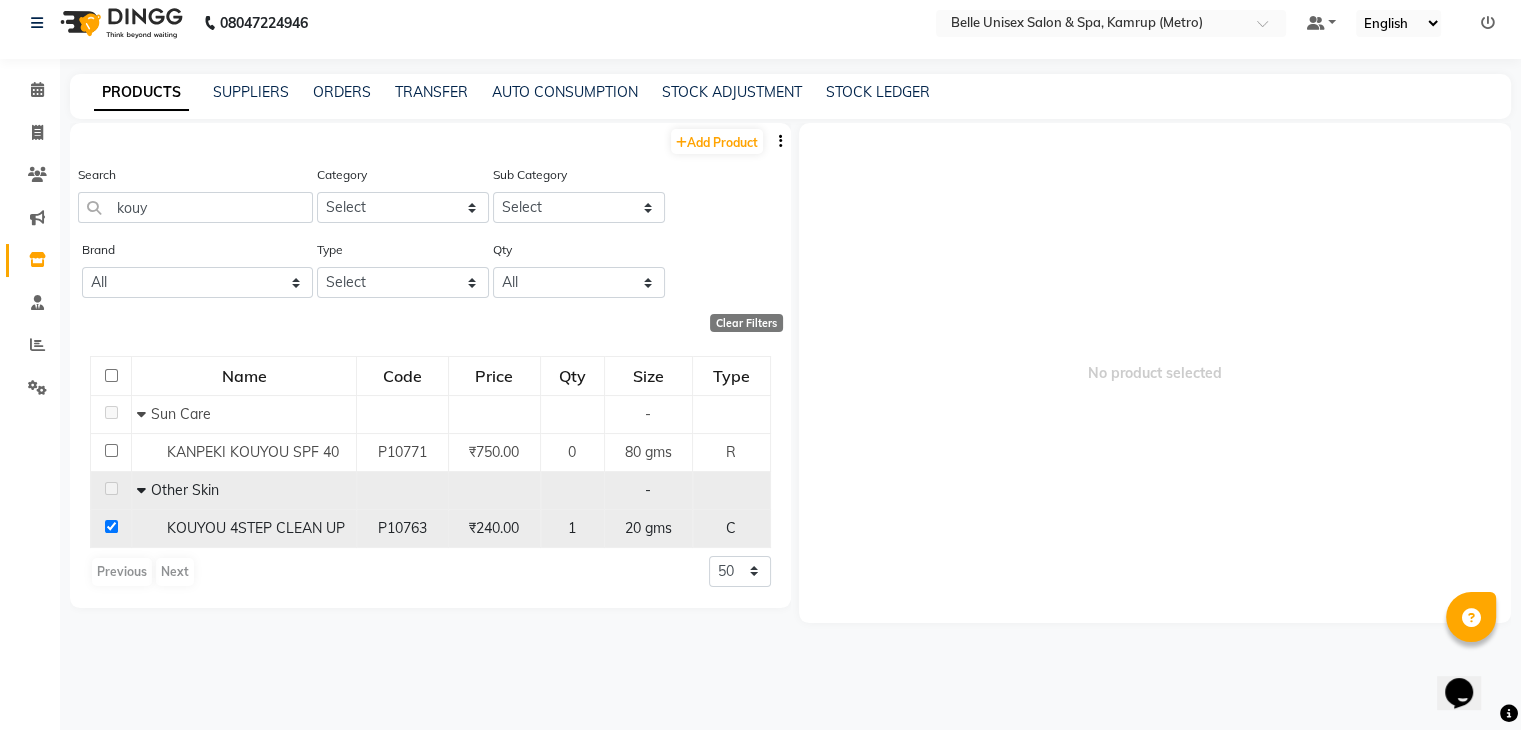 checkbox on "true" 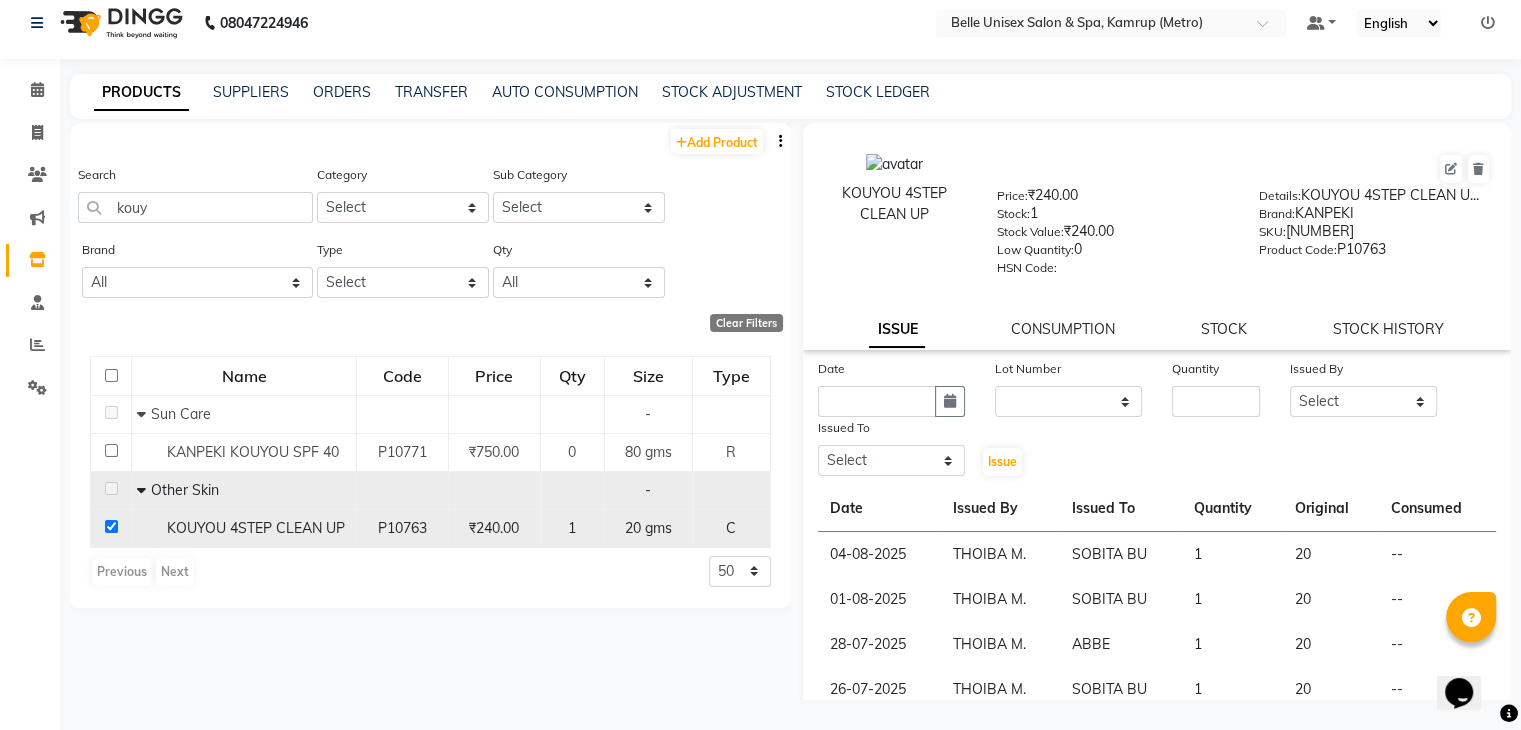 click 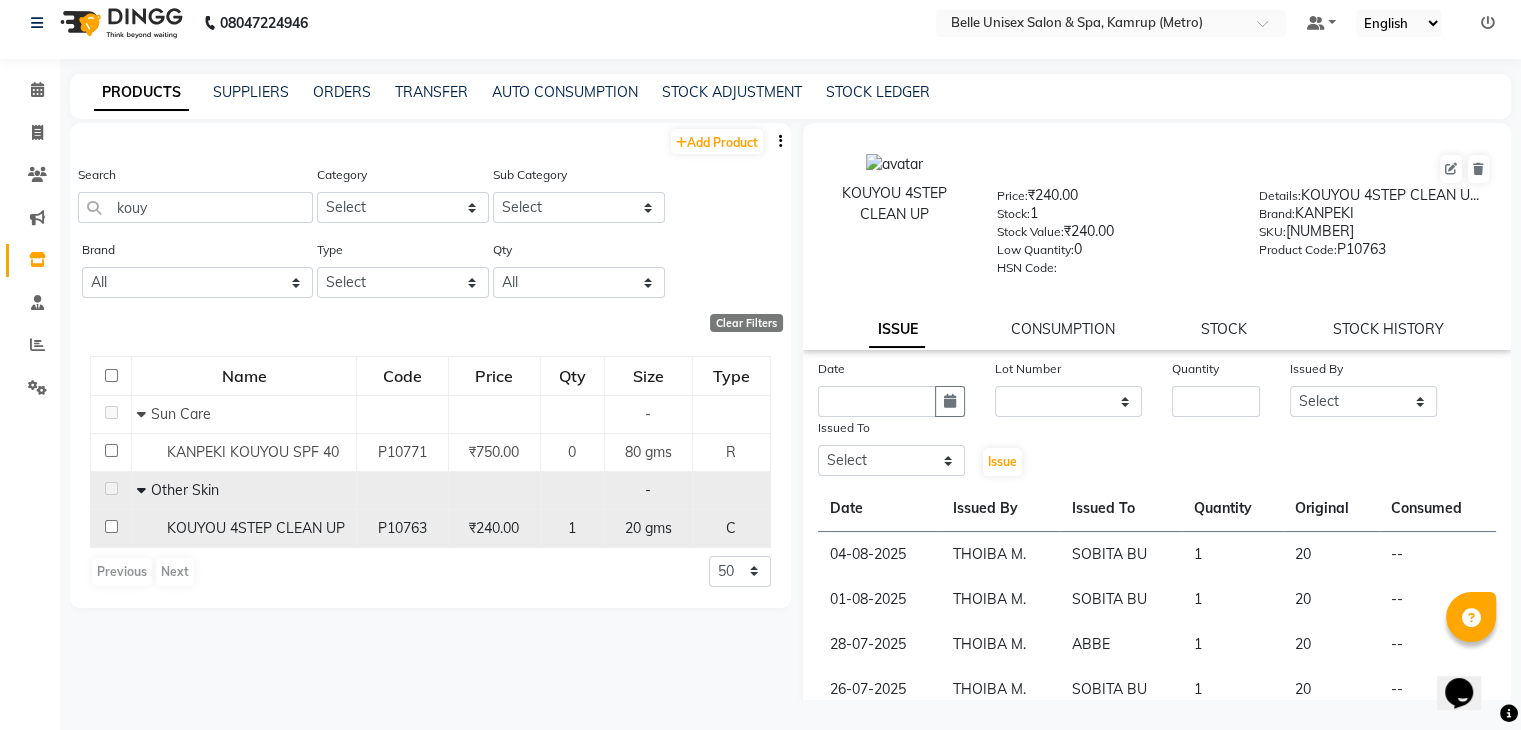 checkbox on "false" 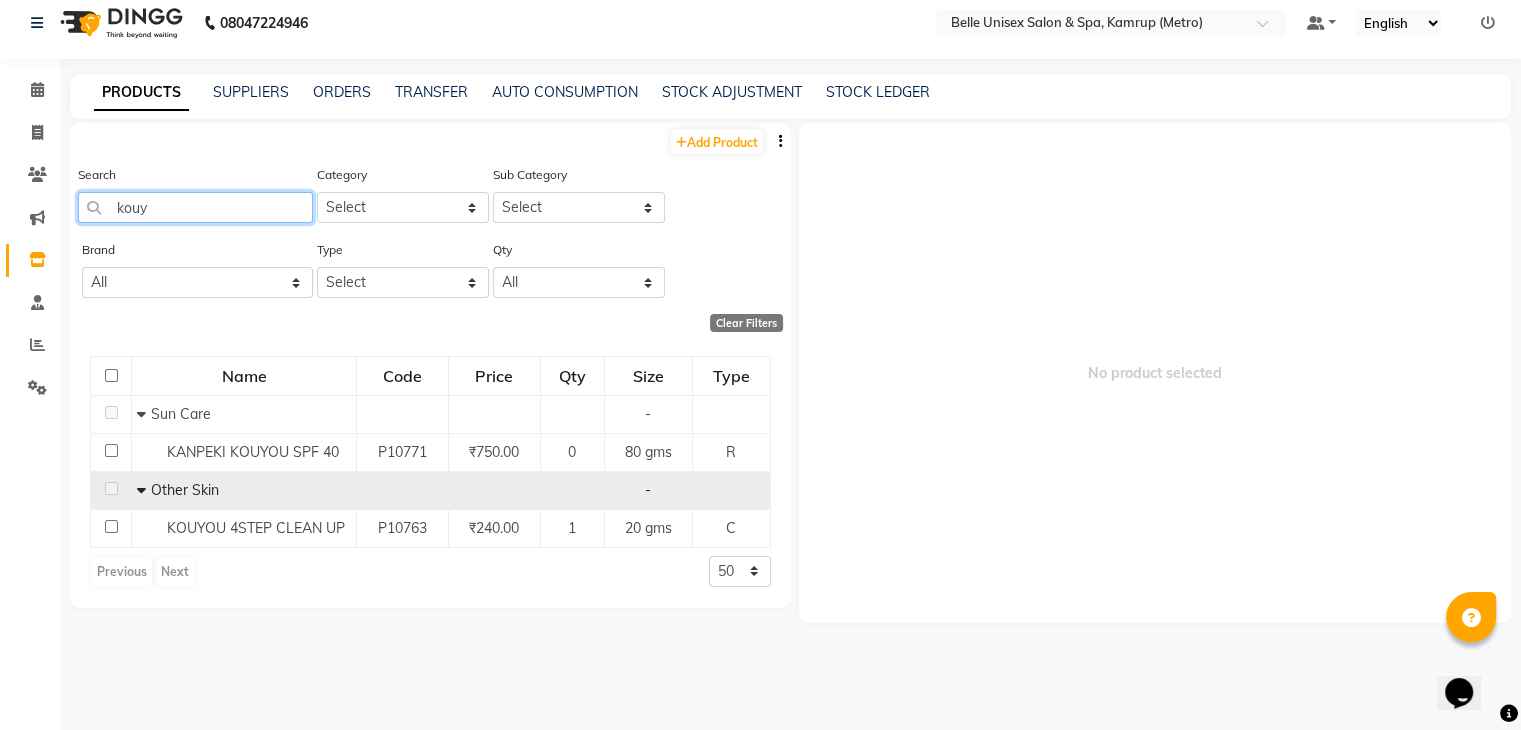drag, startPoint x: 189, startPoint y: 205, endPoint x: 0, endPoint y: 223, distance: 189.85521 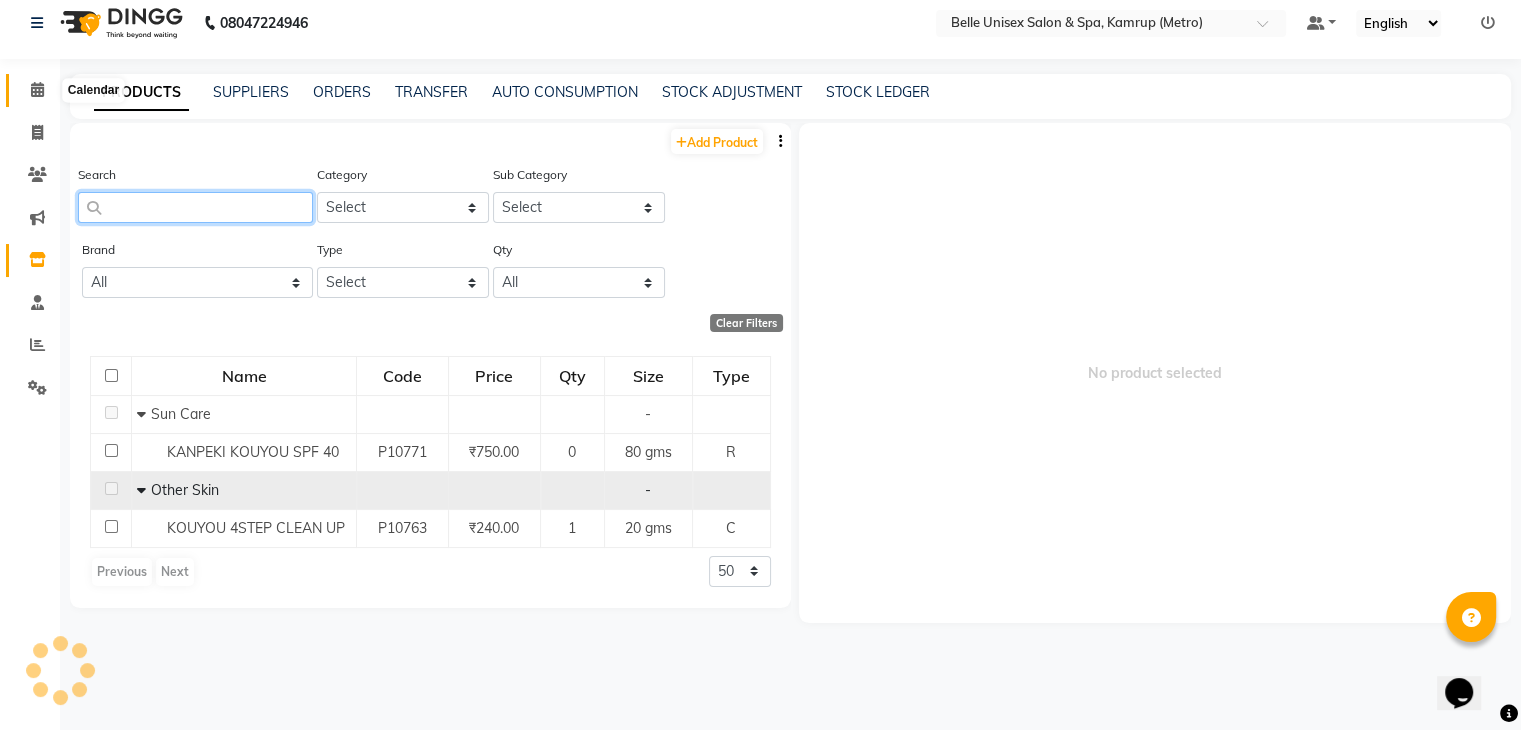 type 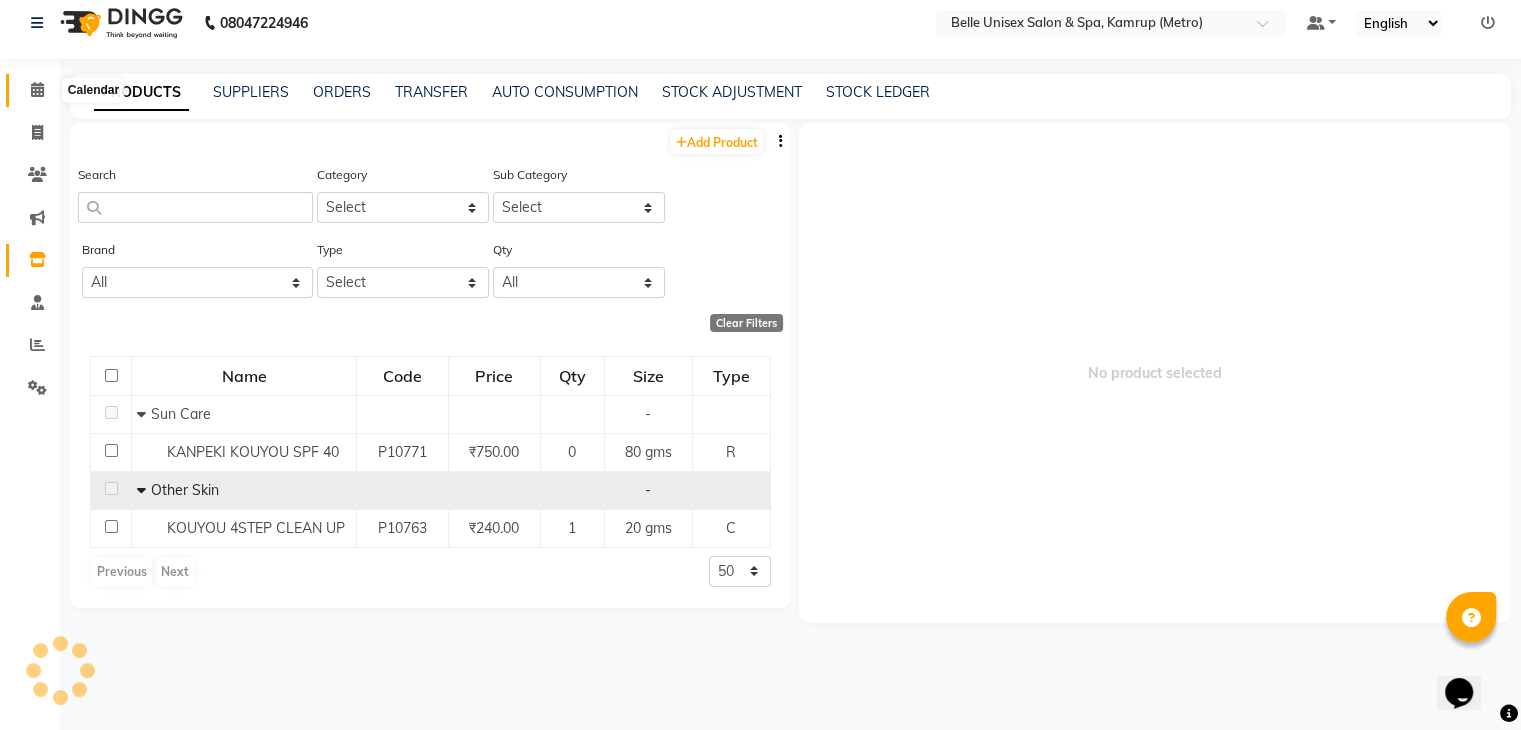 click 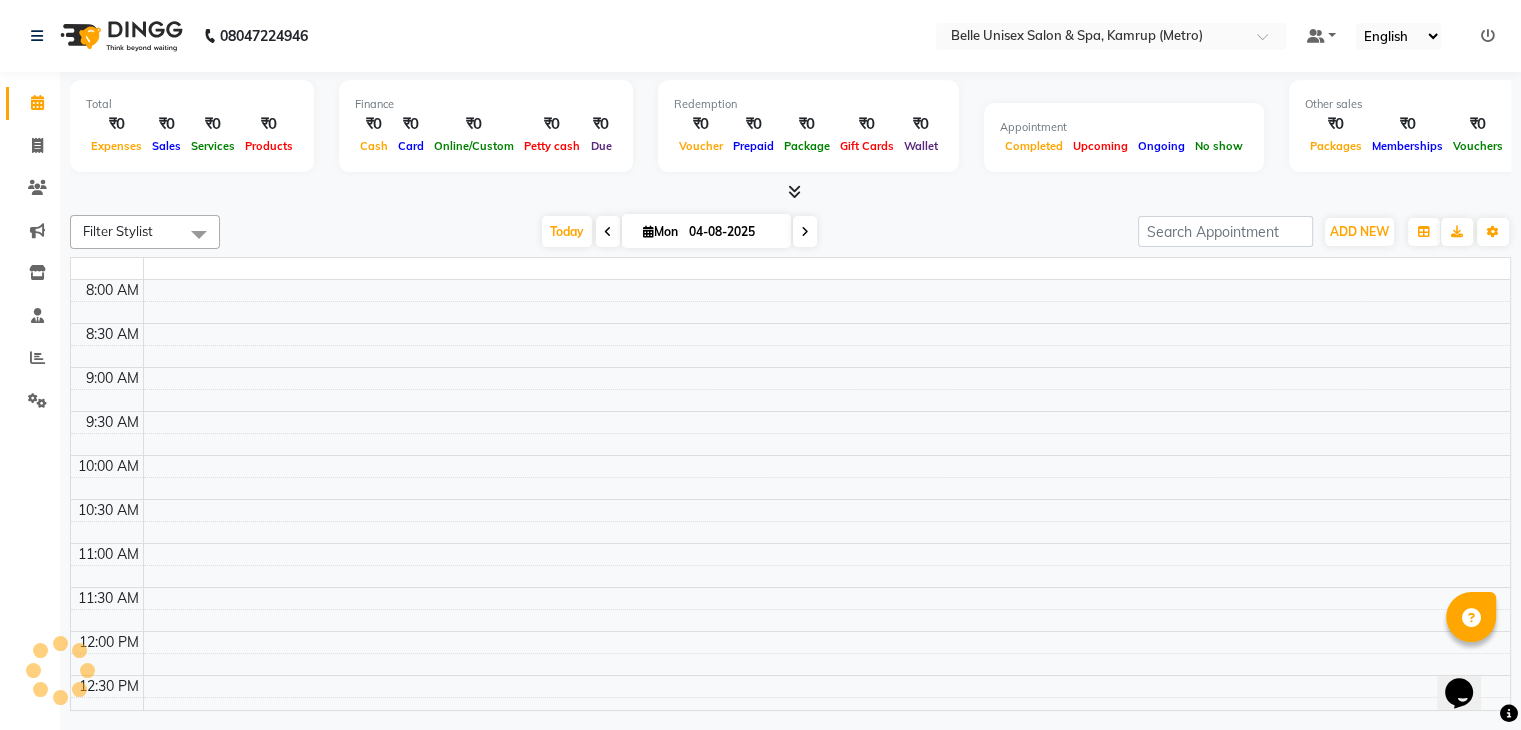scroll, scrollTop: 0, scrollLeft: 0, axis: both 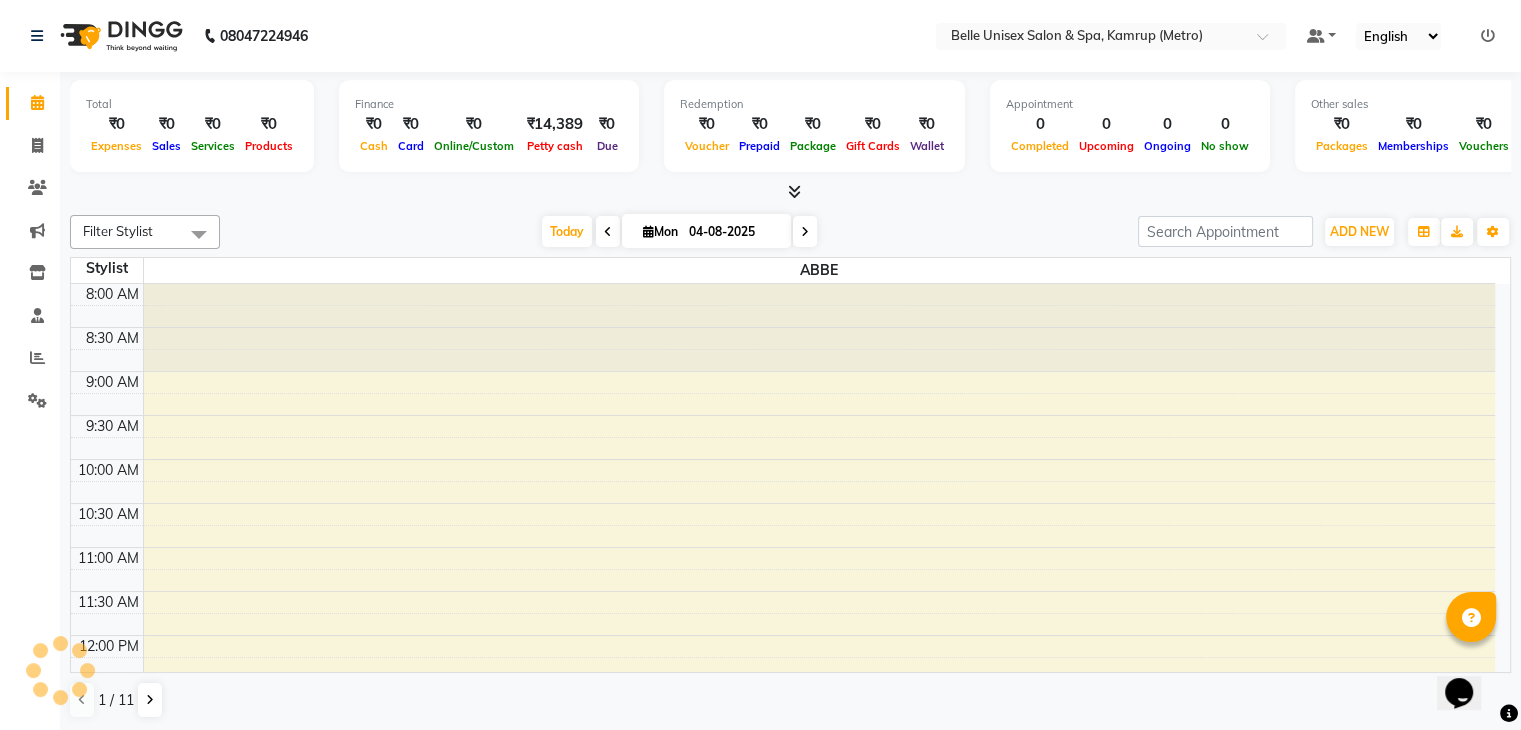 click at bounding box center [790, 192] 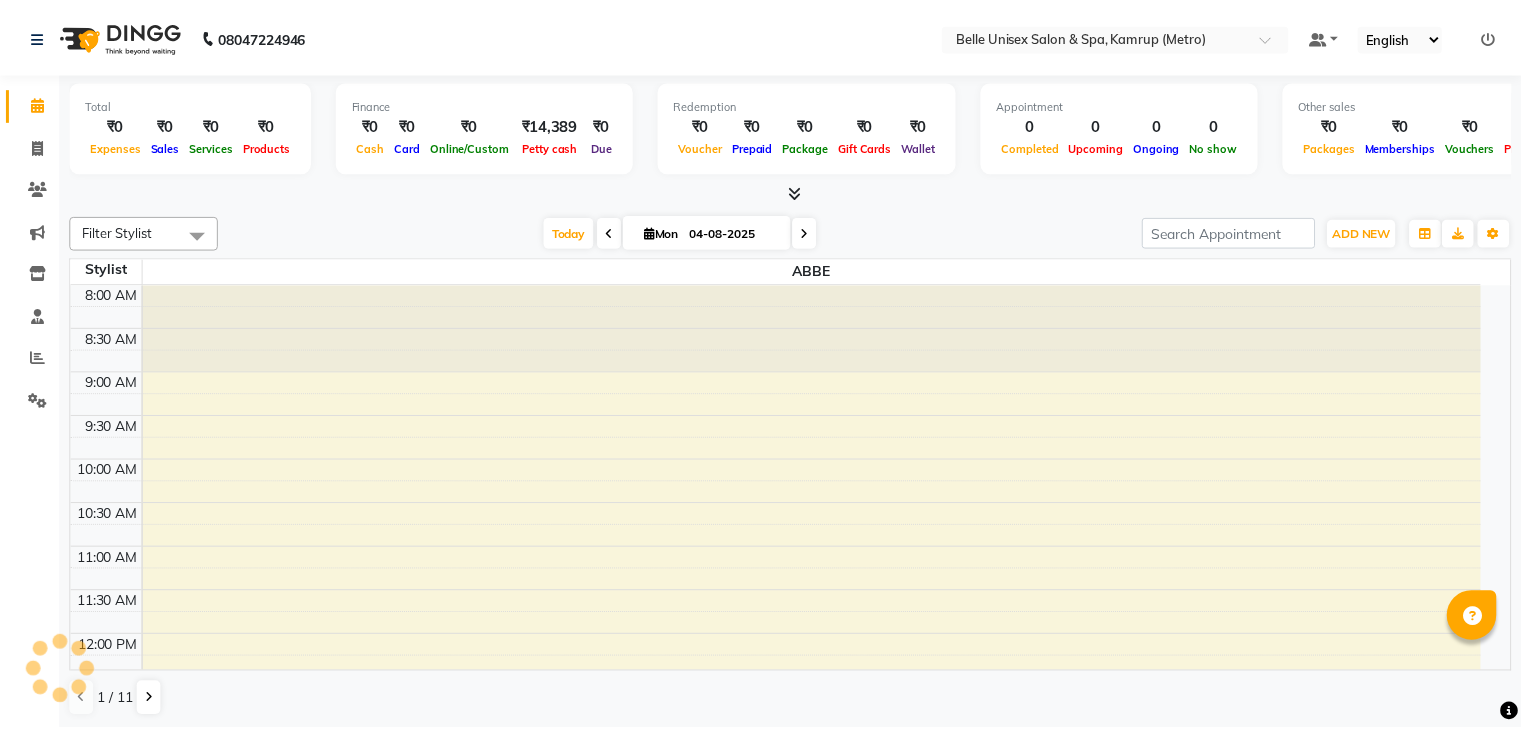 scroll, scrollTop: 0, scrollLeft: 0, axis: both 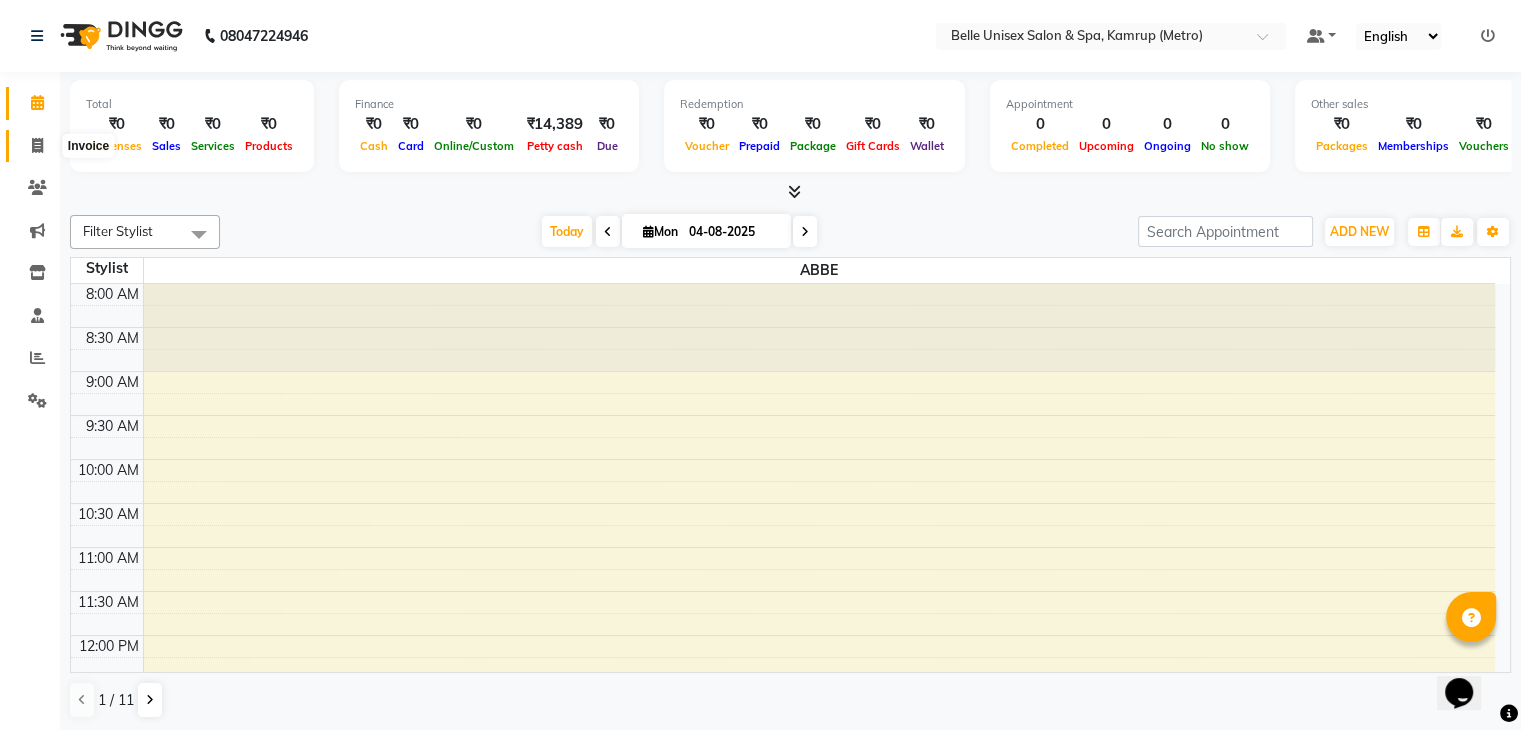 click 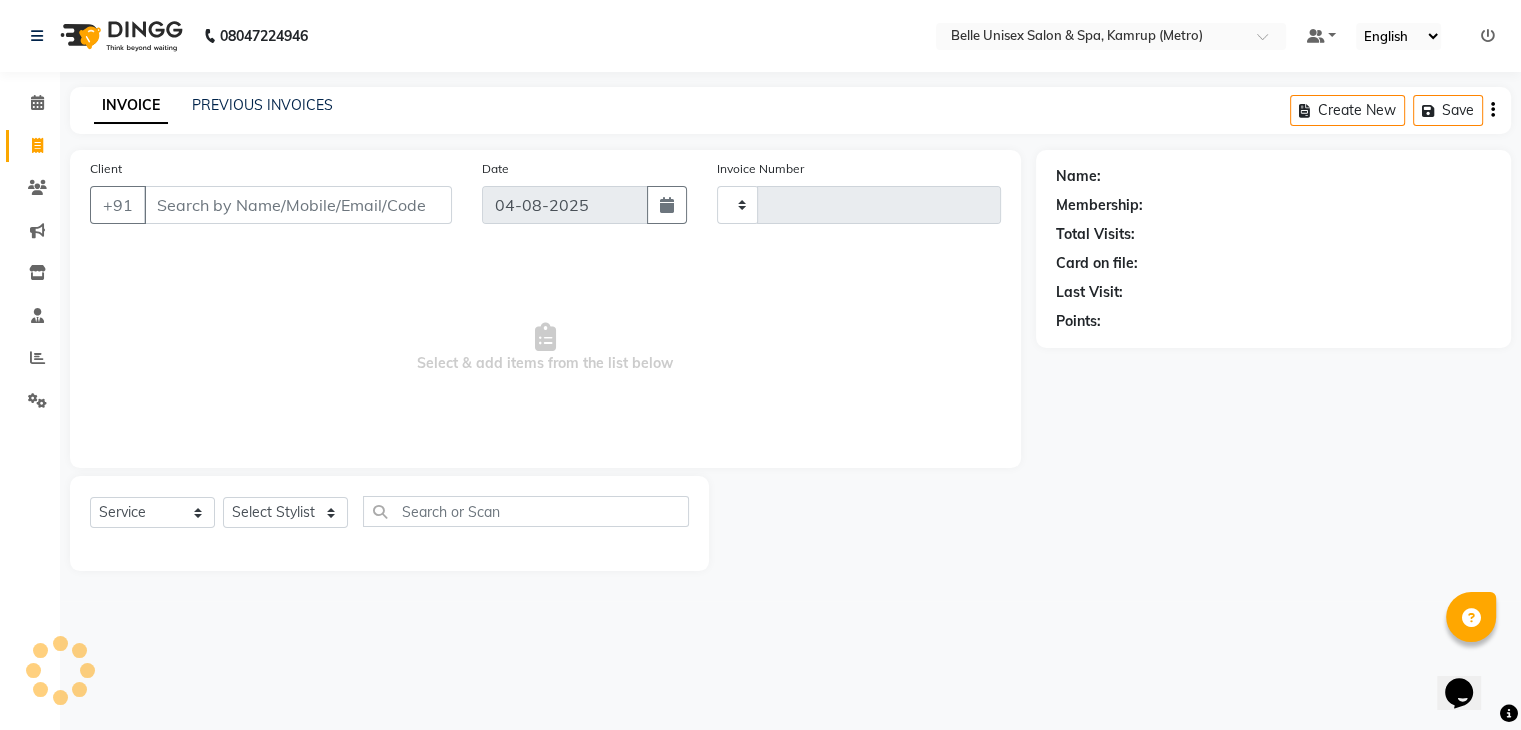 type on "0885" 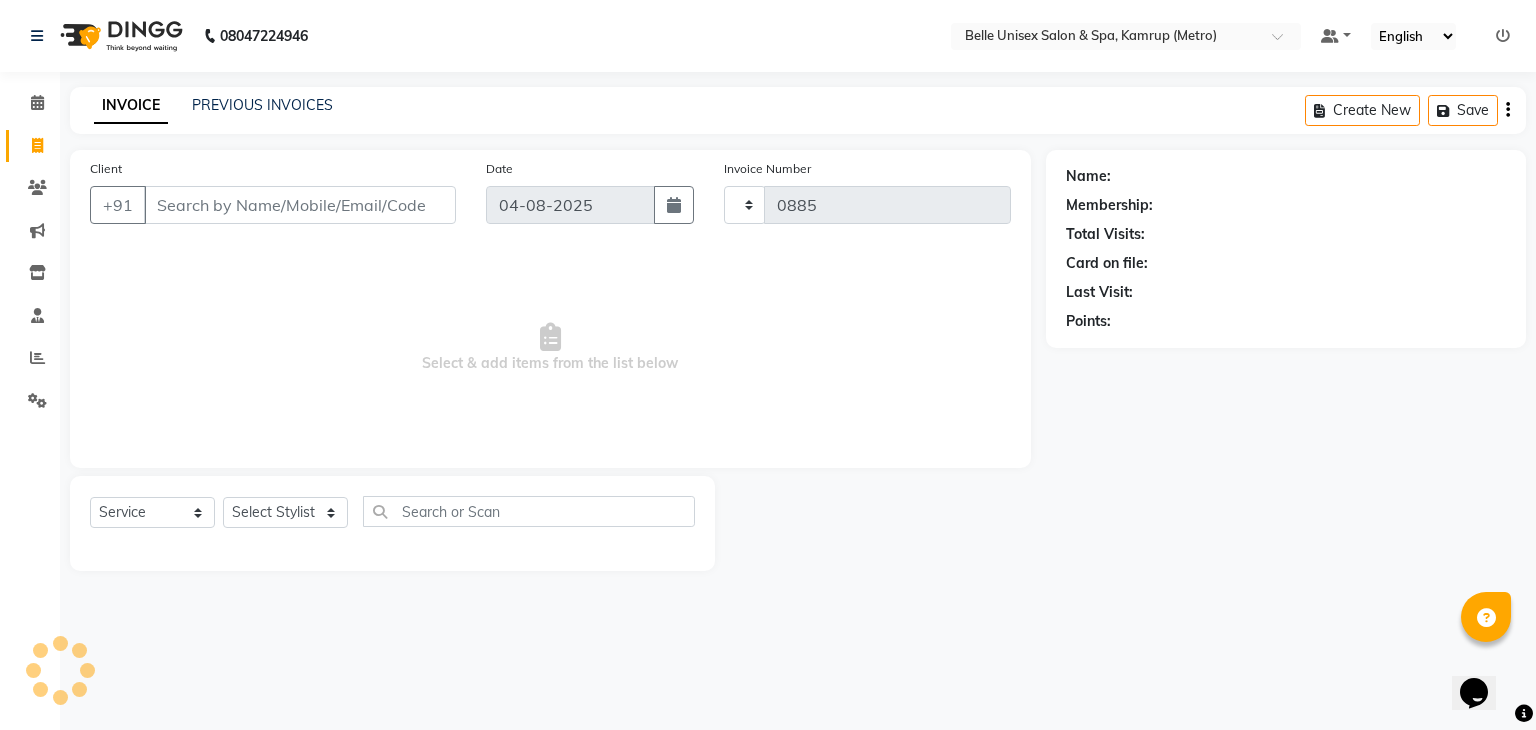 select on "7291" 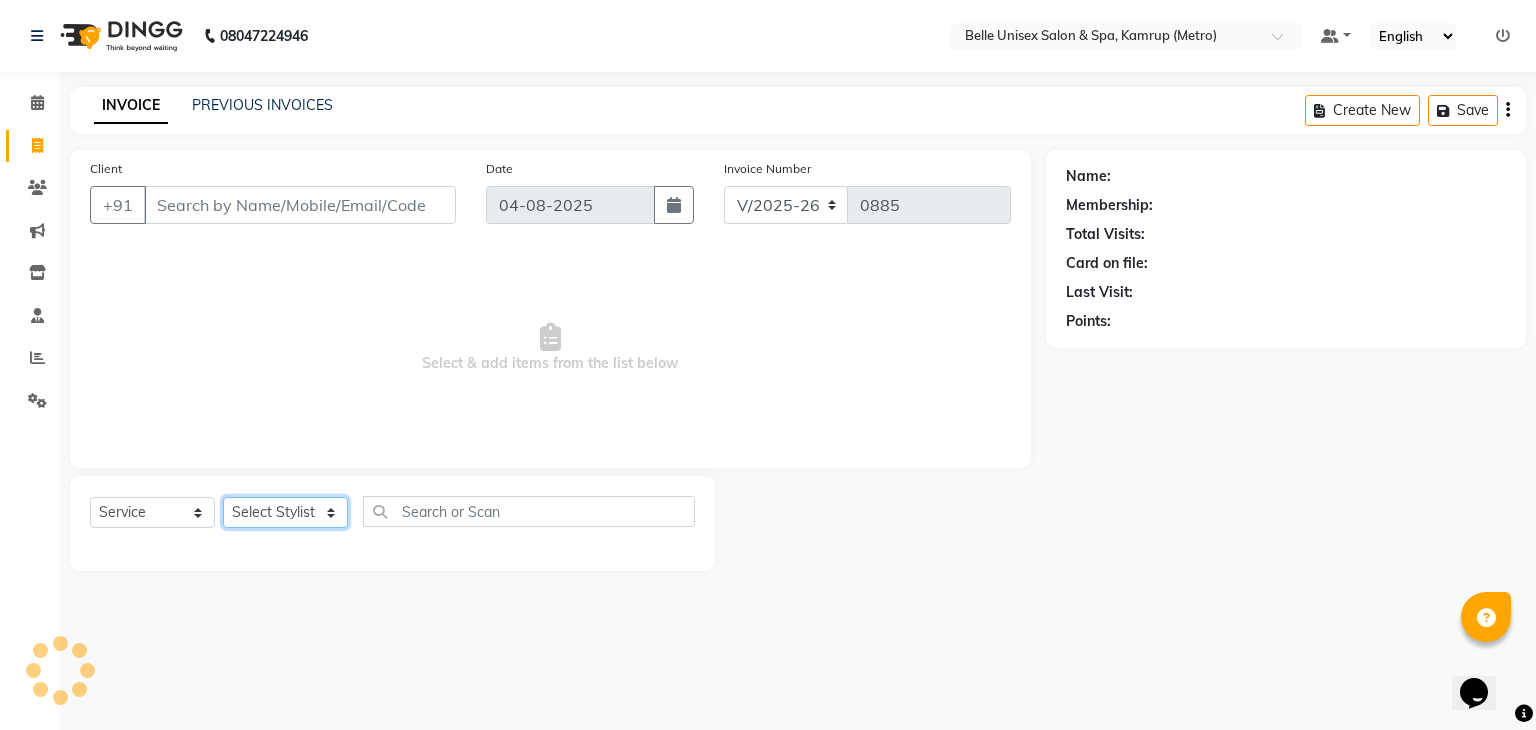click on "Select Stylist ABBE Admin id ALEX UHD  ASEM  COUNTER SALE  IMLE AO JUPITARA(HK) PURNIMA HK  RANA KANTI SINHA   SABEHA SANGAM THERAPIST SOBITA BU THOIBA M." 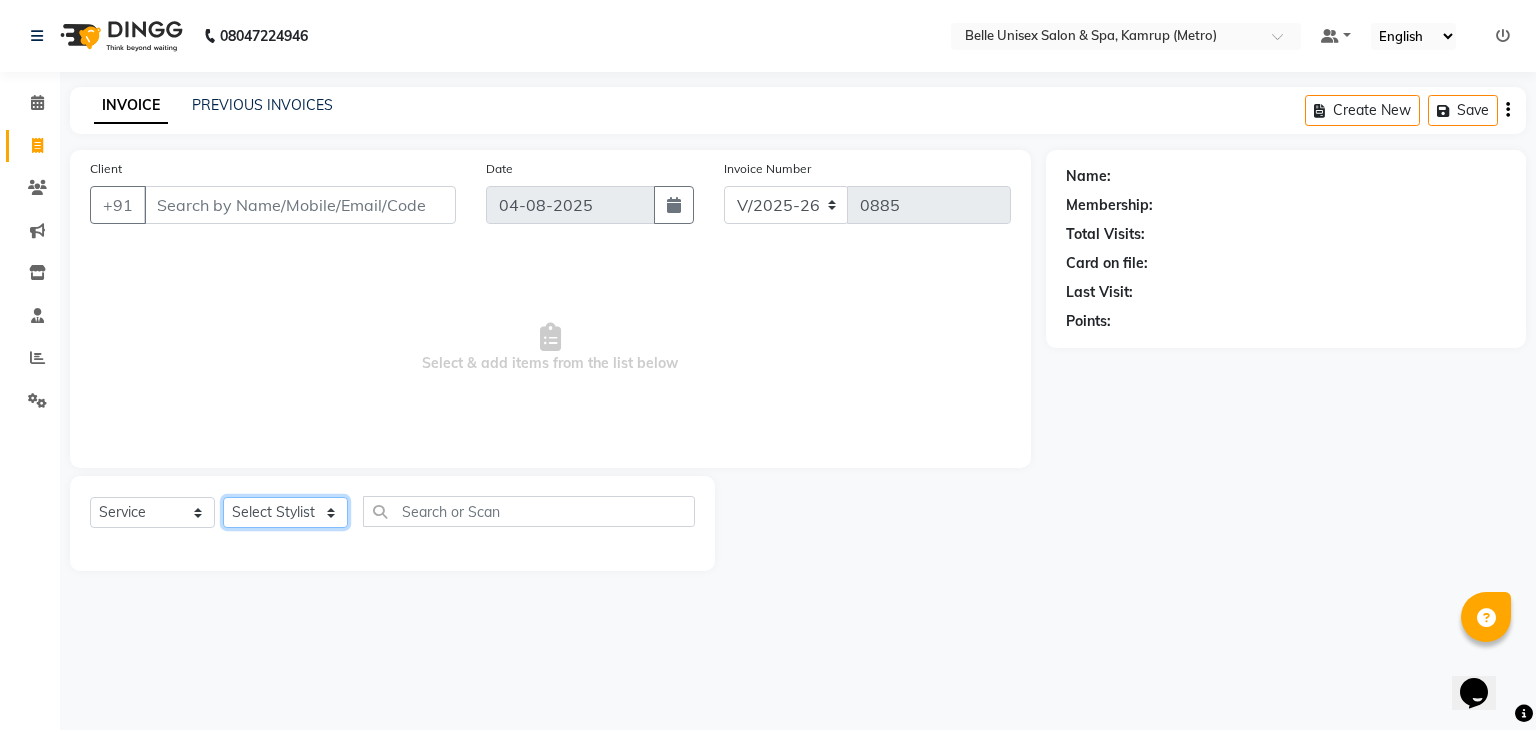 select on "82302" 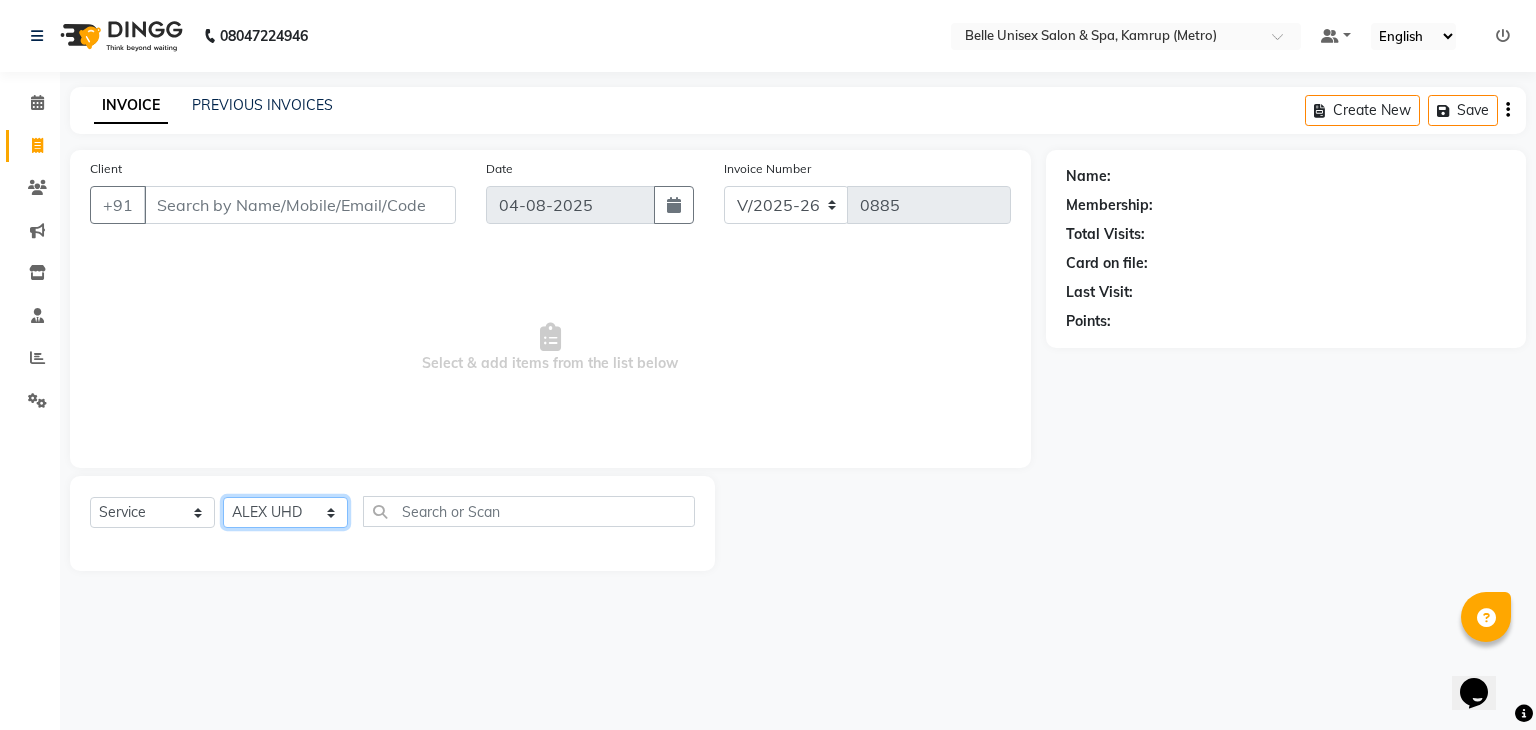 click on "Select Stylist ABBE Admin id ALEX UHD  ASEM  COUNTER SALE  IMLE AO JUPITARA(HK) PURNIMA HK  RANA KANTI SINHA   SABEHA SANGAM THERAPIST SOBITA BU THOIBA M." 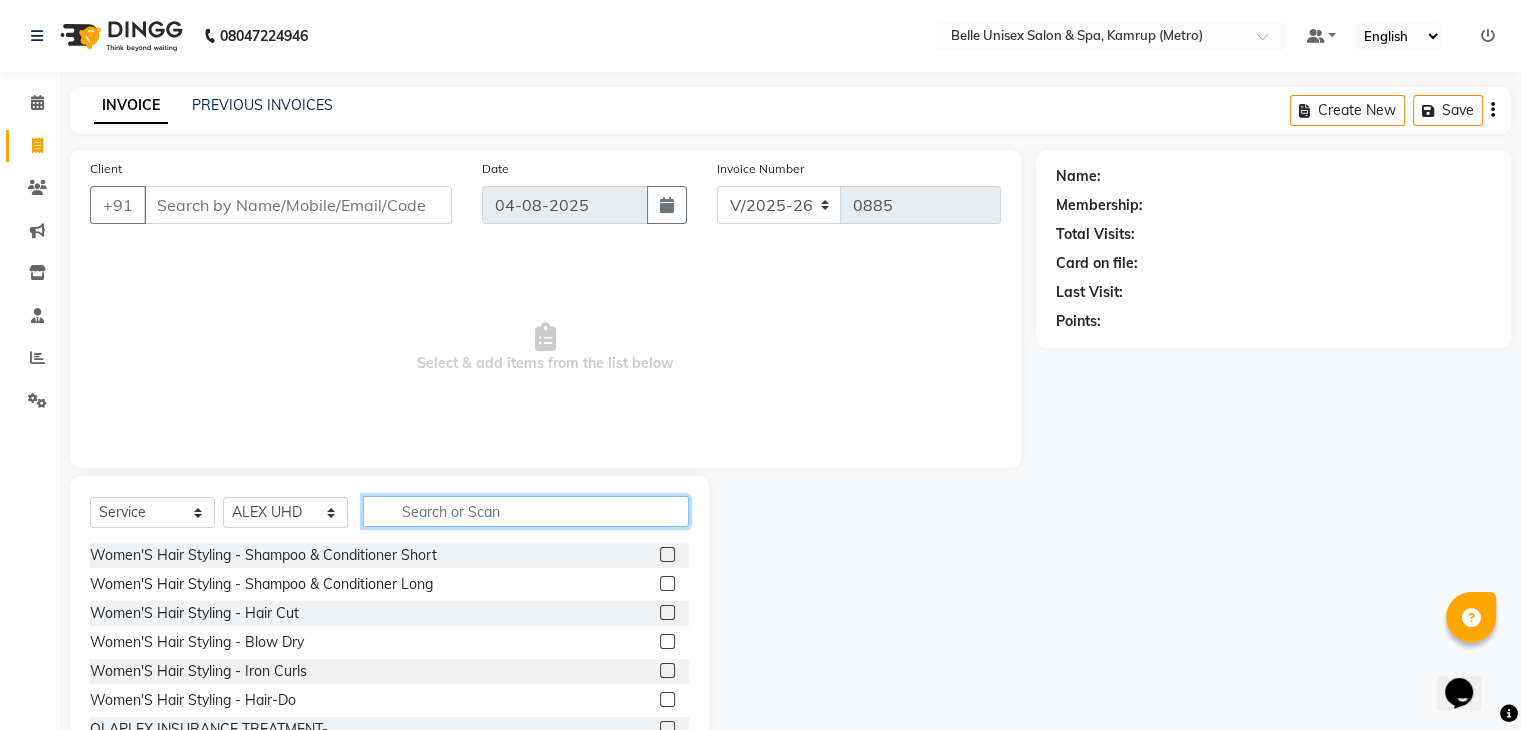 click 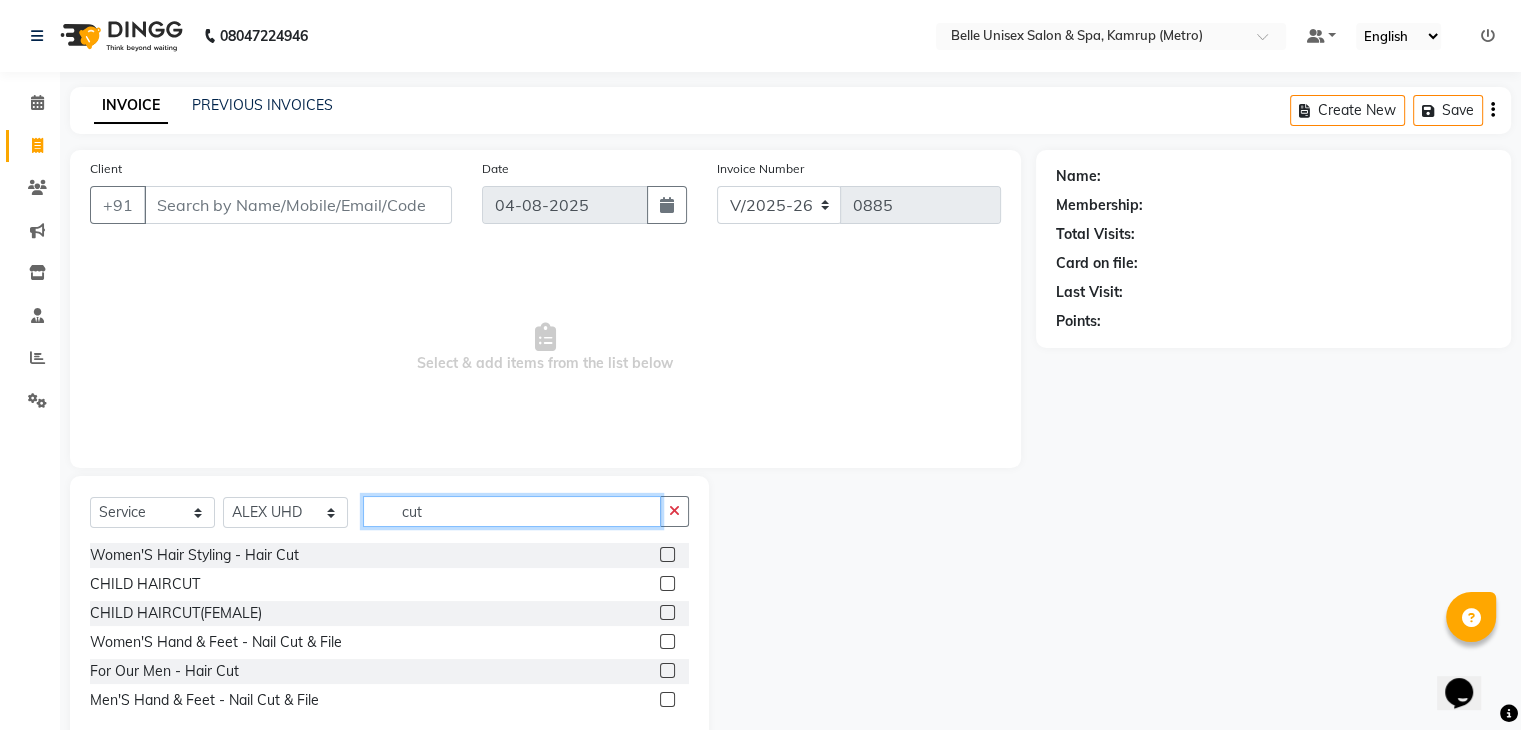 type on "cut" 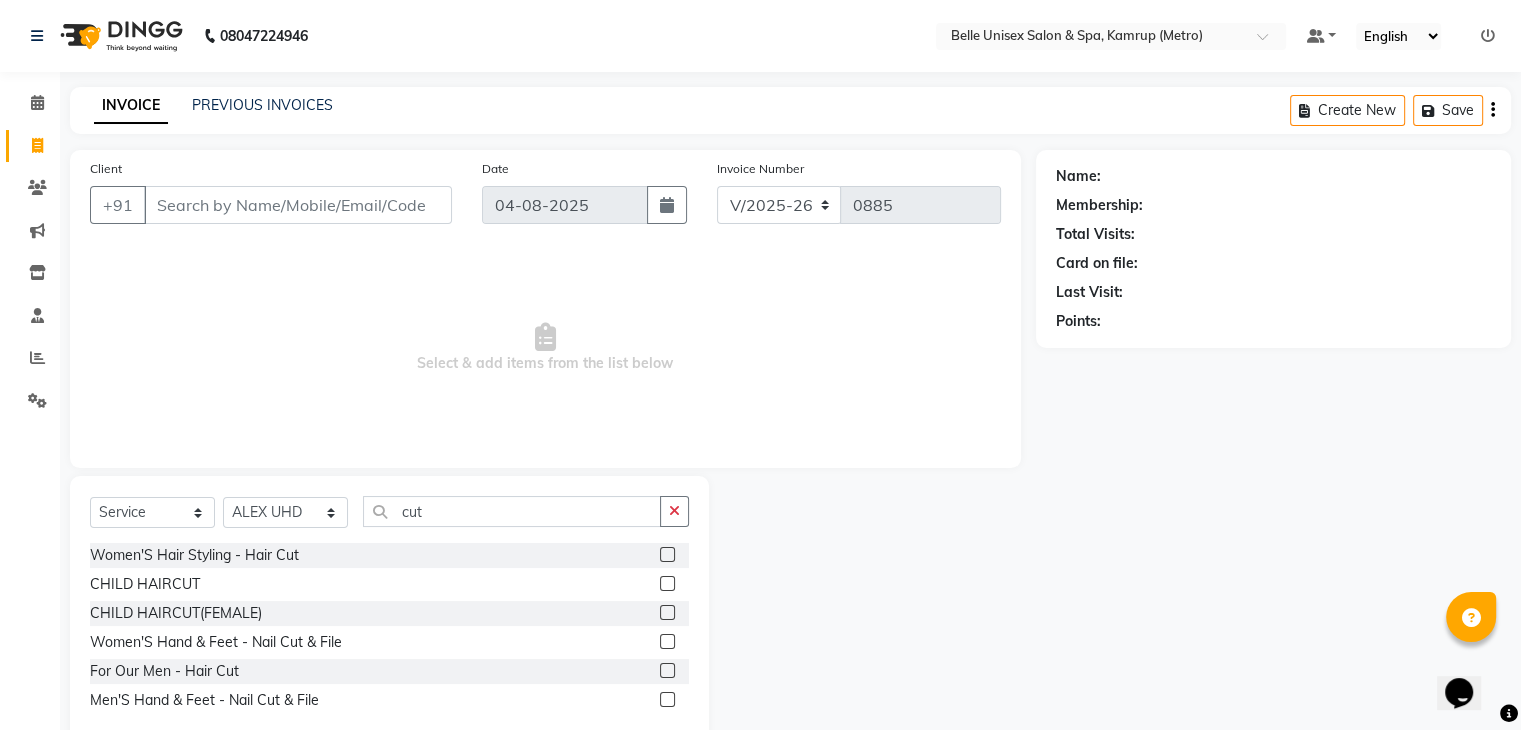 click 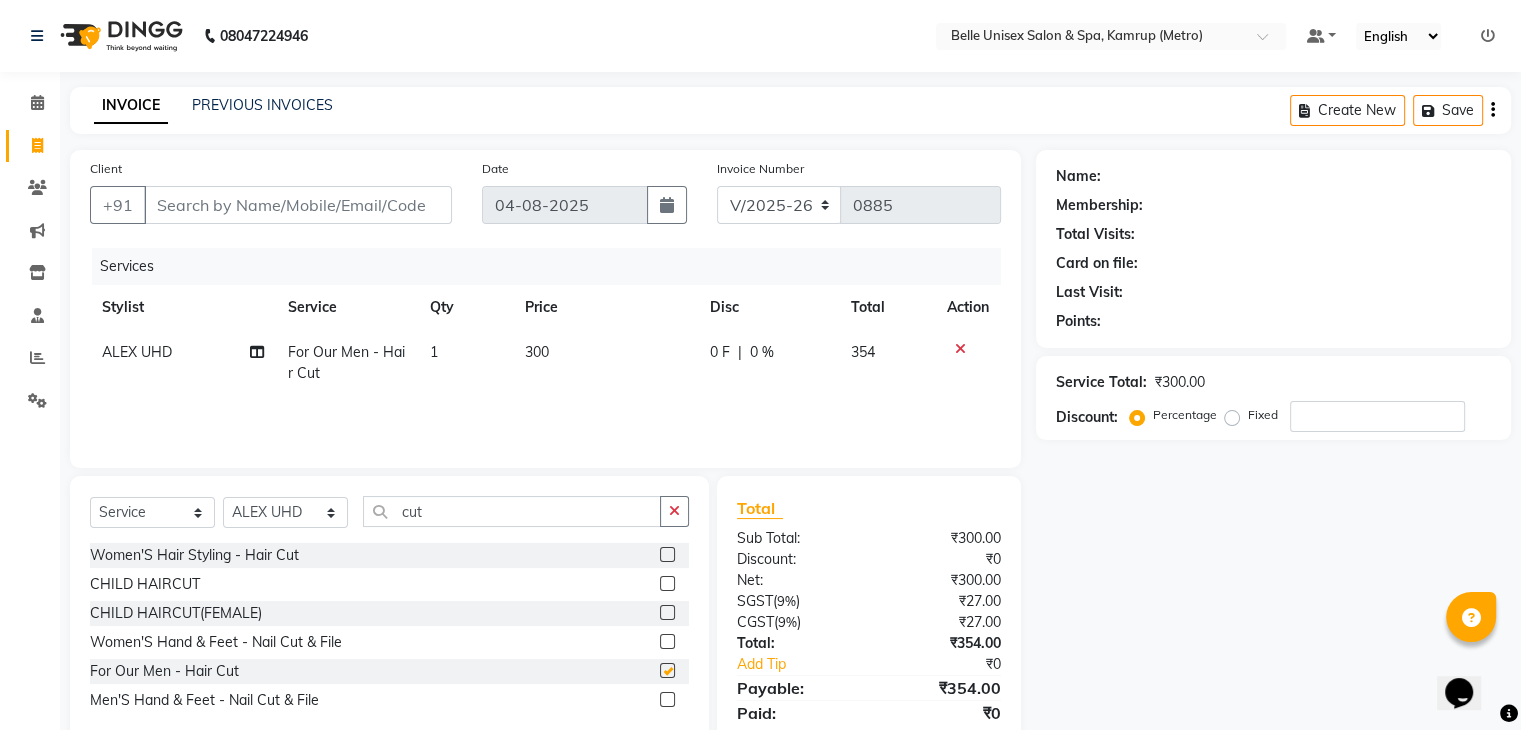 checkbox on "false" 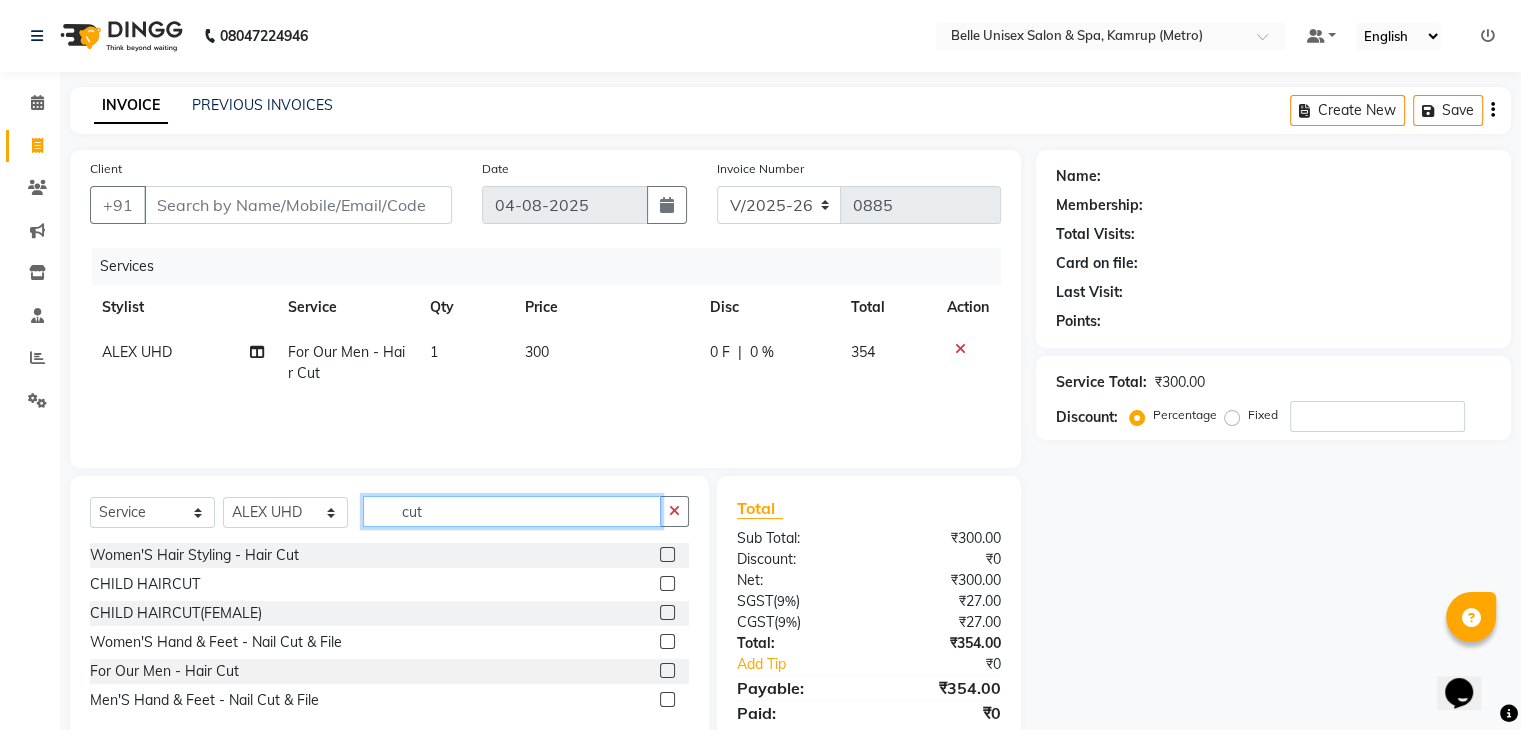drag, startPoint x: 484, startPoint y: 497, endPoint x: 355, endPoint y: 497, distance: 129 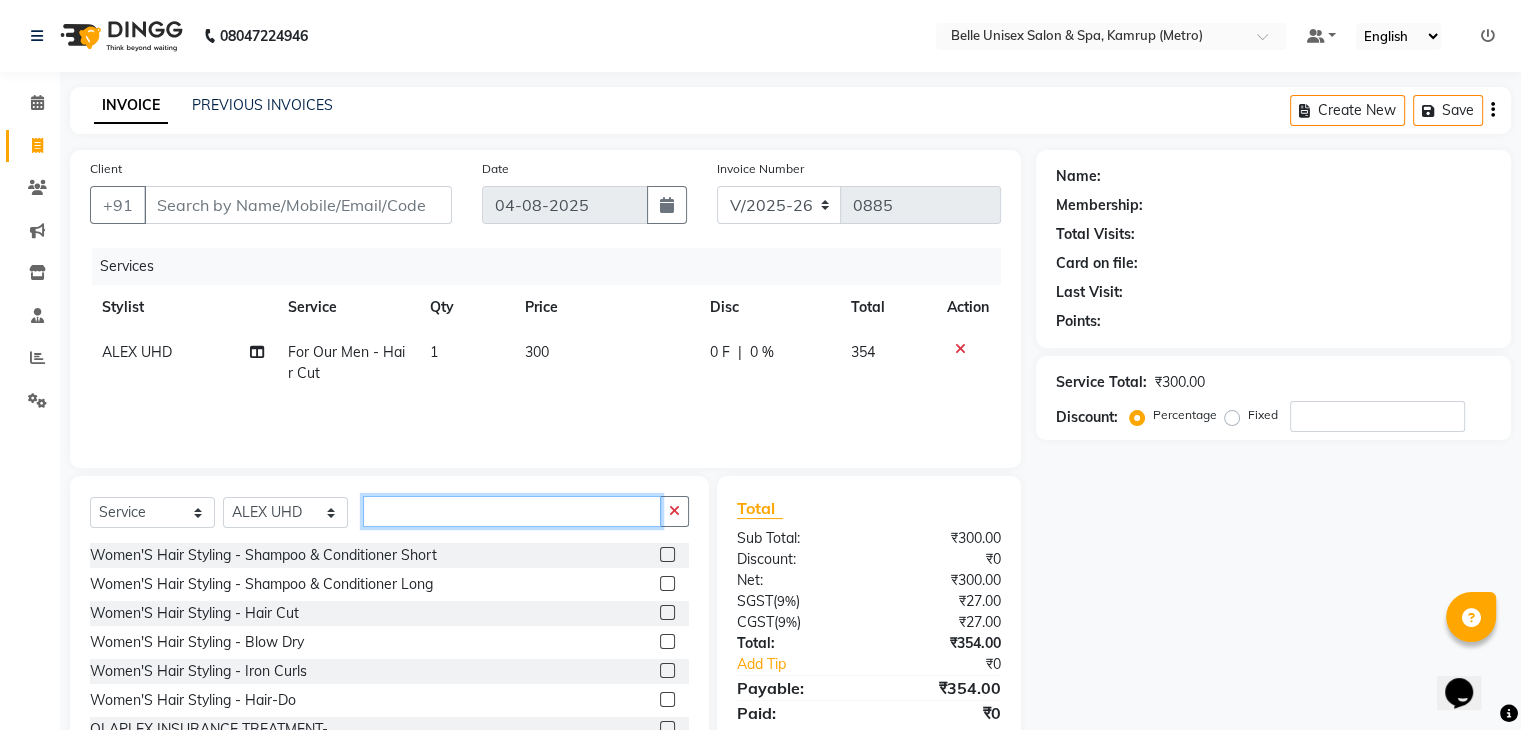 type 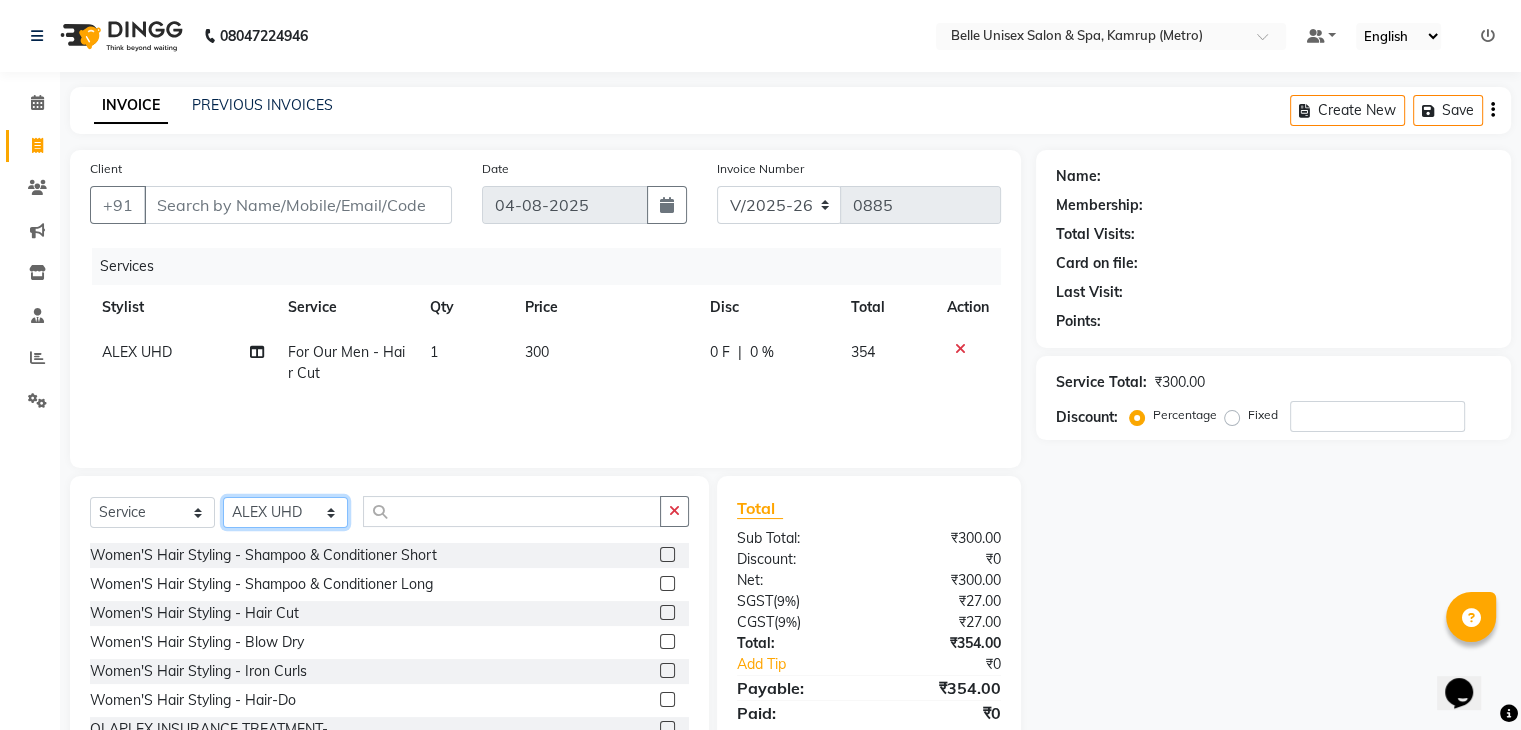 click on "Select Stylist ABBE Admin id ALEX UHD  ASEM  COUNTER SALE  IMLE AO JUPITARA(HK) PURNIMA HK  RANA KANTI SINHA   SABEHA SANGAM THERAPIST SOBITA BU THOIBA M." 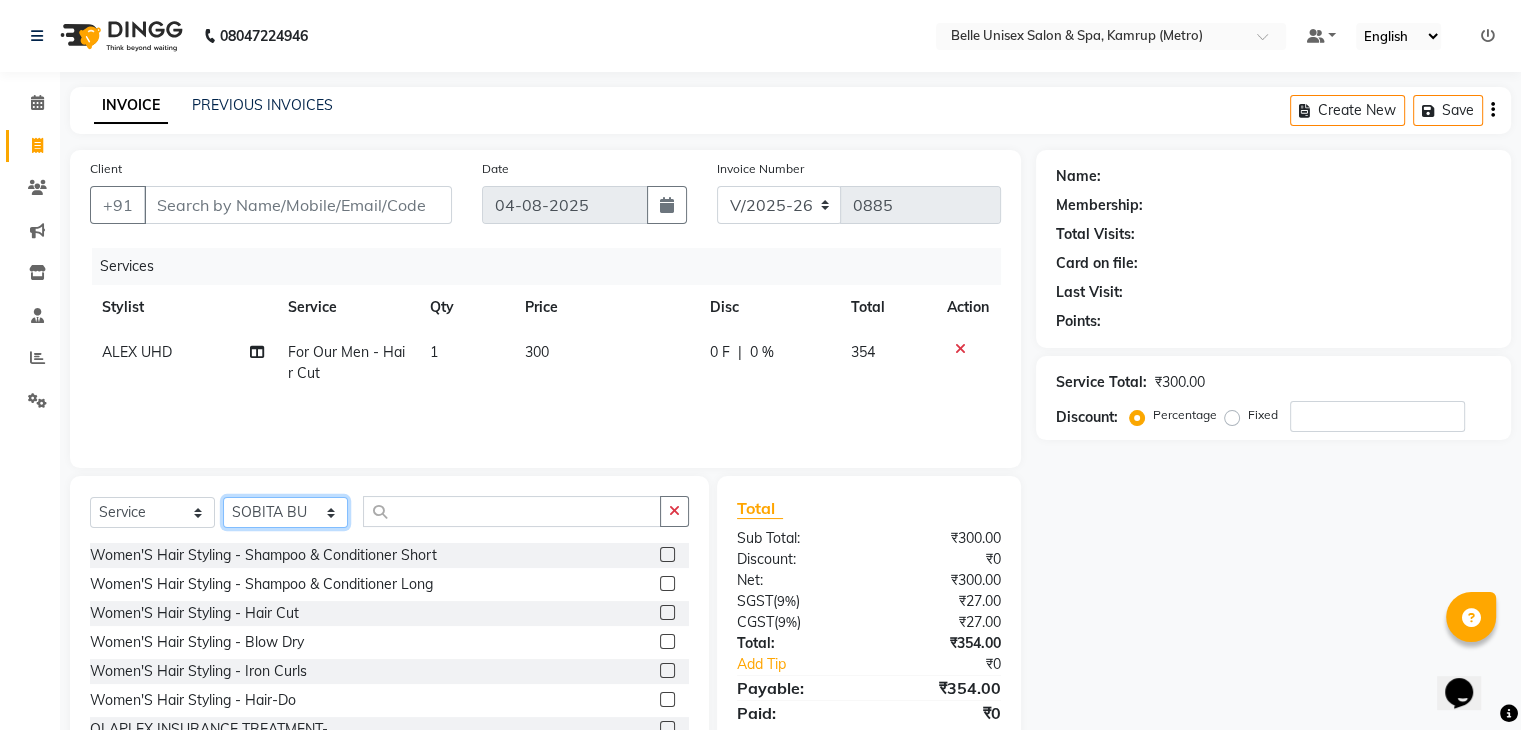 click on "Select Stylist ABBE Admin id ALEX UHD  ASEM  COUNTER SALE  IMLE AO JUPITARA(HK) PURNIMA HK  RANA KANTI SINHA   SABEHA SANGAM THERAPIST SOBITA BU THOIBA M." 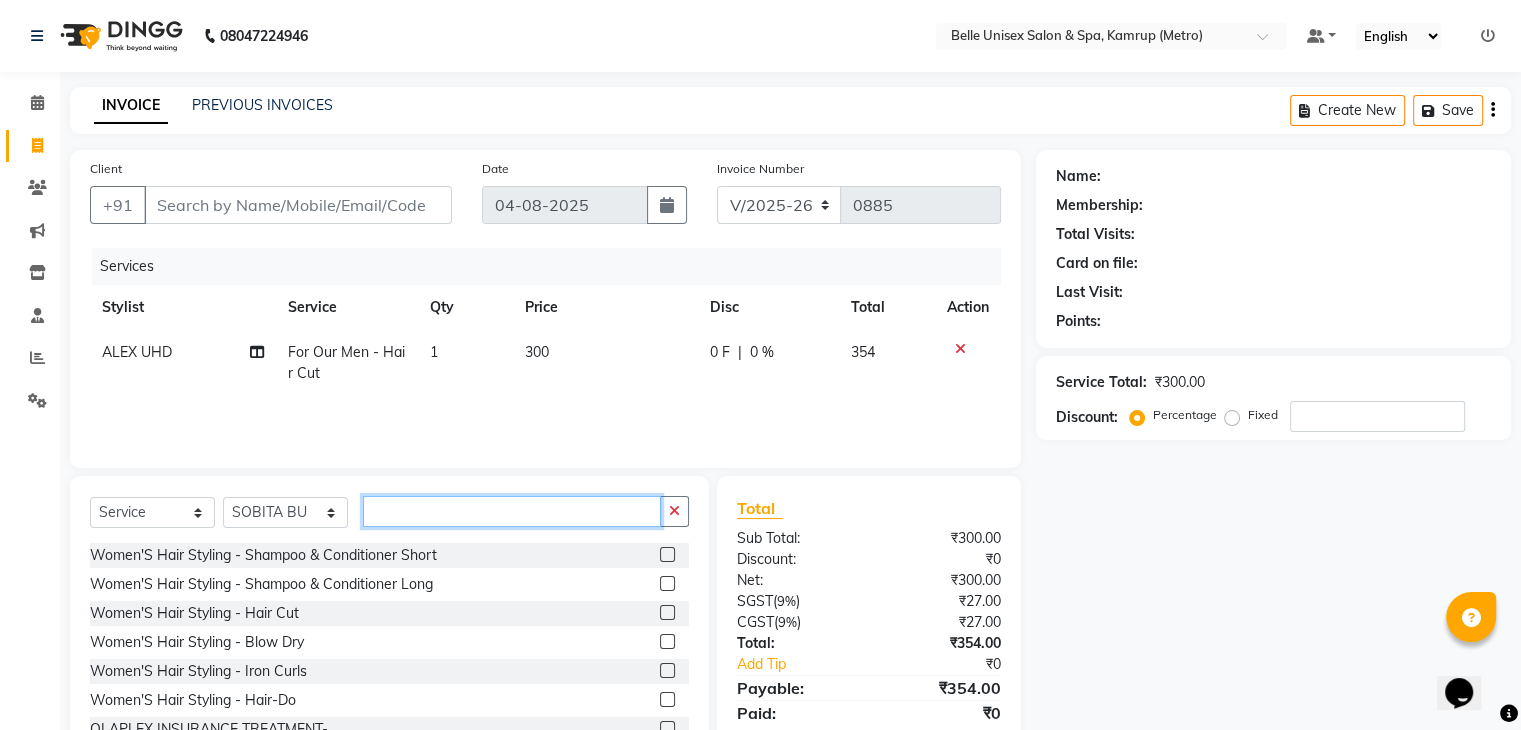 click 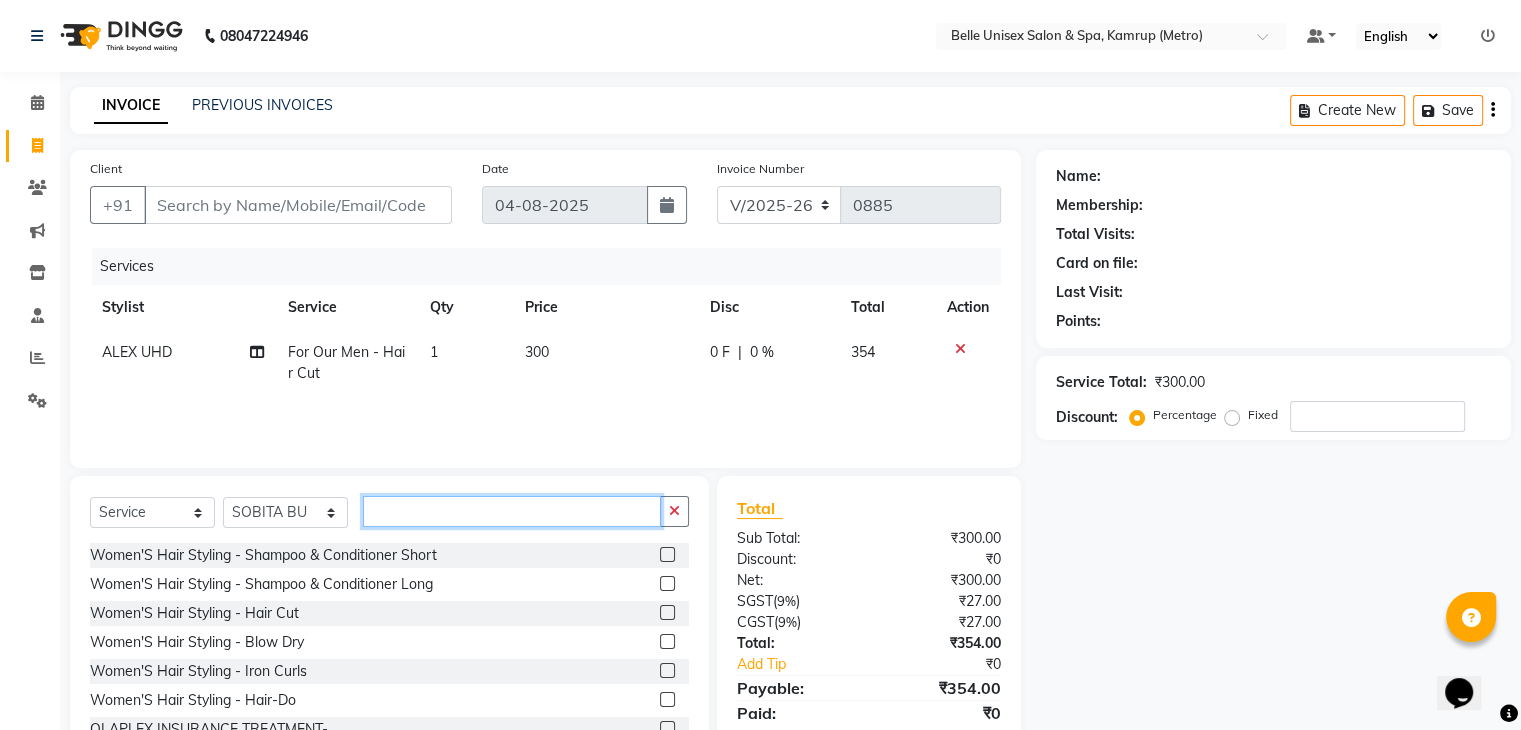 click 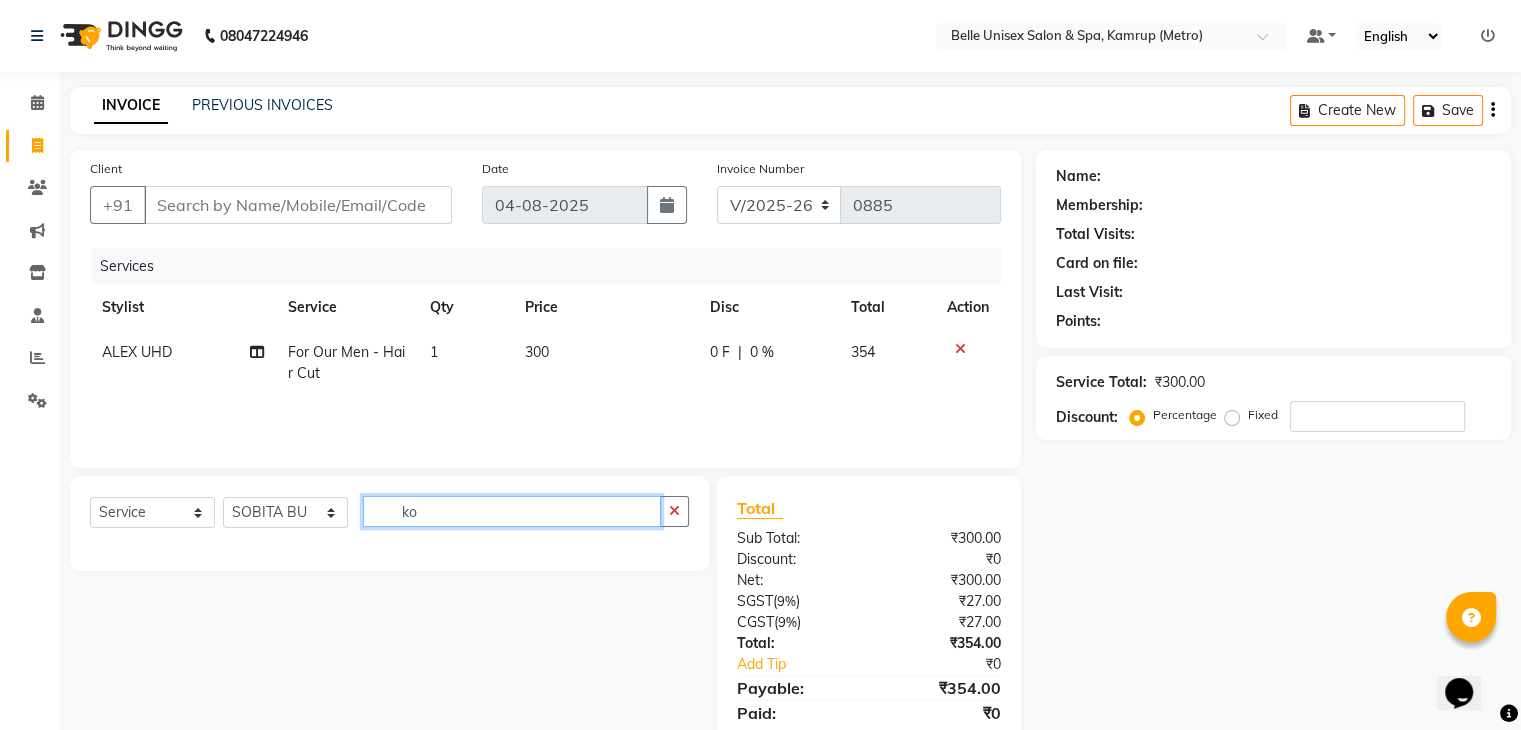 type on "k" 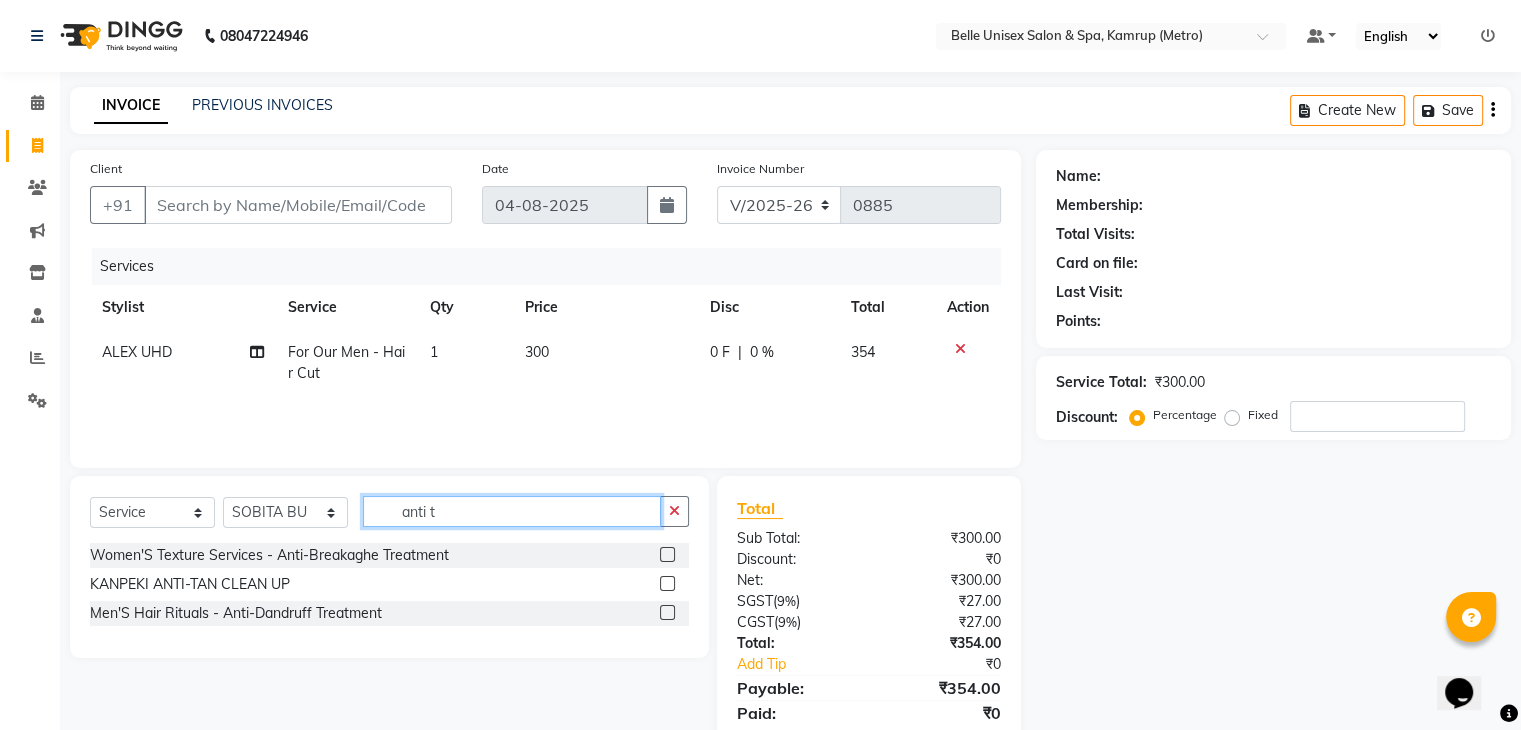 type on "anti t" 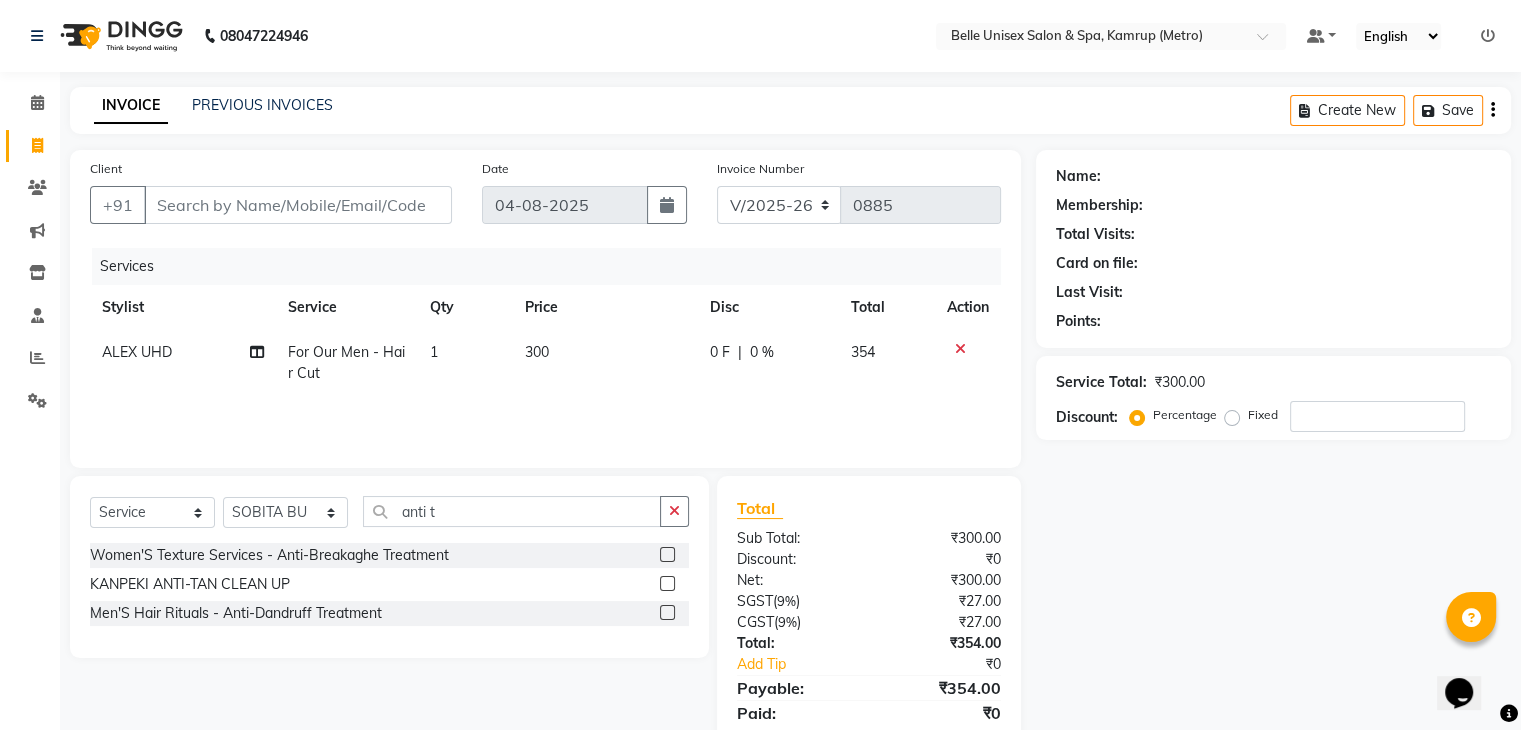 click 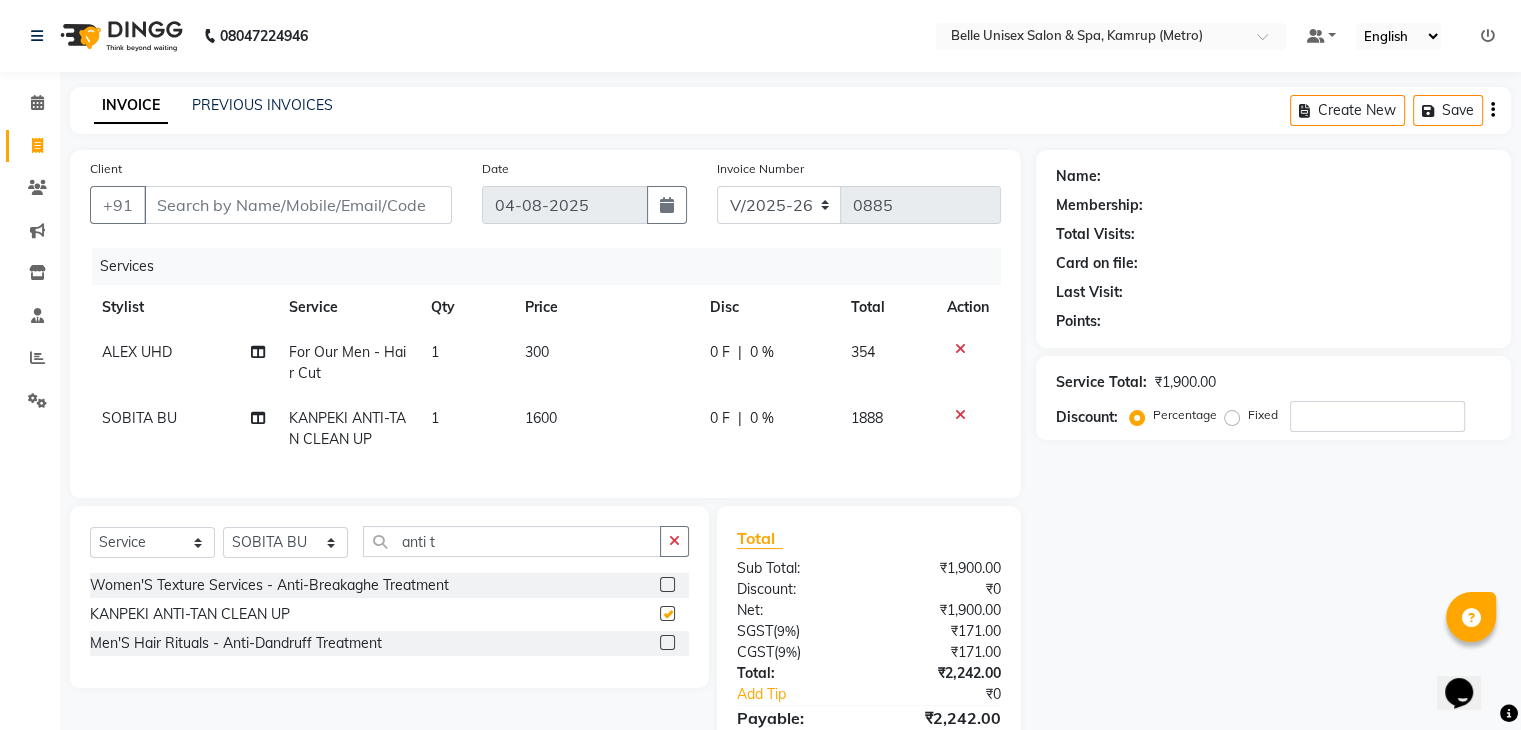 checkbox on "false" 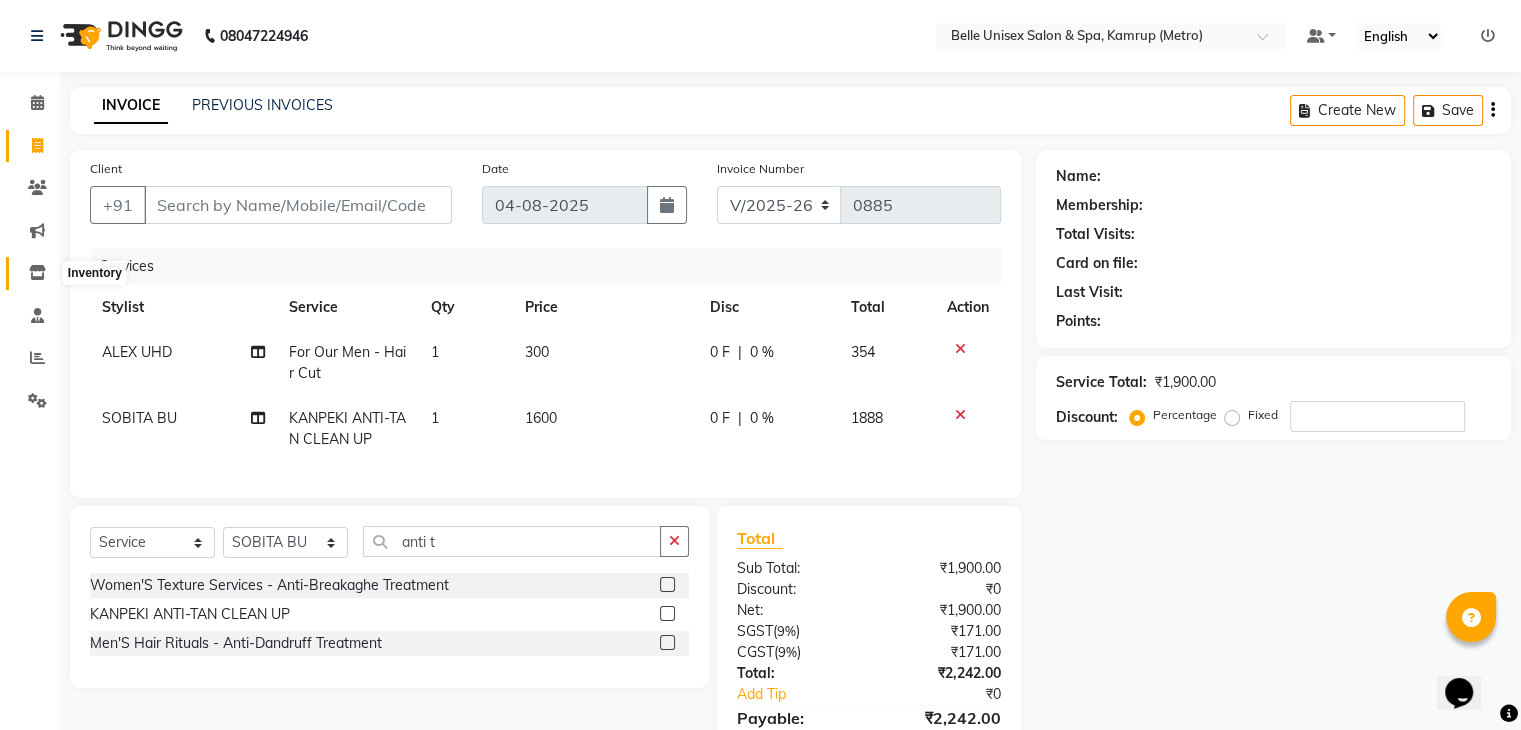 click 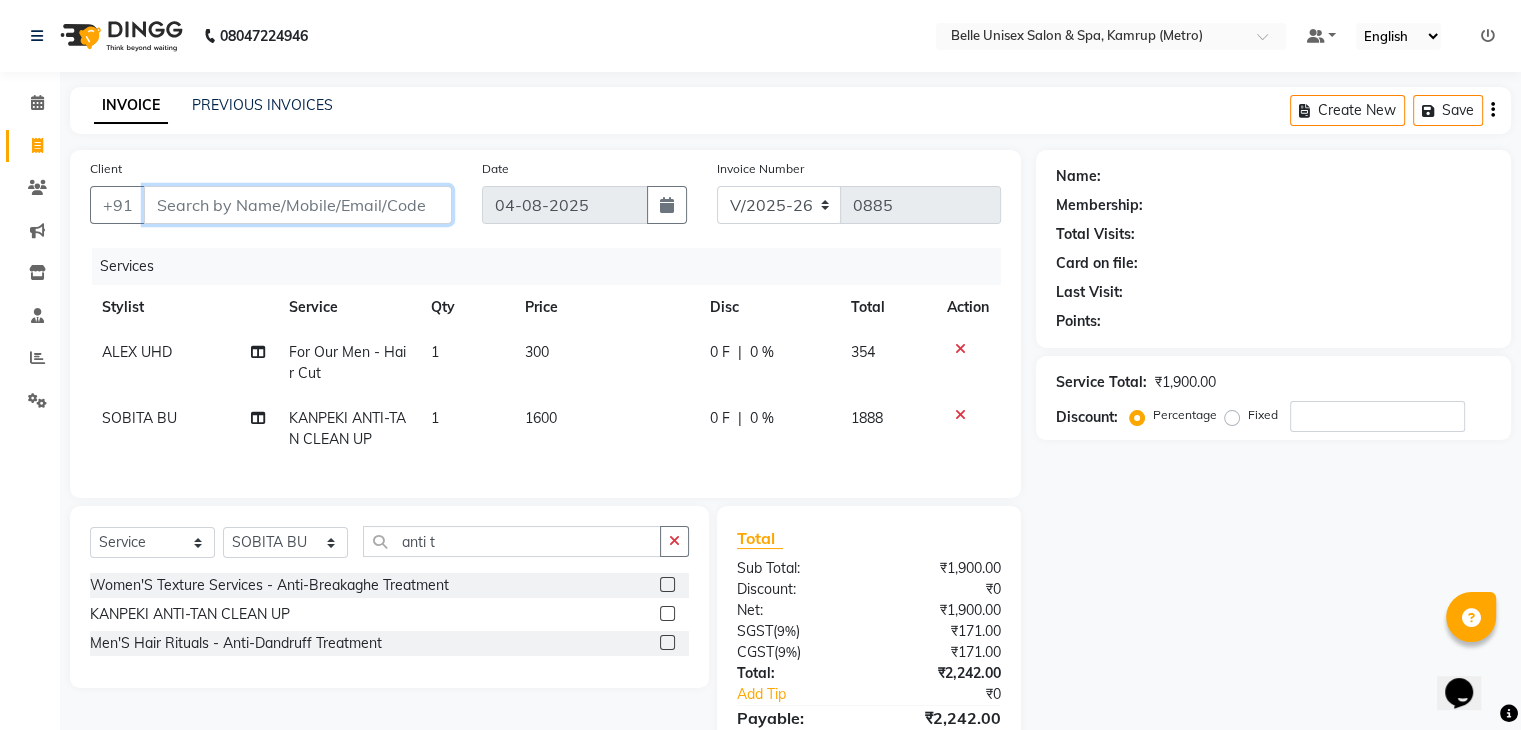click on "Client" at bounding box center (298, 205) 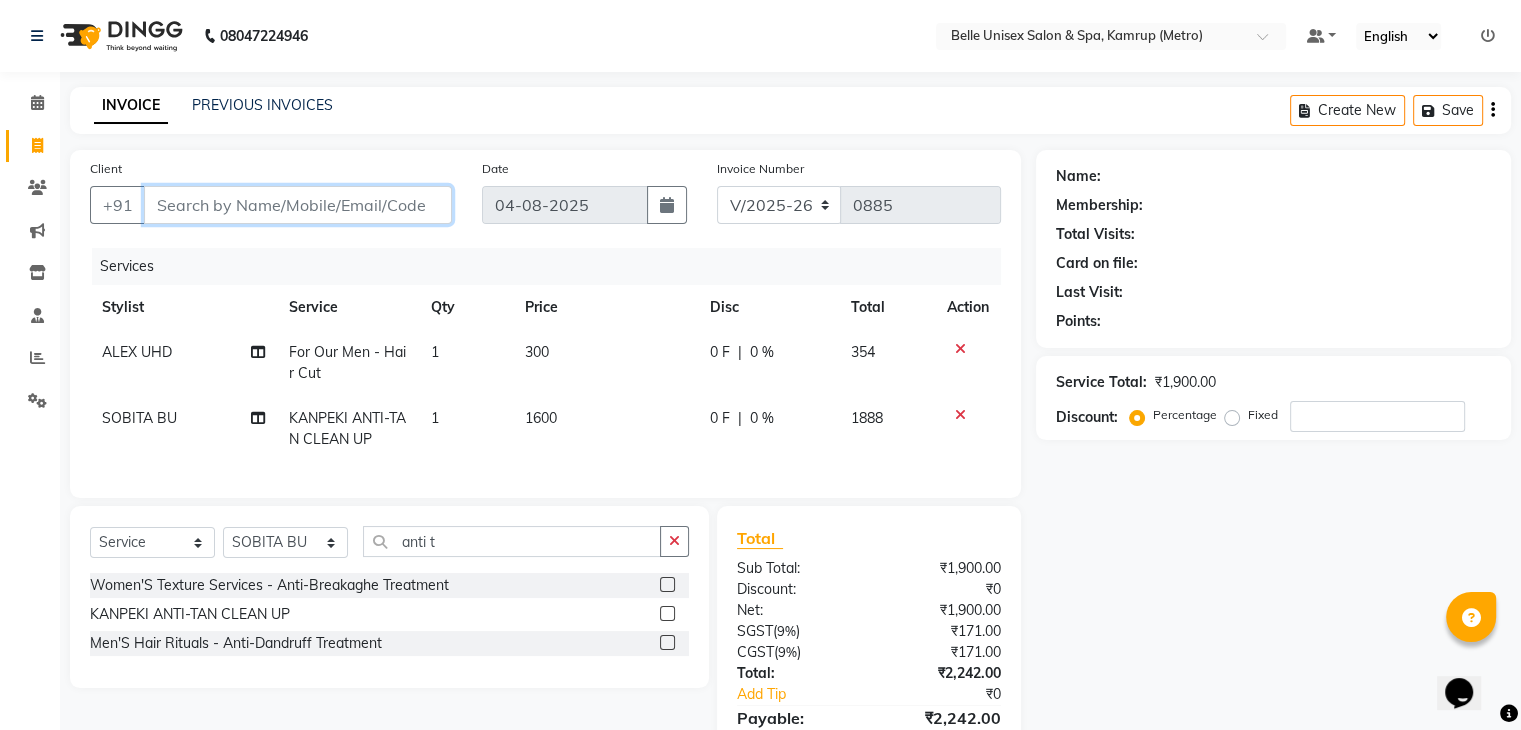 type on "9" 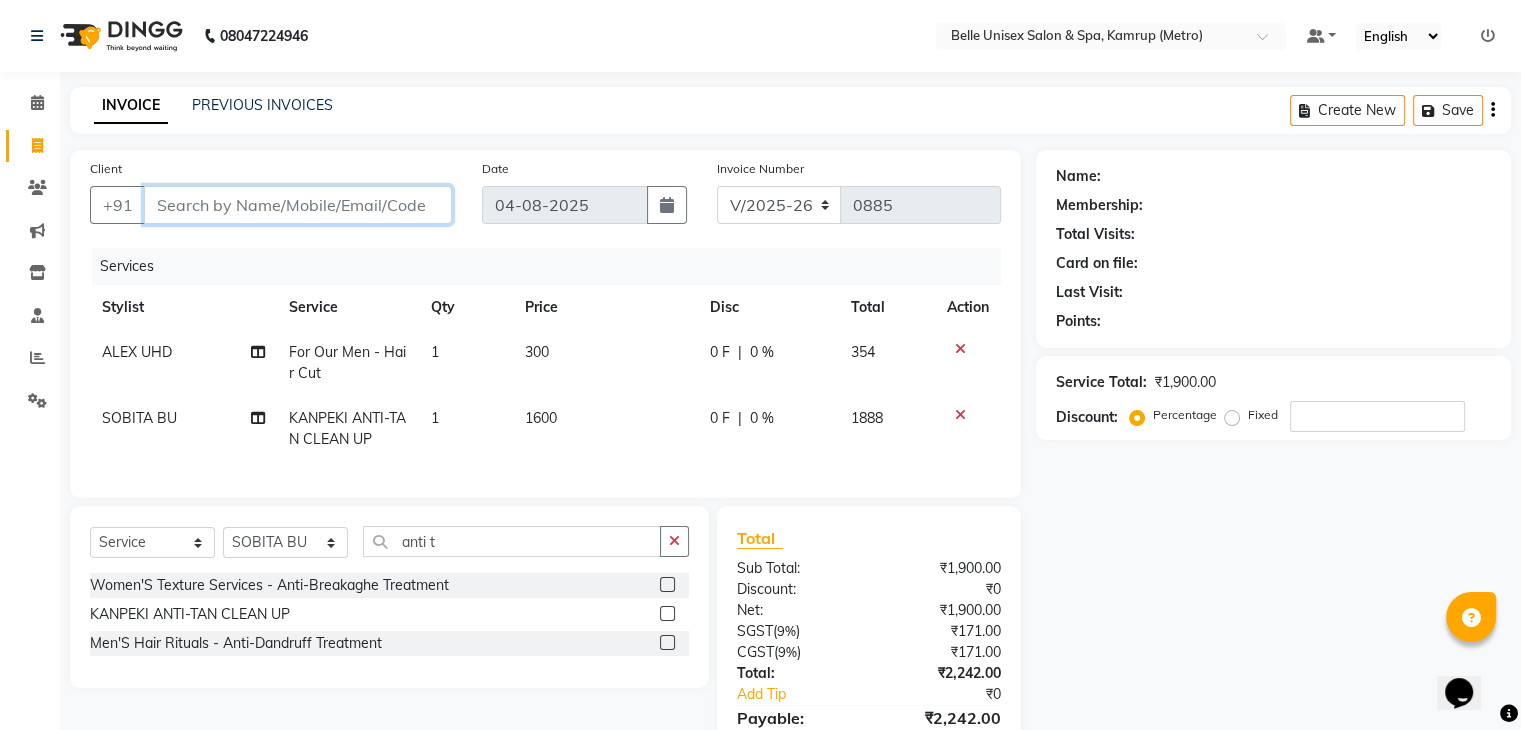 type on "0" 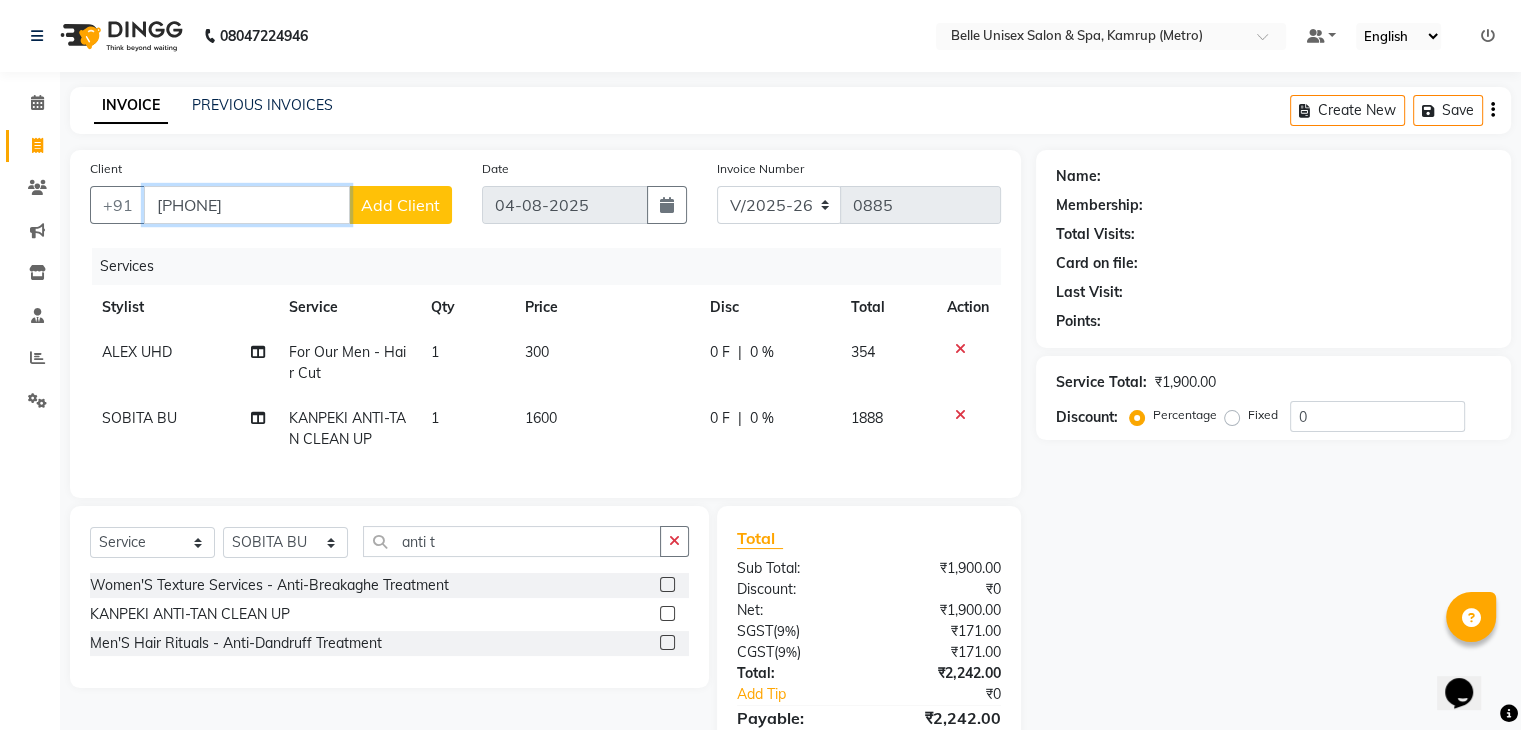 type on "9805398101" 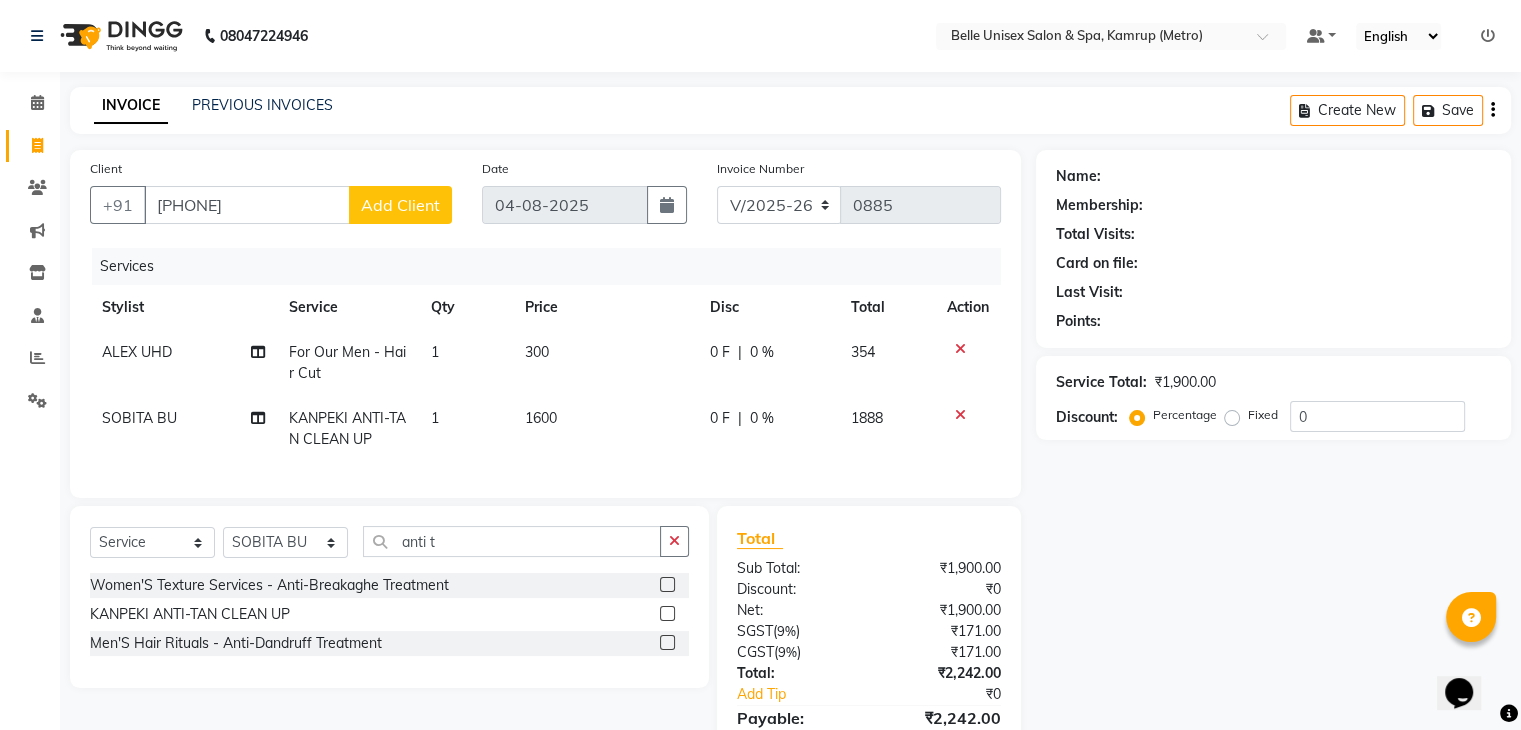 click on "Add Client" 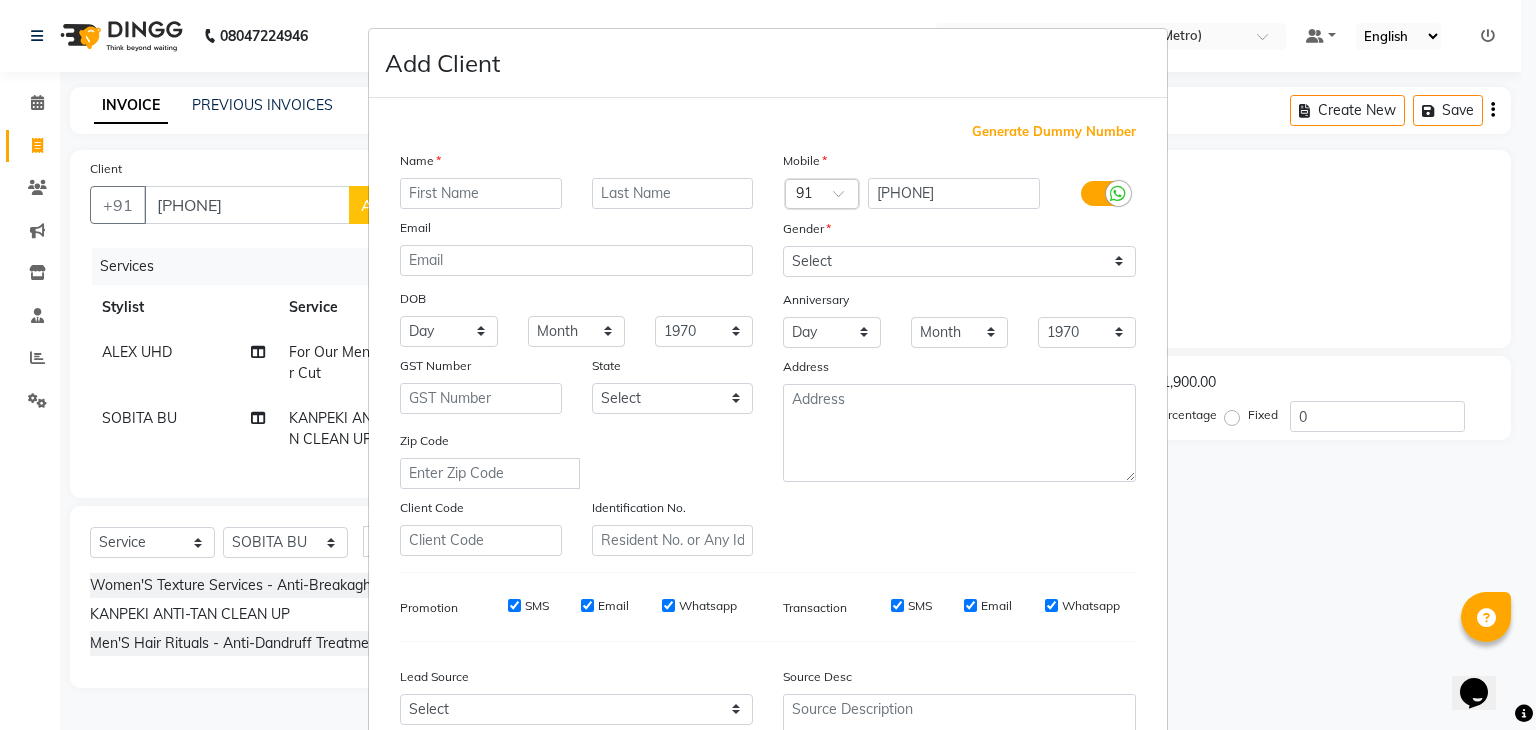 click at bounding box center (481, 193) 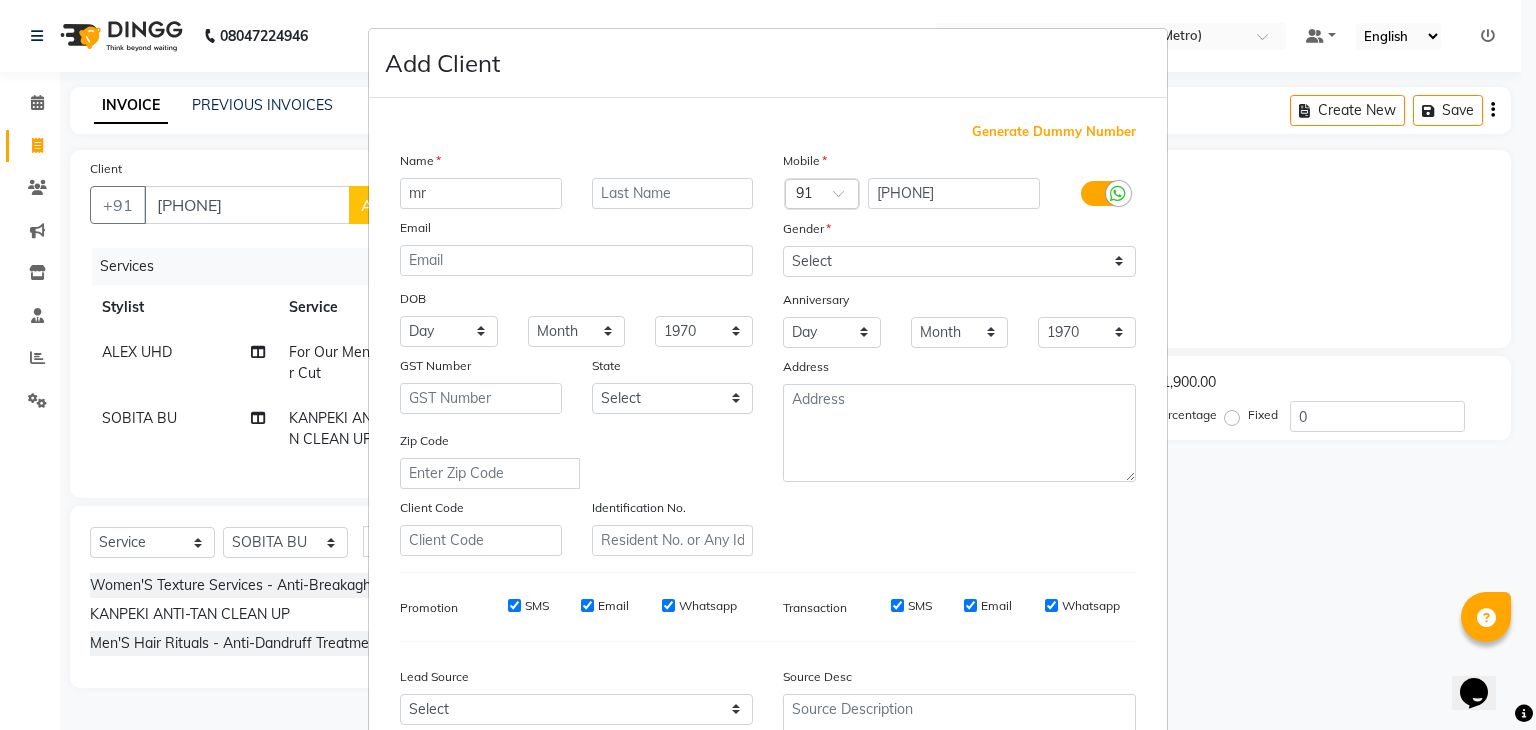 type on "m" 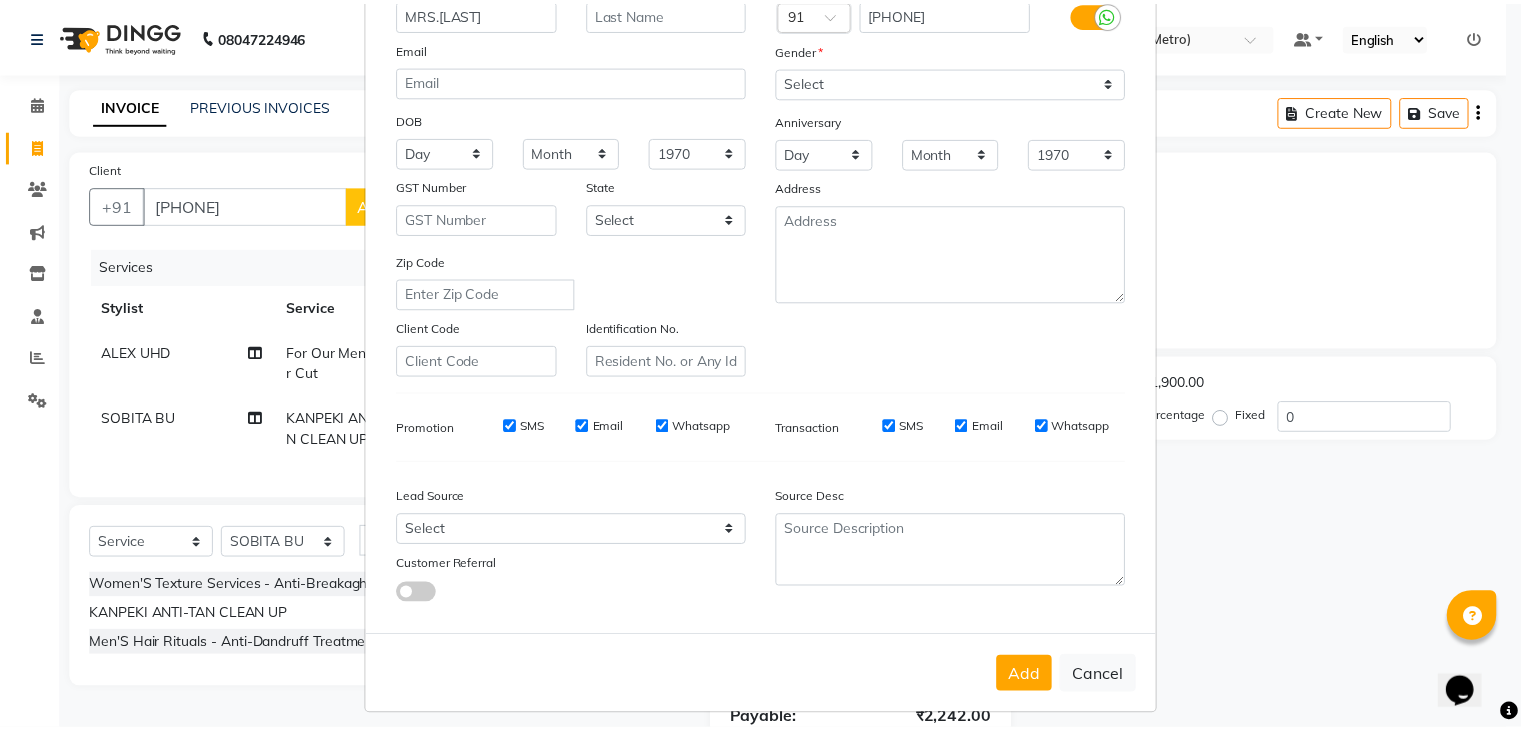 scroll, scrollTop: 203, scrollLeft: 0, axis: vertical 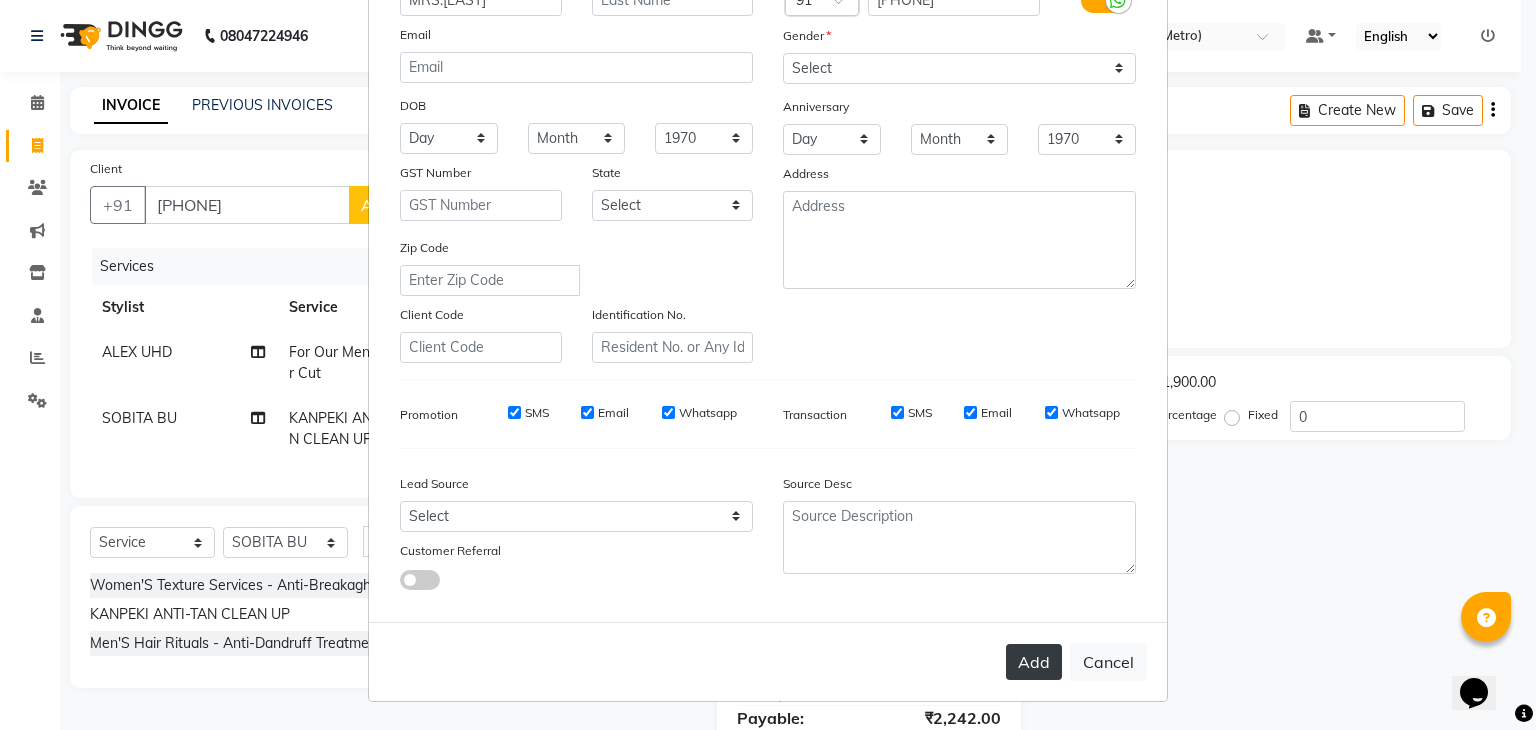 type on "MRS.RIO" 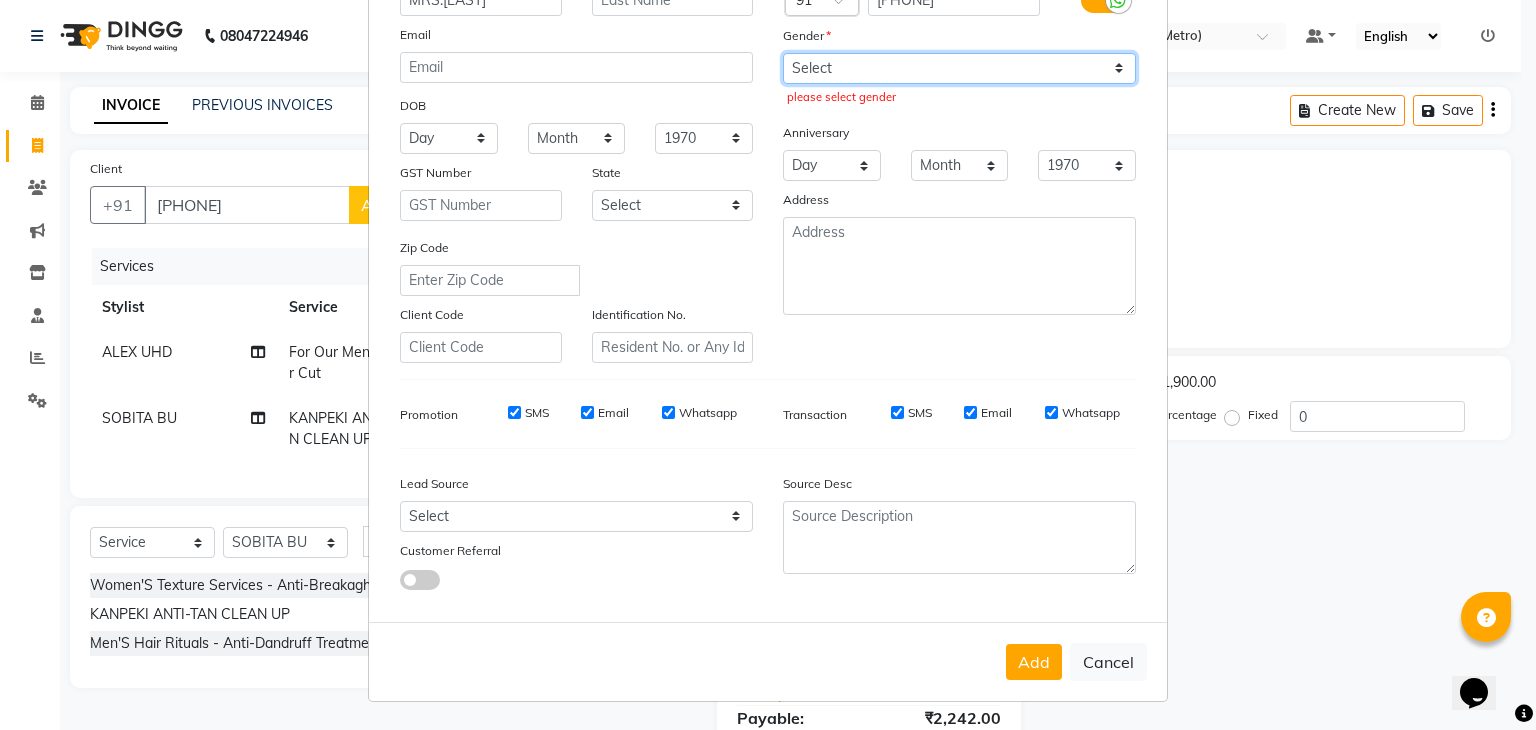 click on "Select Male Female Other Prefer Not To Say" at bounding box center (959, 68) 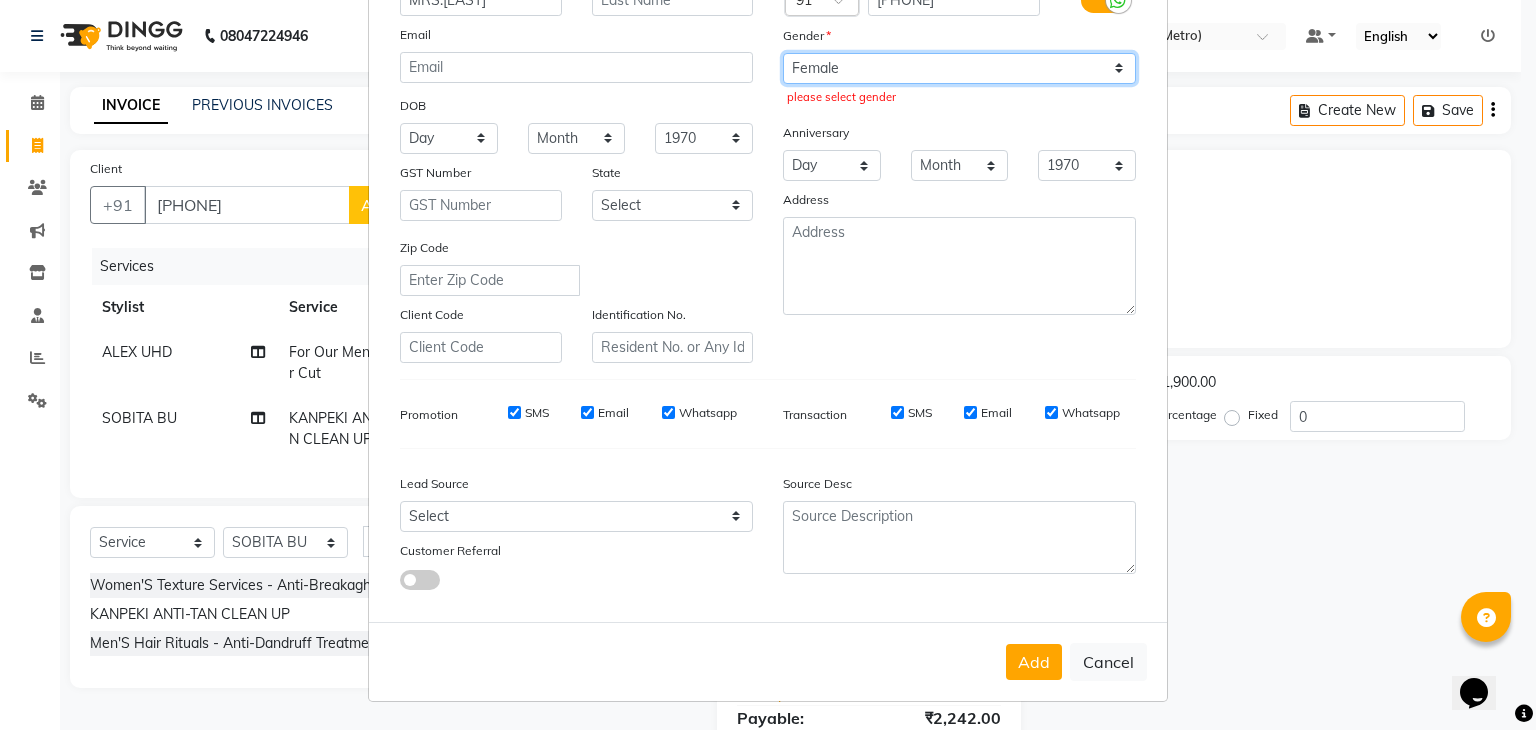 click on "Select Male Female Other Prefer Not To Say" at bounding box center (959, 68) 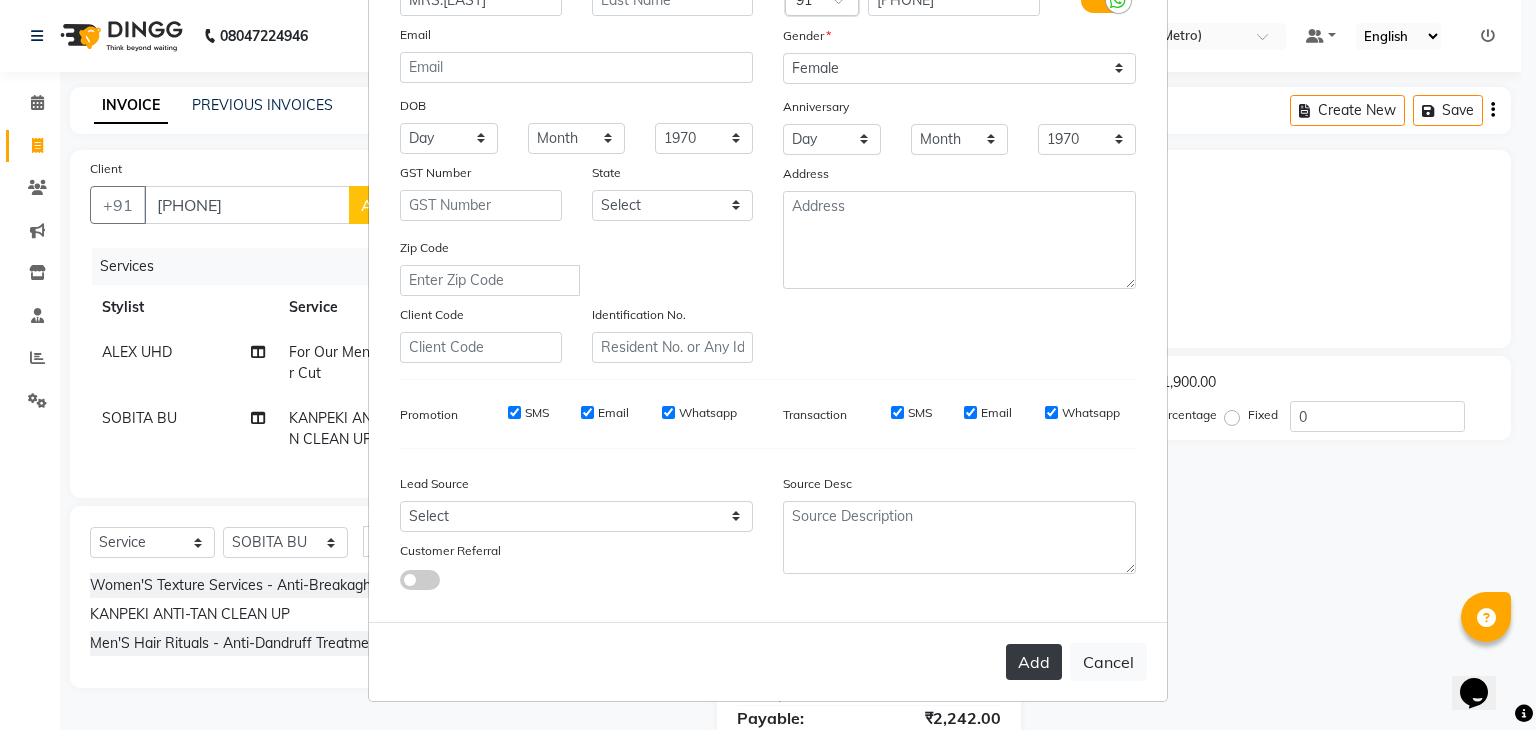 click on "Add" at bounding box center [1034, 662] 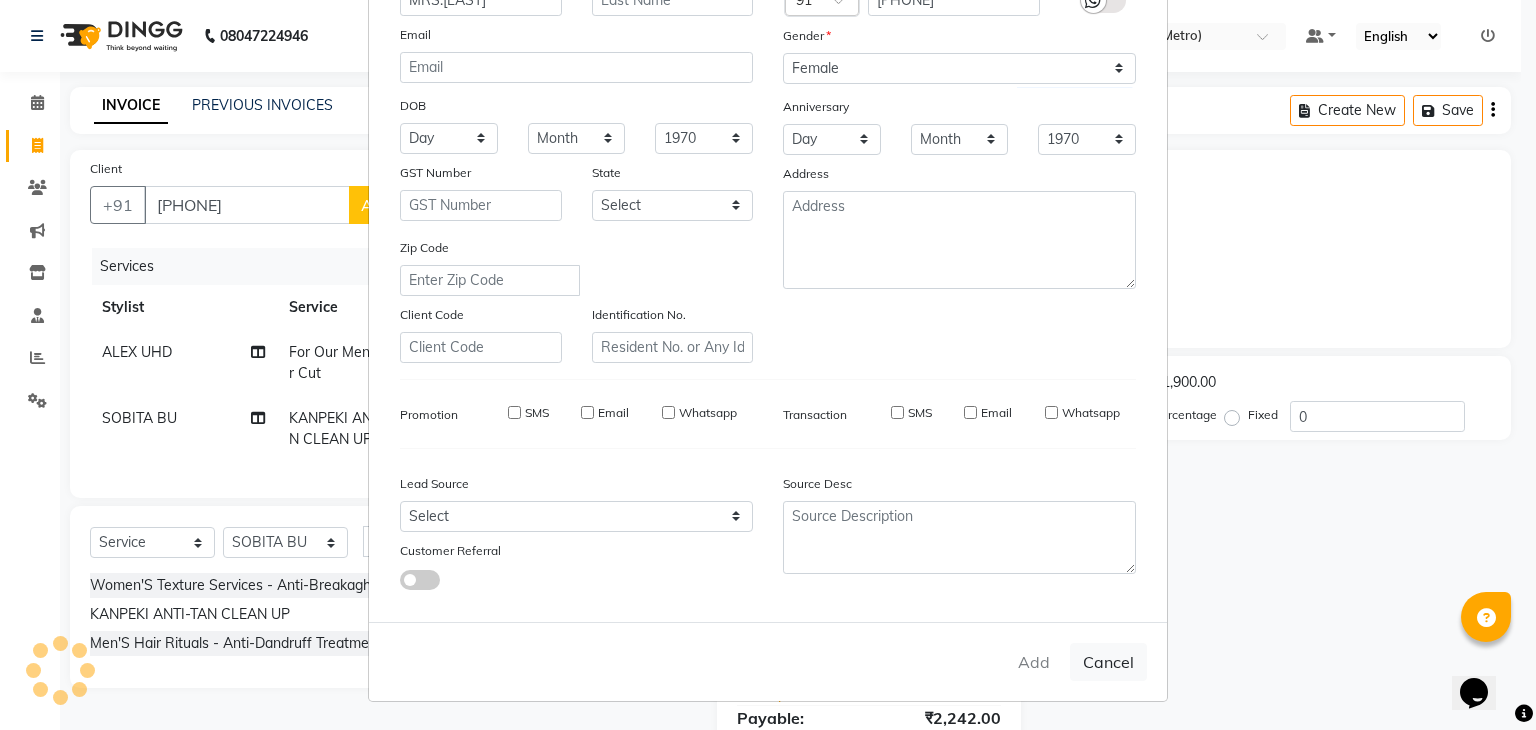type on "98******01" 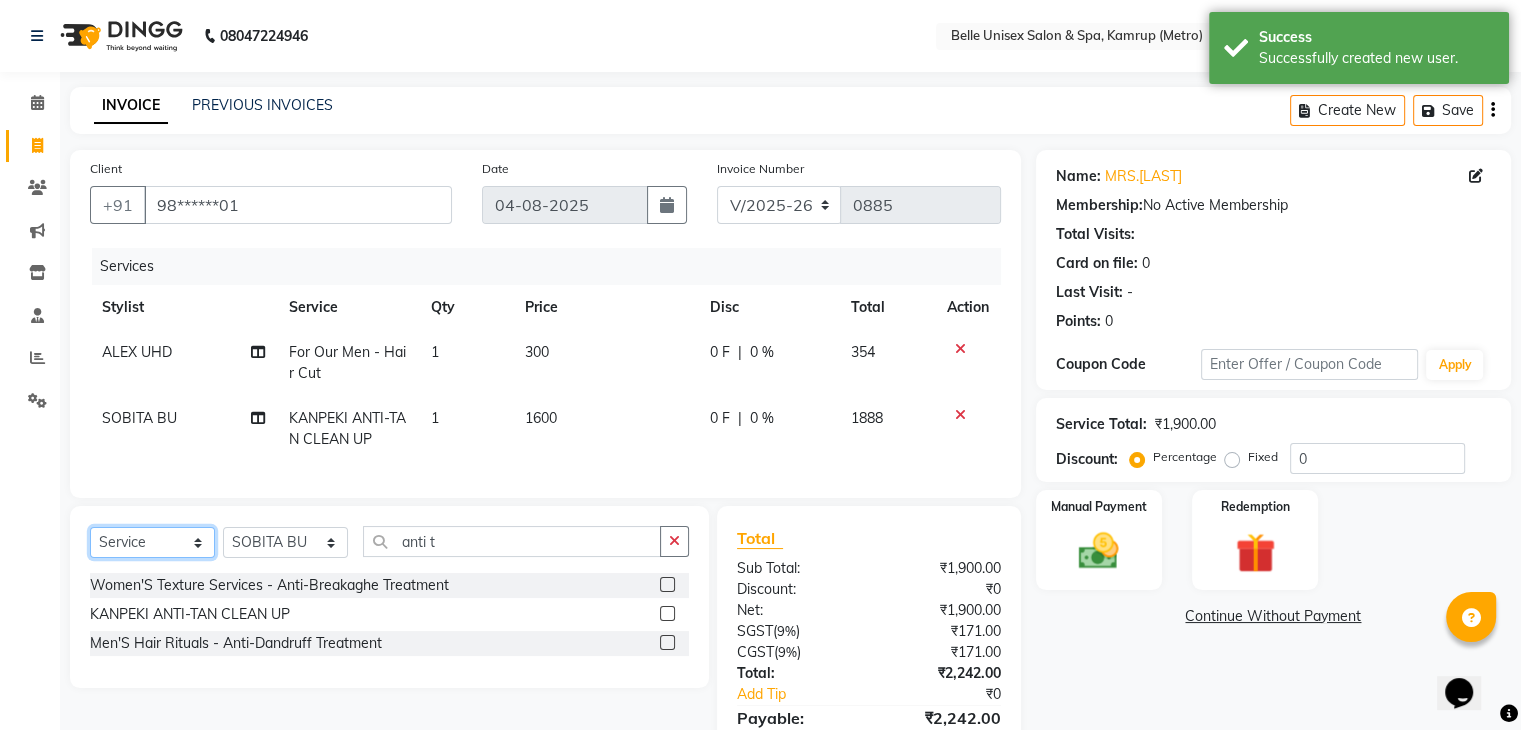 click on "Select  Service  Product  Membership  Package Voucher Prepaid Gift Card" 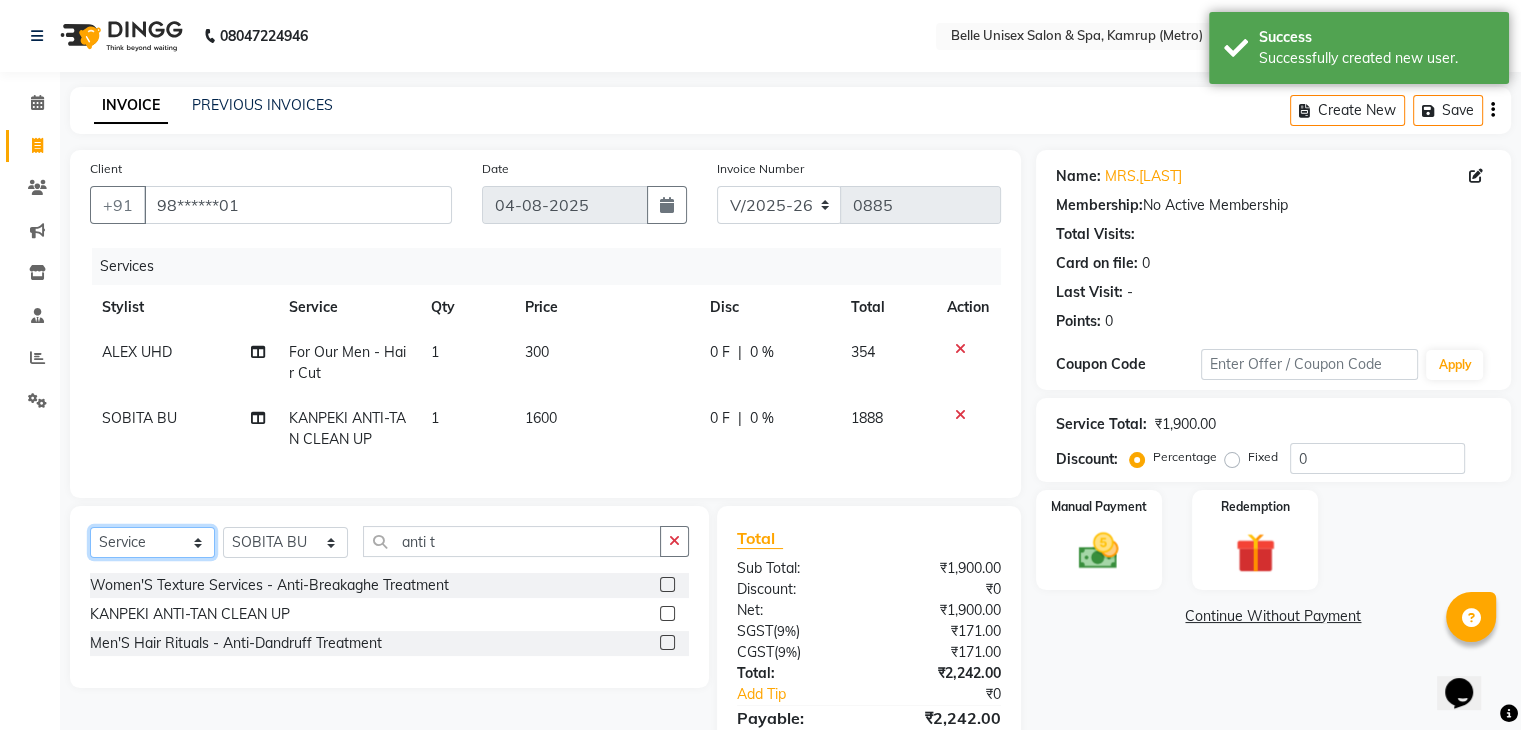 select on "product" 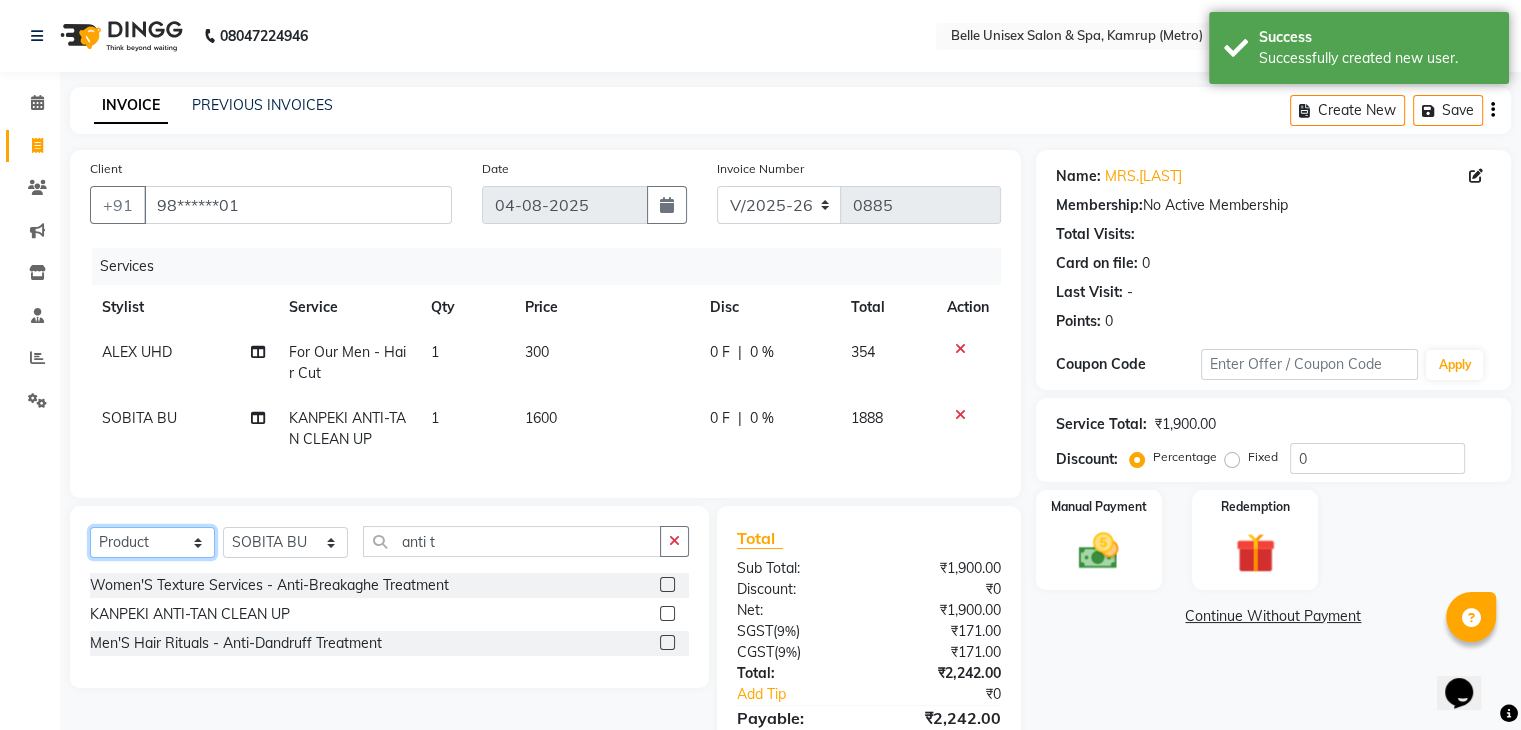 click on "Select  Service  Product  Membership  Package Voucher Prepaid Gift Card" 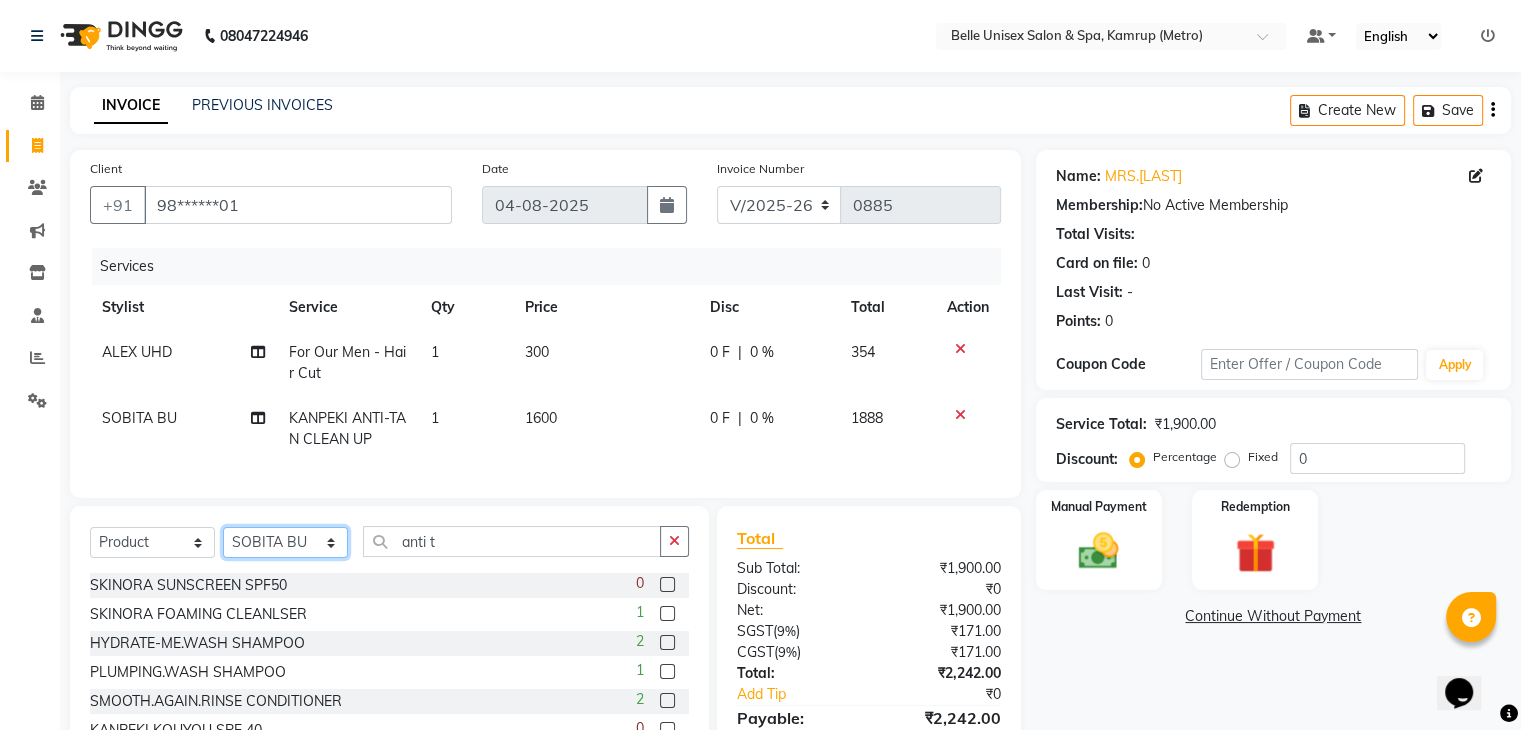 click on "Select Stylist ABBE Admin id ALEX UHD  ASEM  COUNTER SALE  IMLE AO JUPITARA(HK) PURNIMA HK  RANA KANTI SINHA   SABEHA SANGAM THERAPIST SOBITA BU THOIBA M." 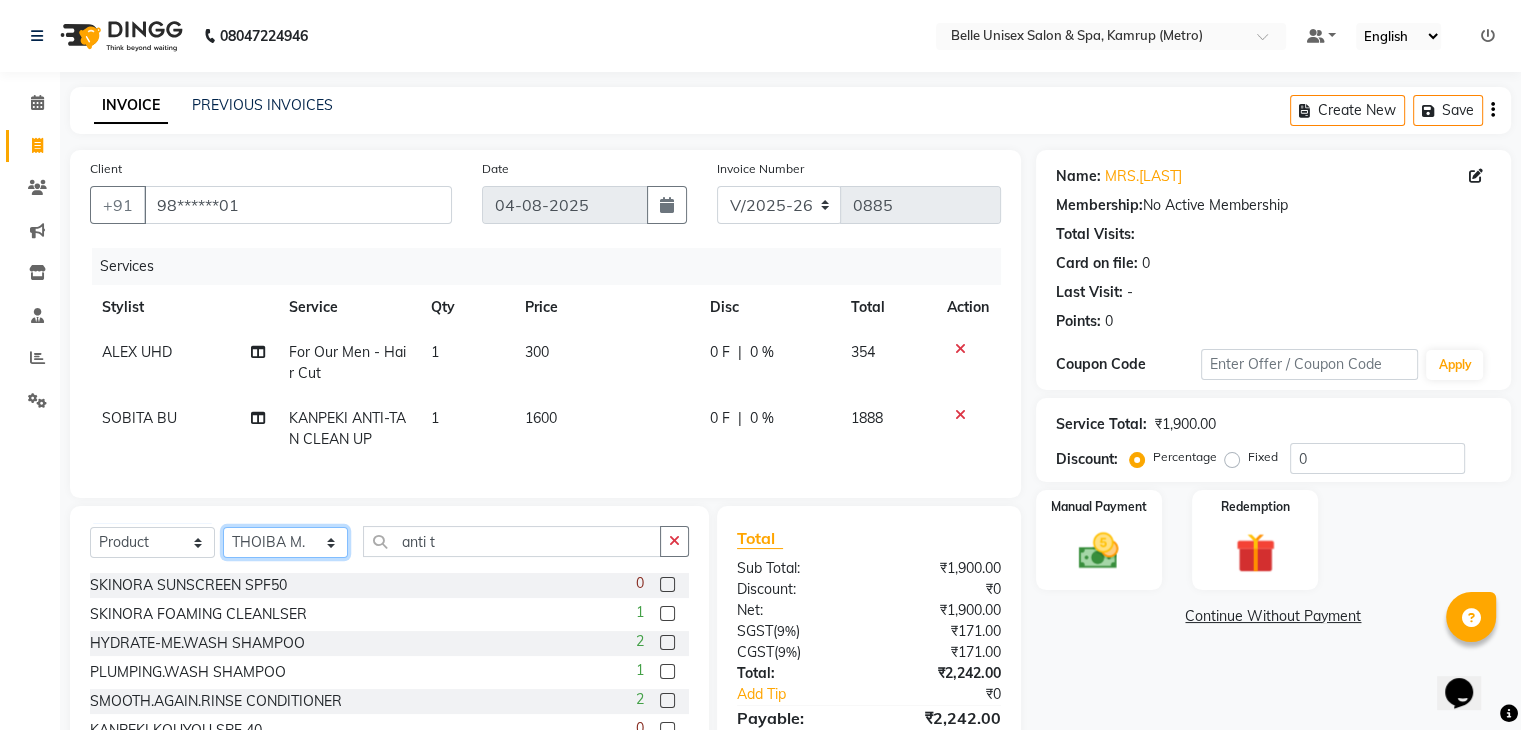 click on "Select Stylist ABBE Admin id ALEX UHD  ASEM  COUNTER SALE  IMLE AO JUPITARA(HK) PURNIMA HK  RANA KANTI SINHA   SABEHA SANGAM THERAPIST SOBITA BU THOIBA M." 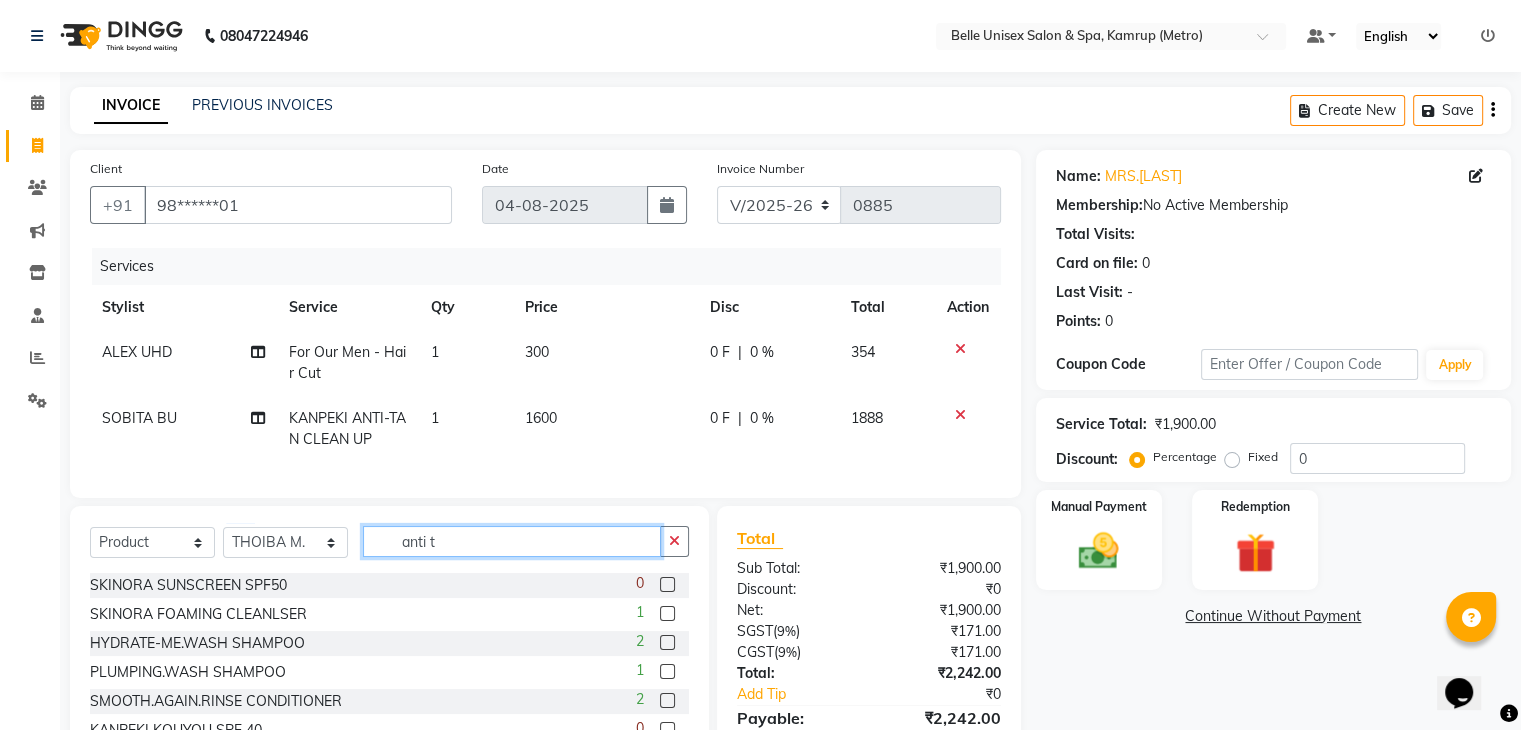 drag, startPoint x: 476, startPoint y: 567, endPoint x: 251, endPoint y: 569, distance: 225.0089 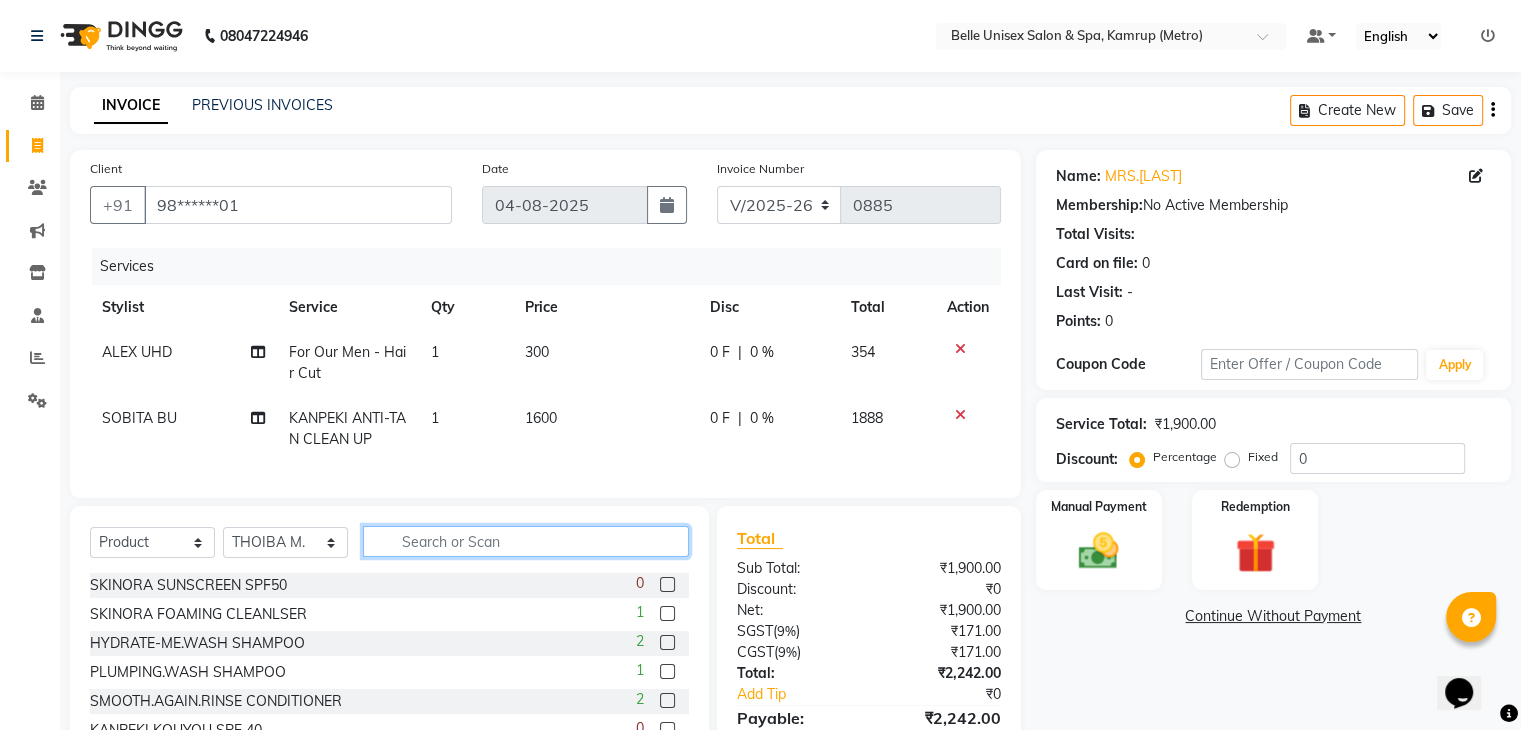 click 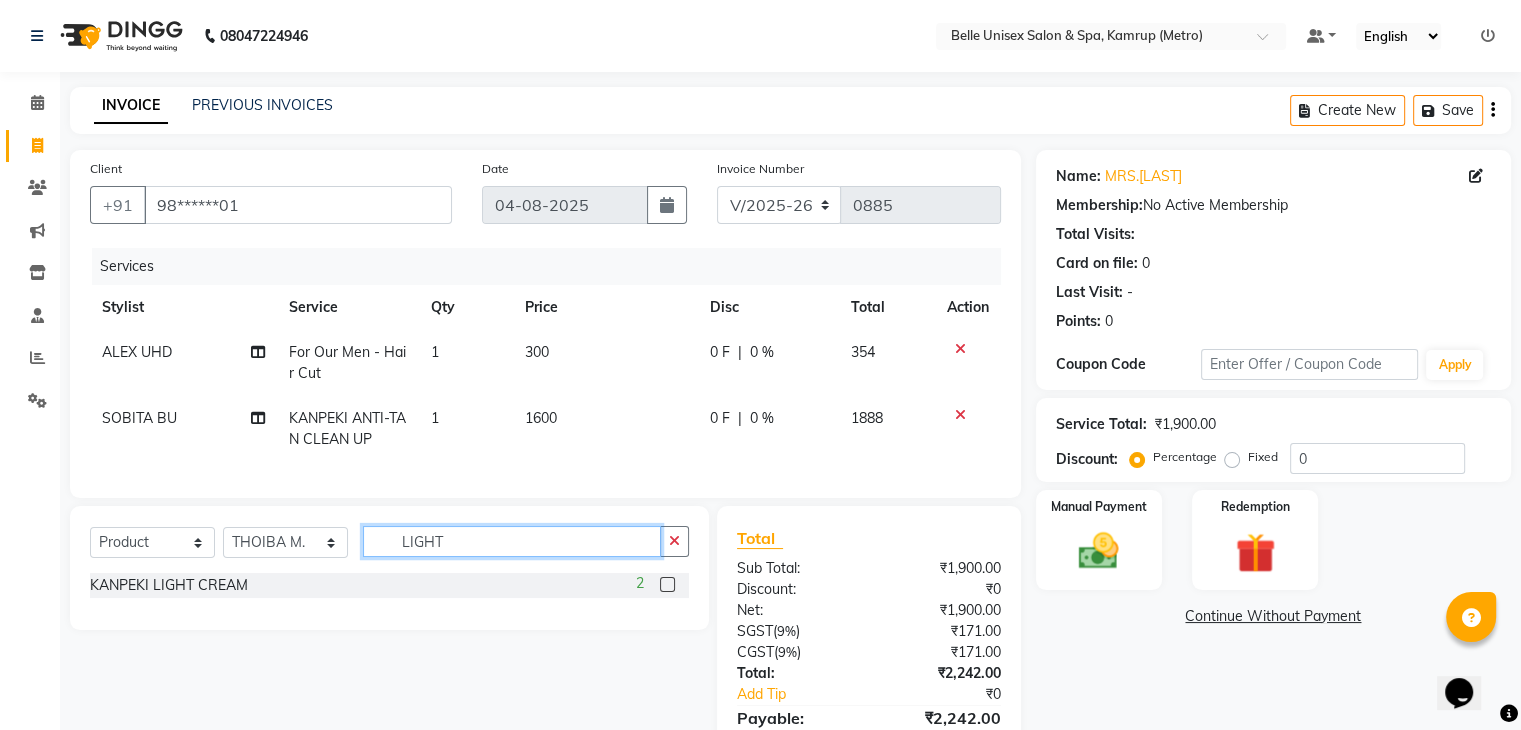 type on "LIGHT" 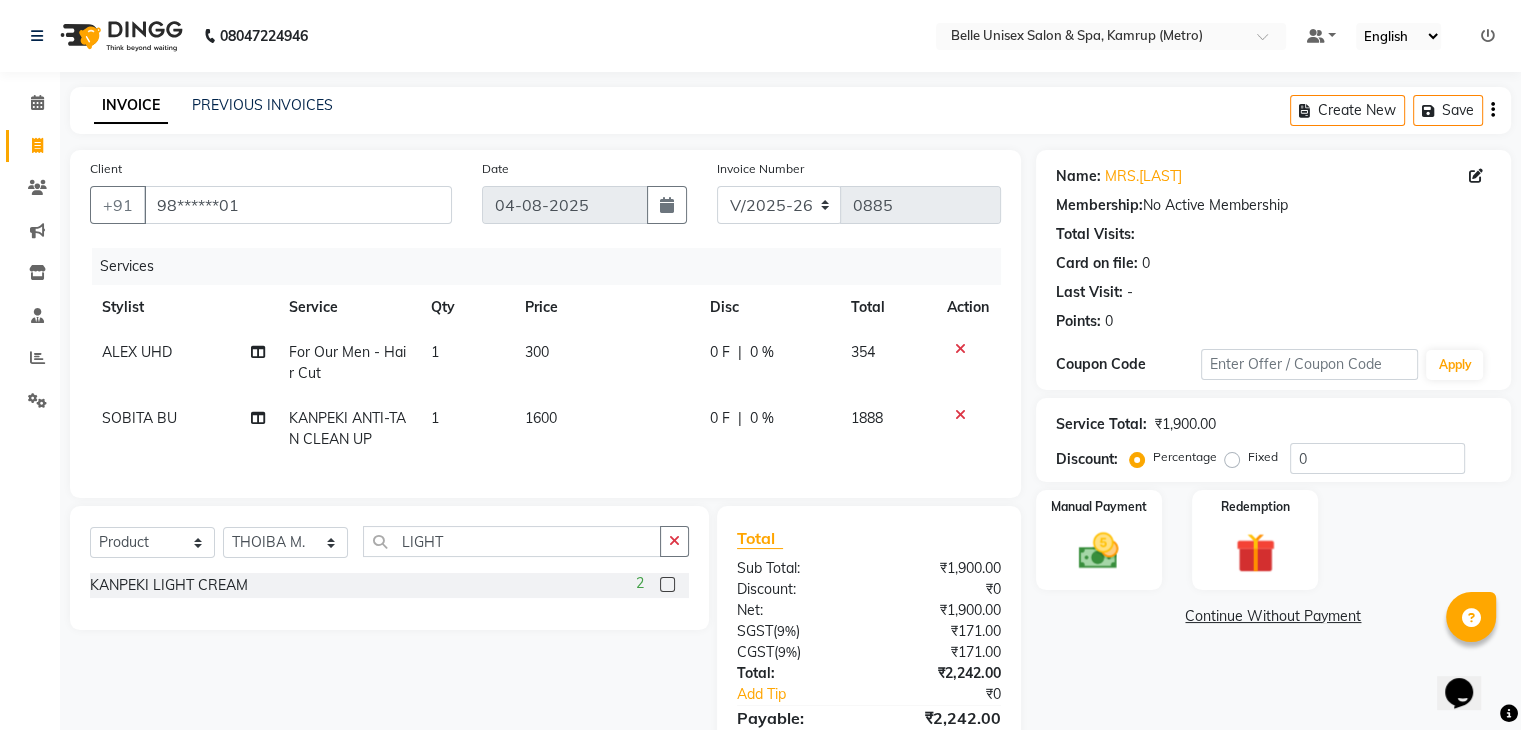 click 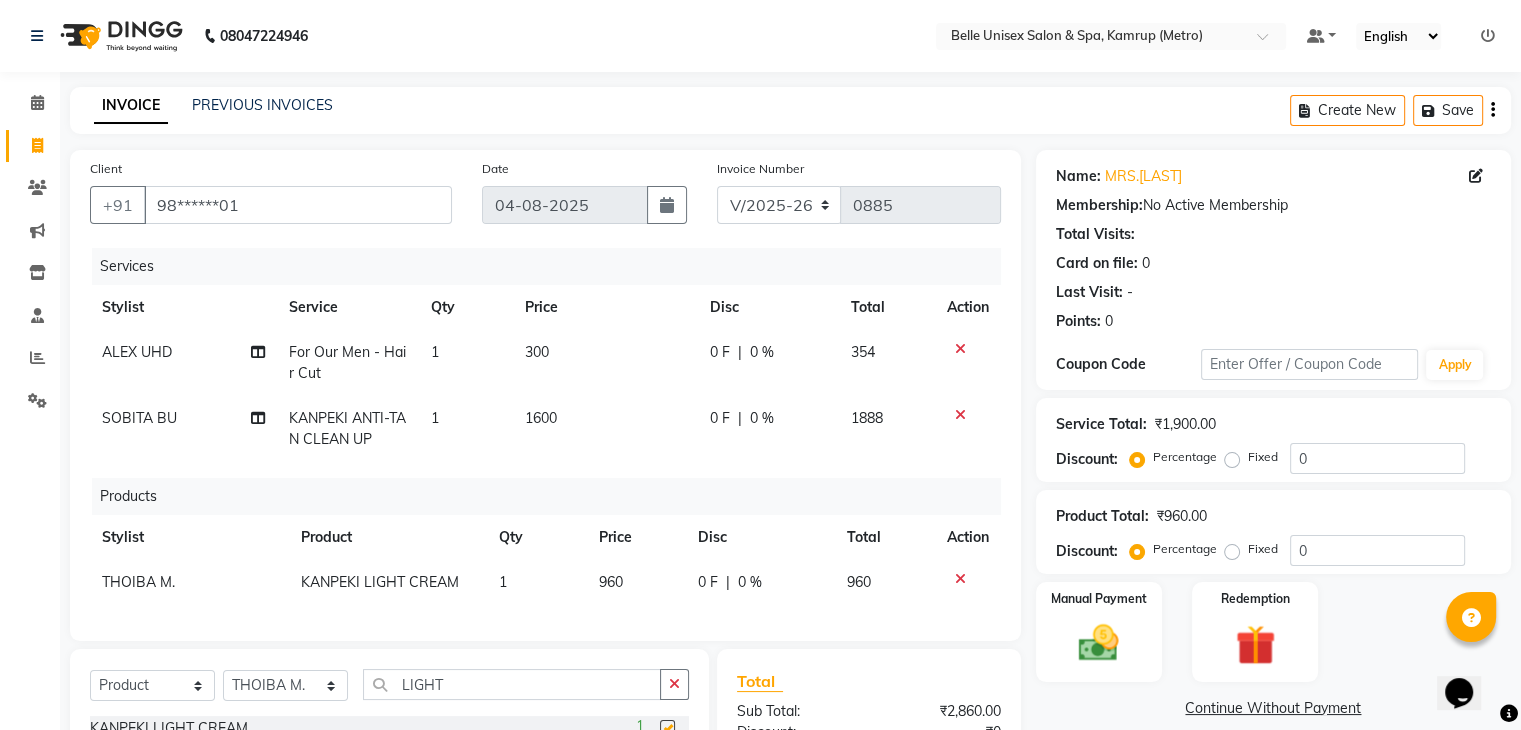 checkbox on "false" 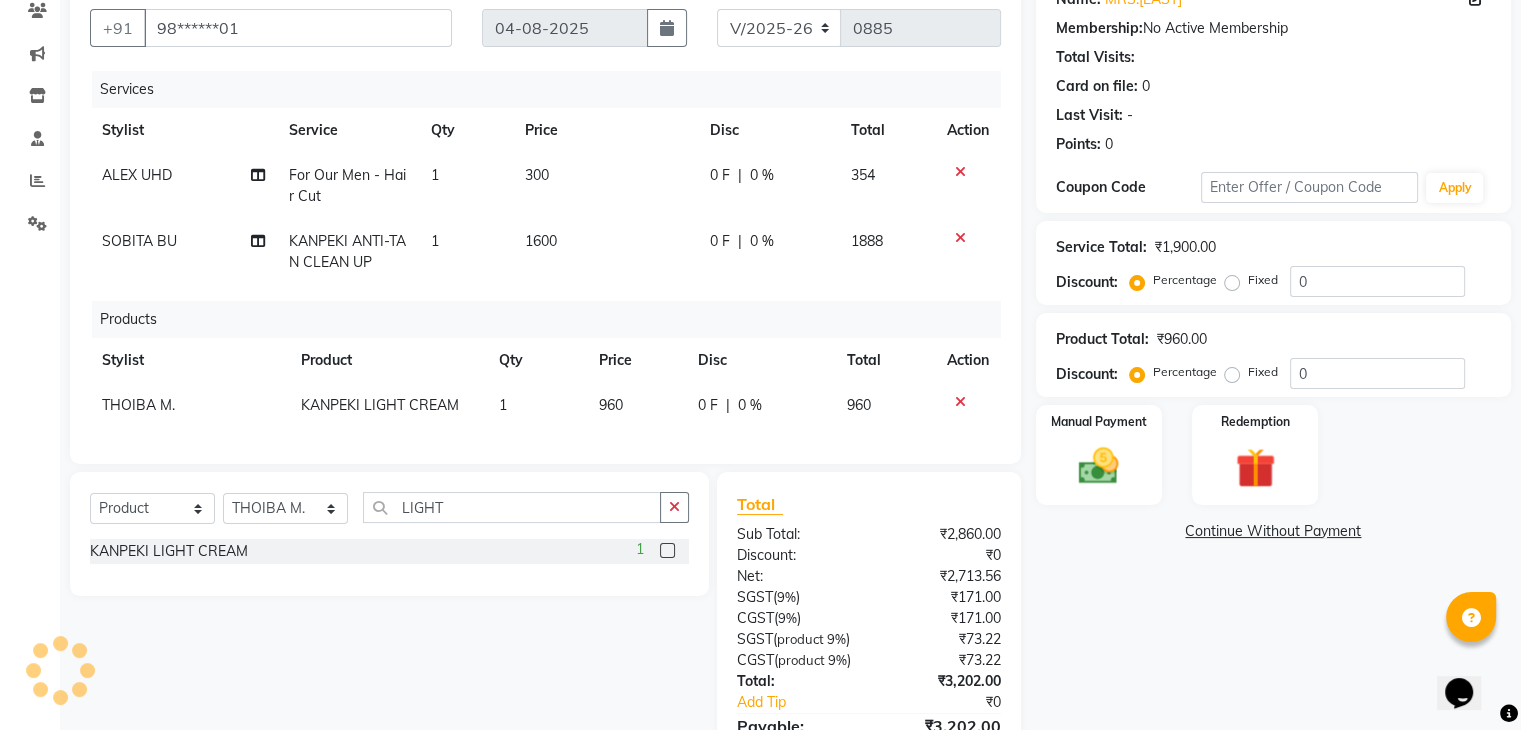 scroll, scrollTop: 322, scrollLeft: 0, axis: vertical 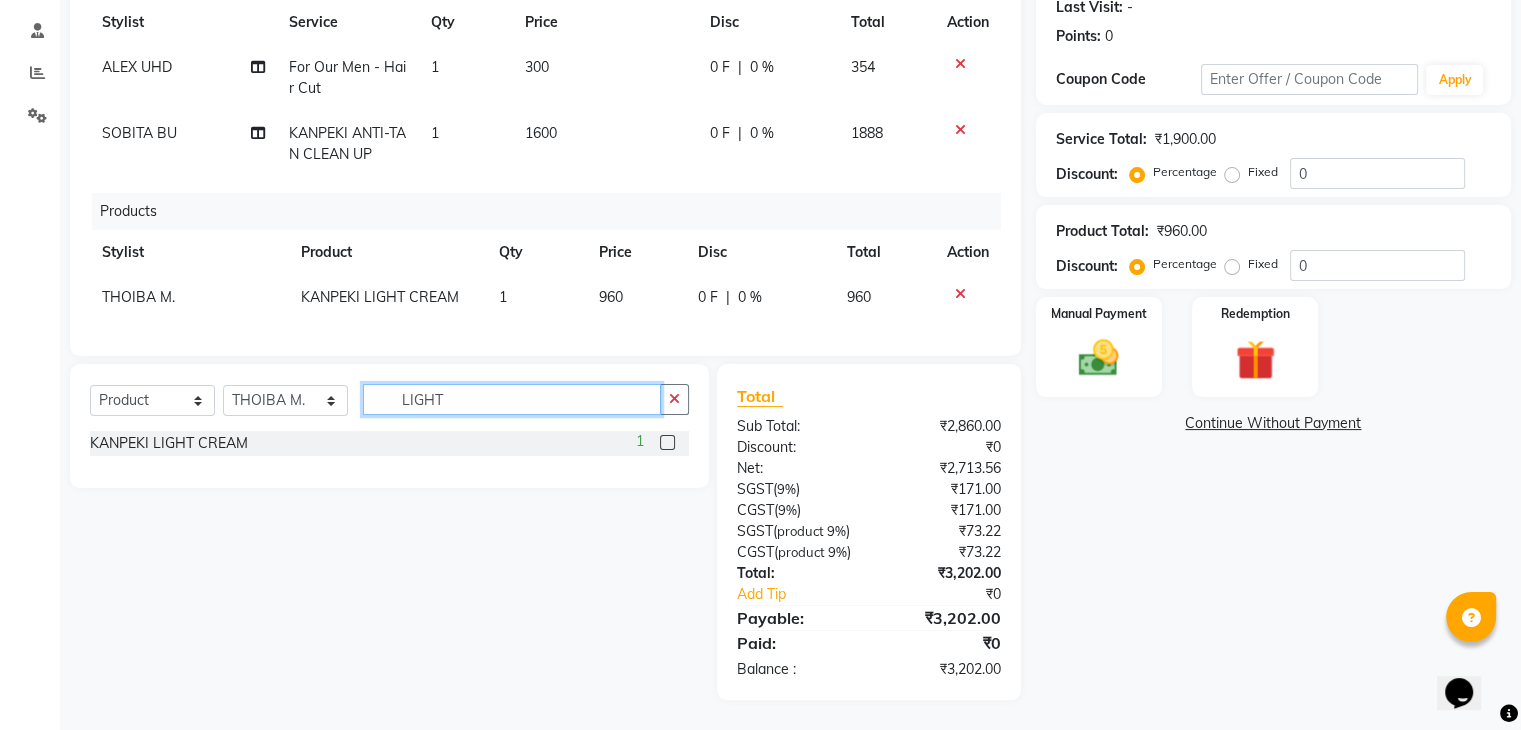 drag, startPoint x: 454, startPoint y: 367, endPoint x: 368, endPoint y: 372, distance: 86.145226 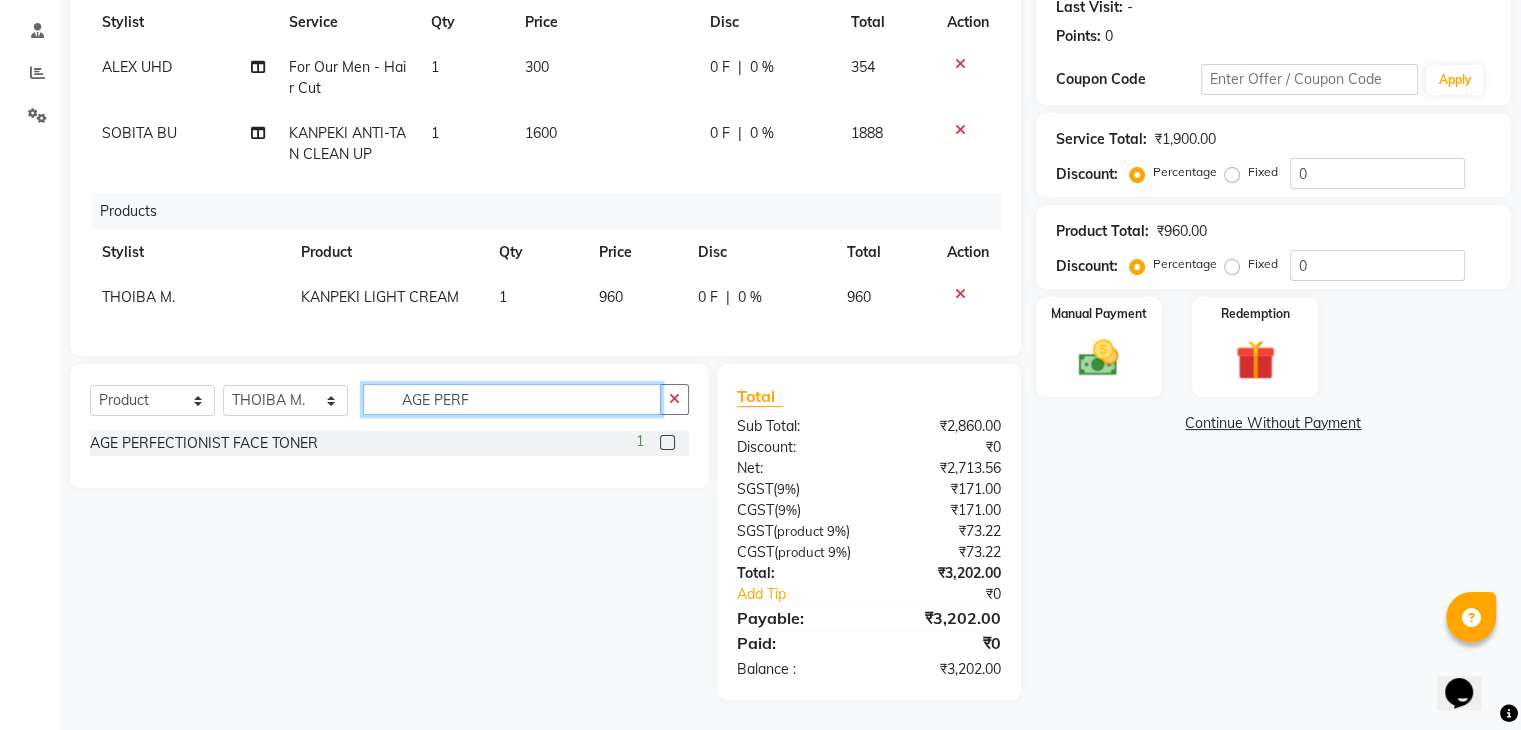type on "AGE PERF" 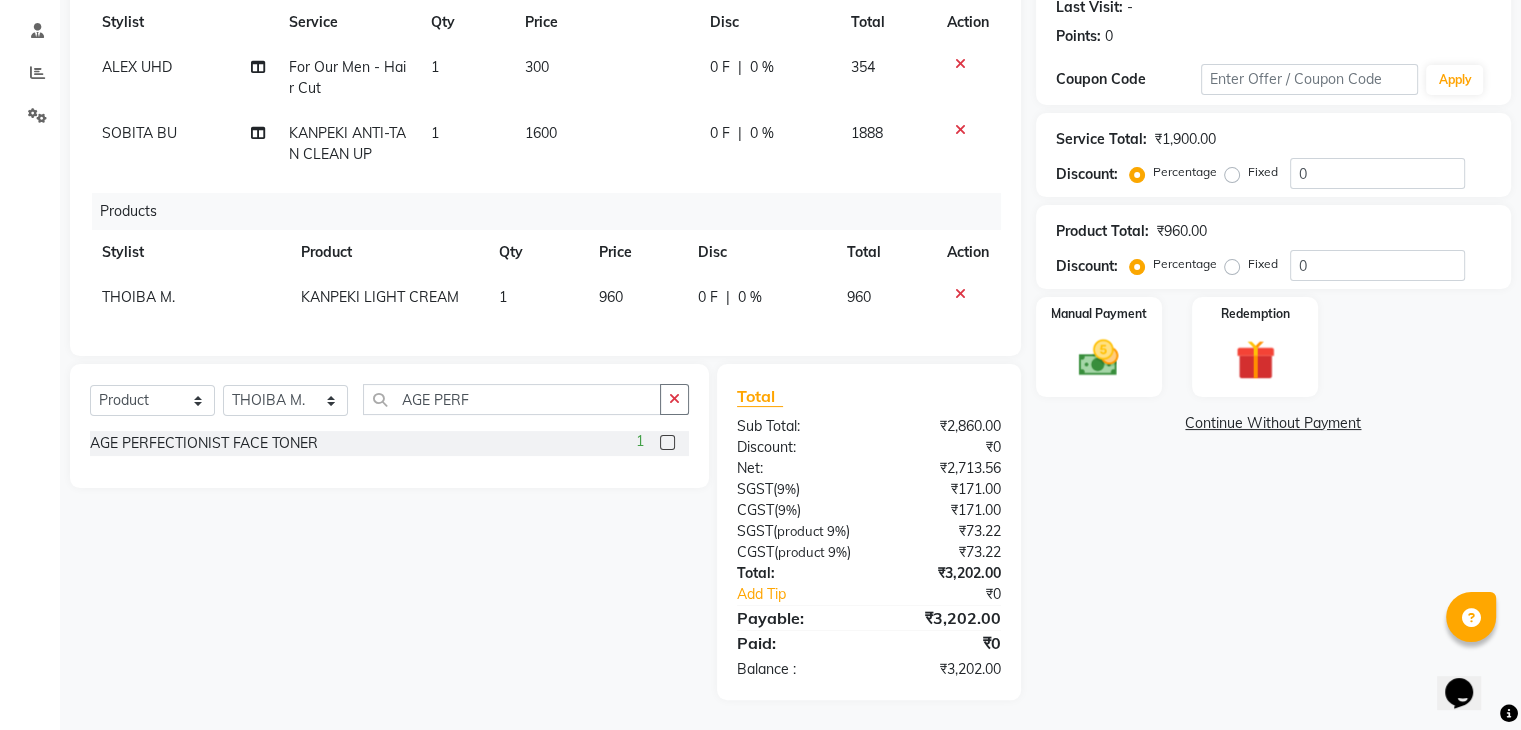 click 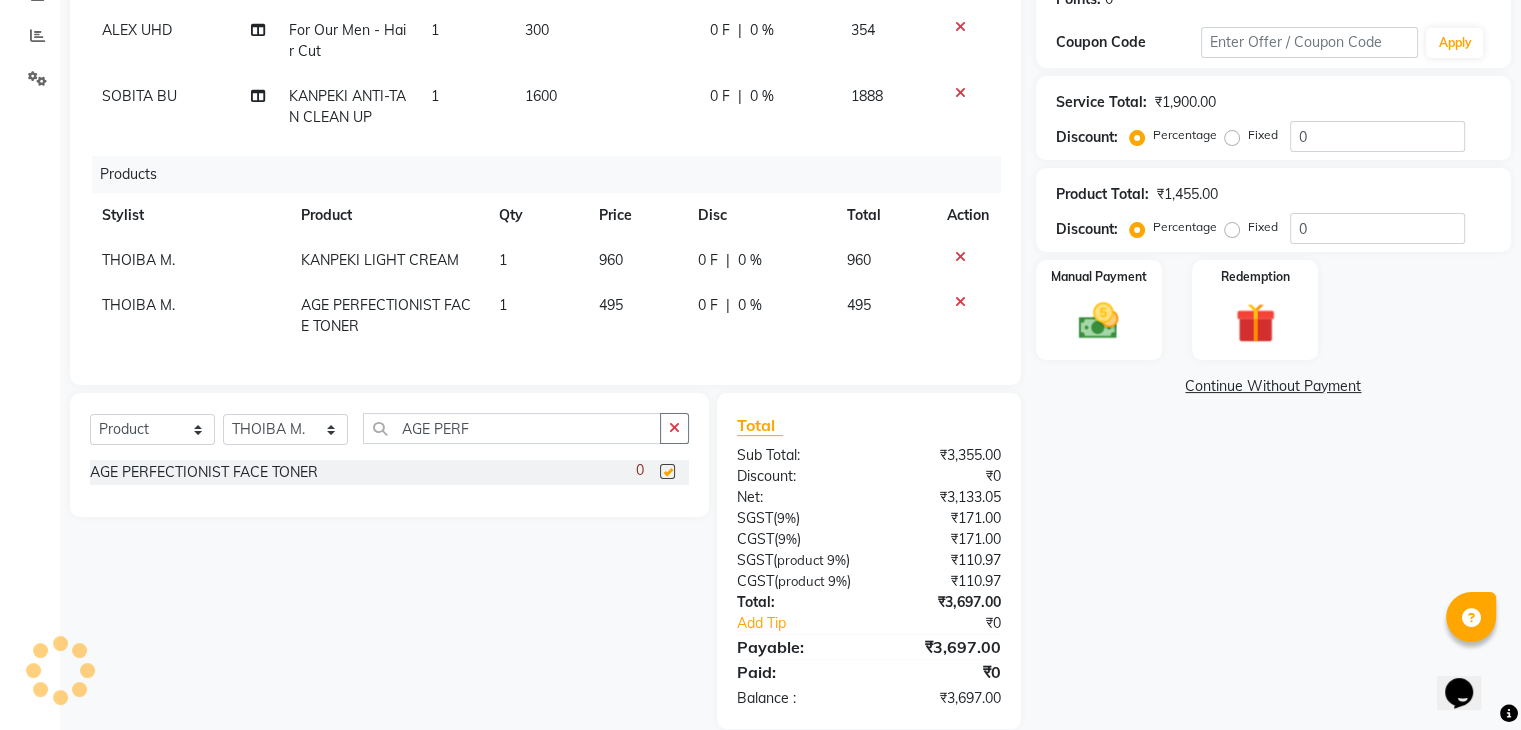 checkbox on "false" 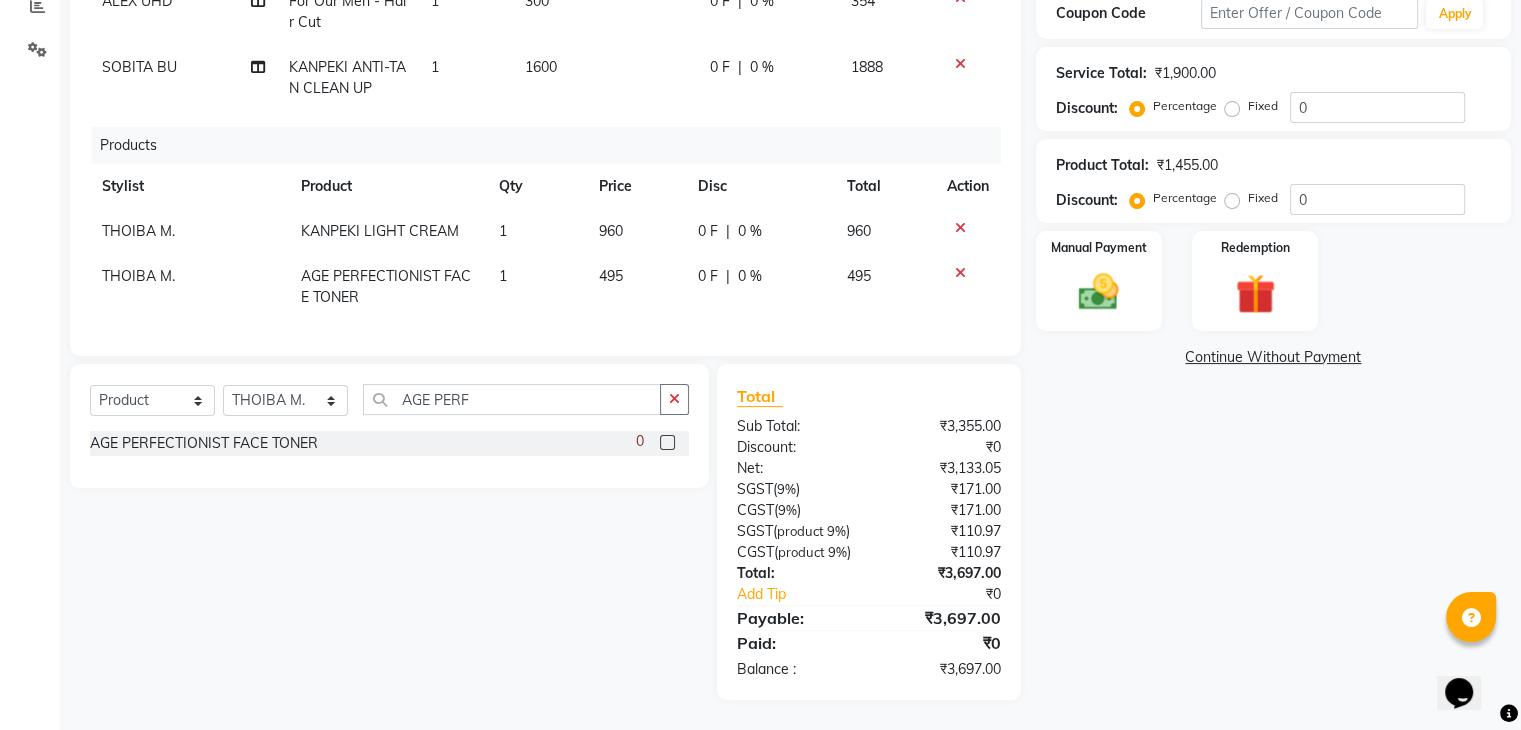 scroll, scrollTop: 388, scrollLeft: 0, axis: vertical 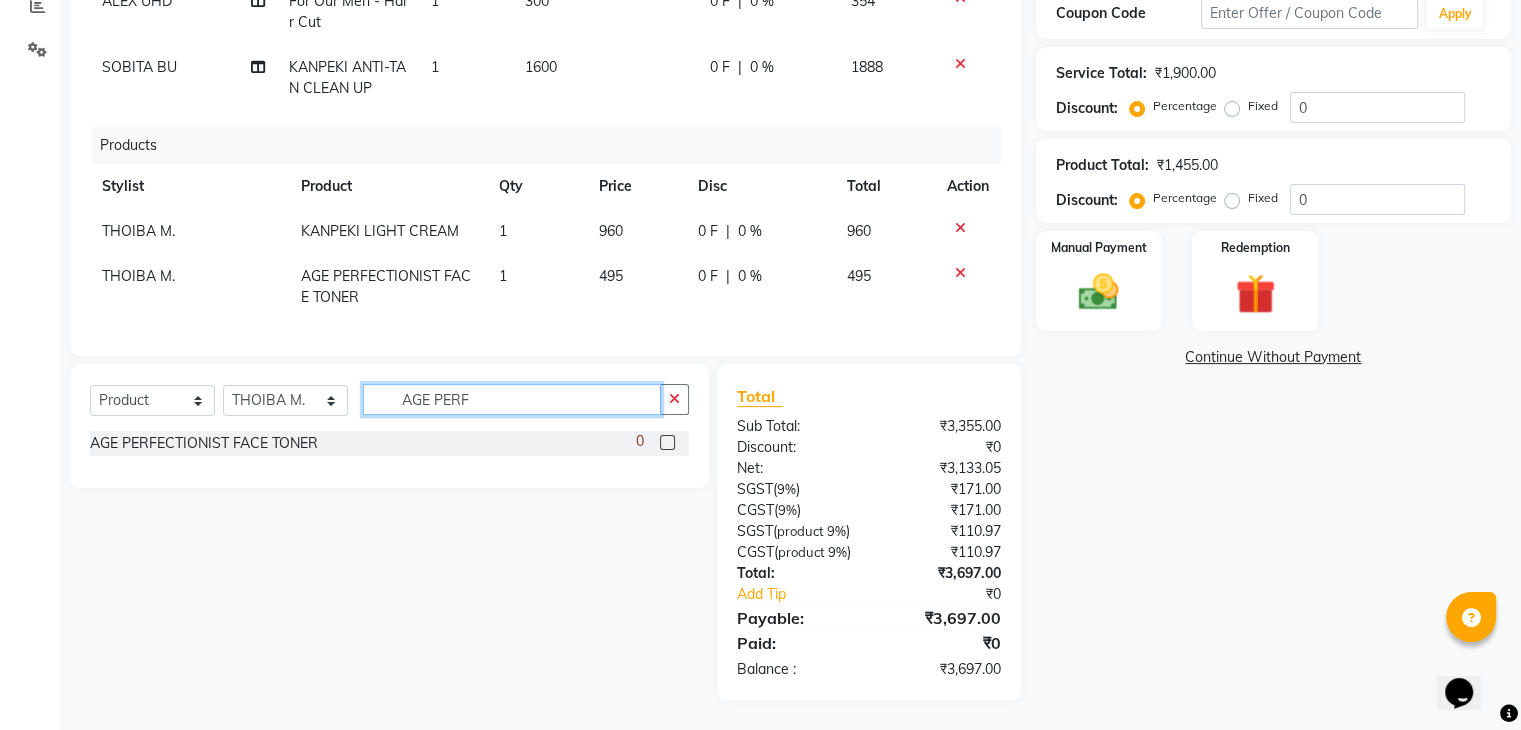 drag, startPoint x: 506, startPoint y: 384, endPoint x: 318, endPoint y: 390, distance: 188.09572 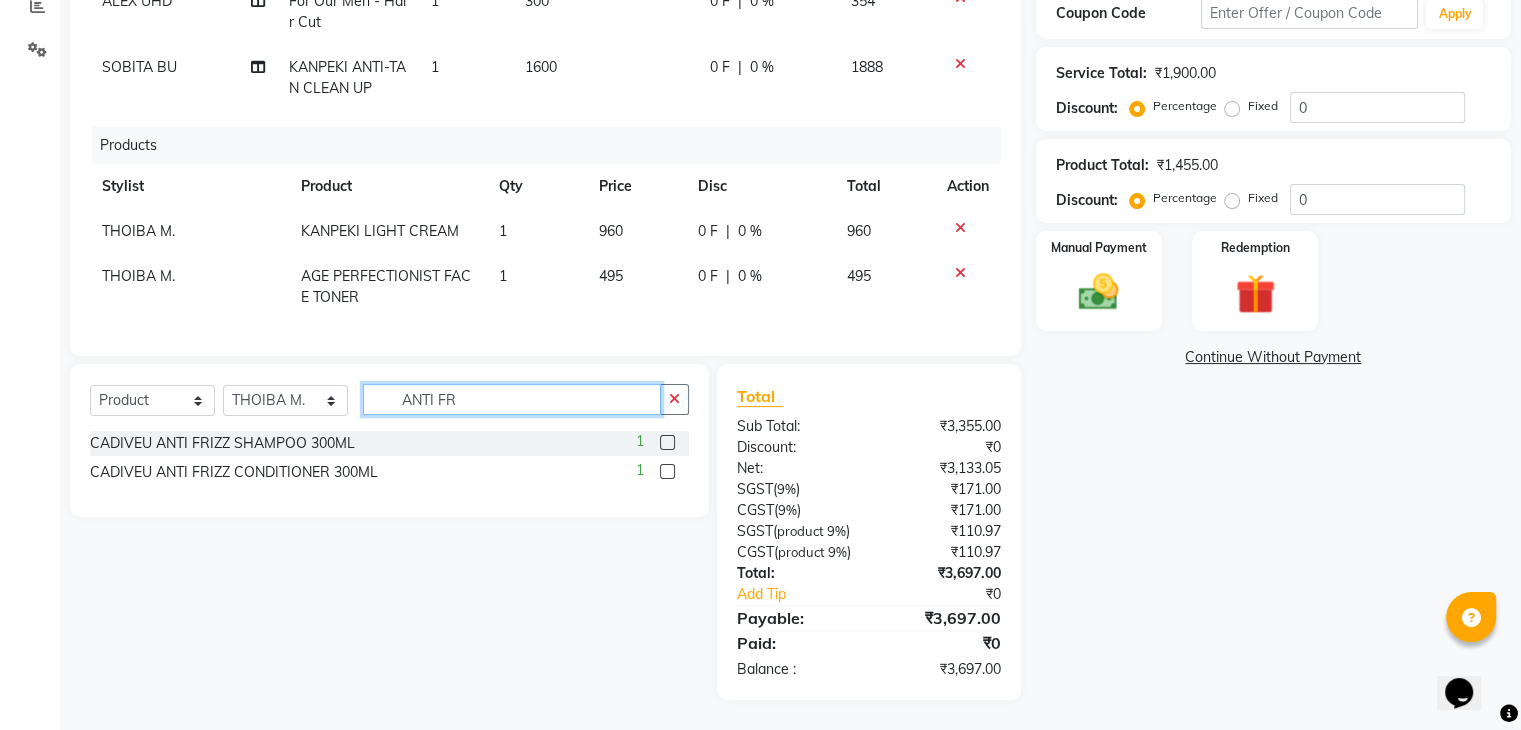 type on "ANTI FR" 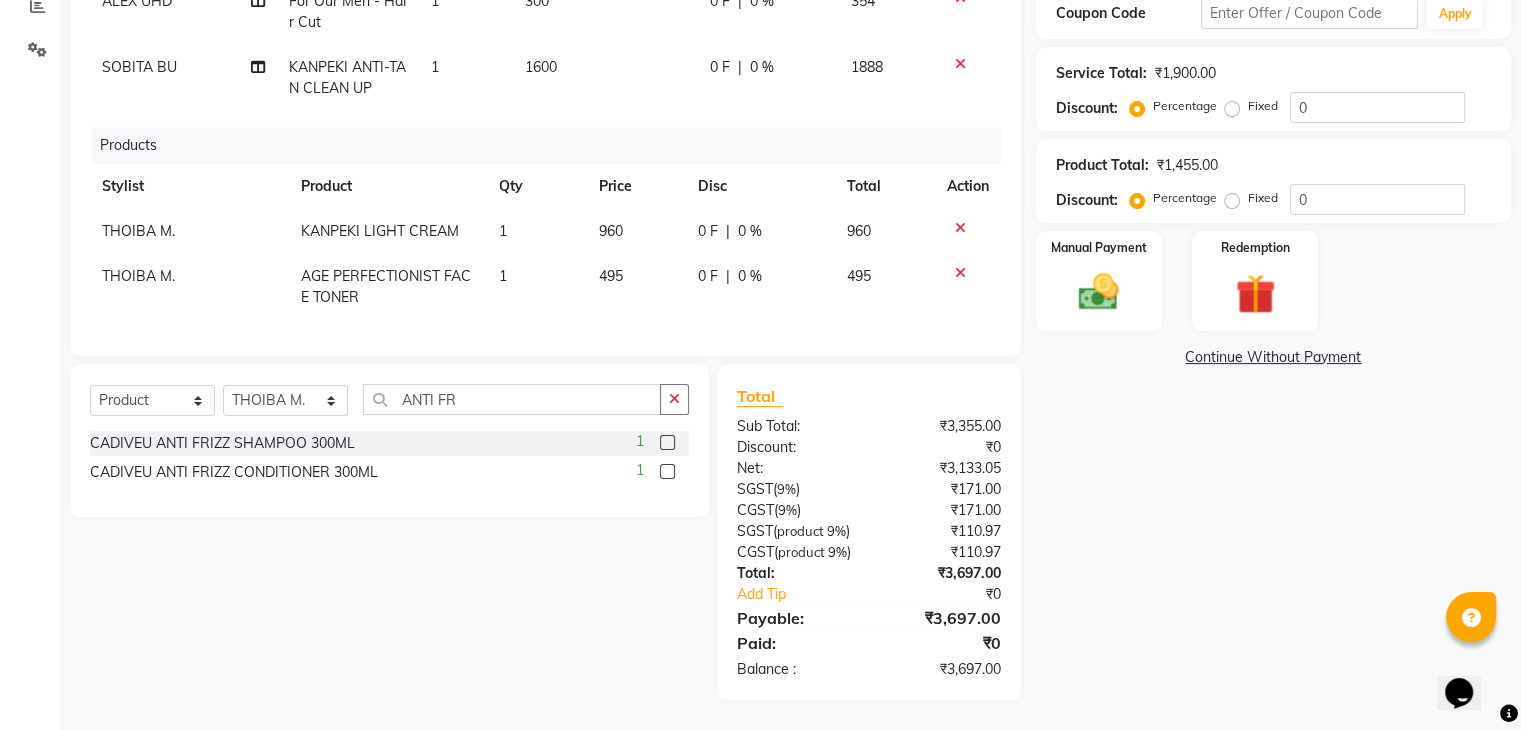 click 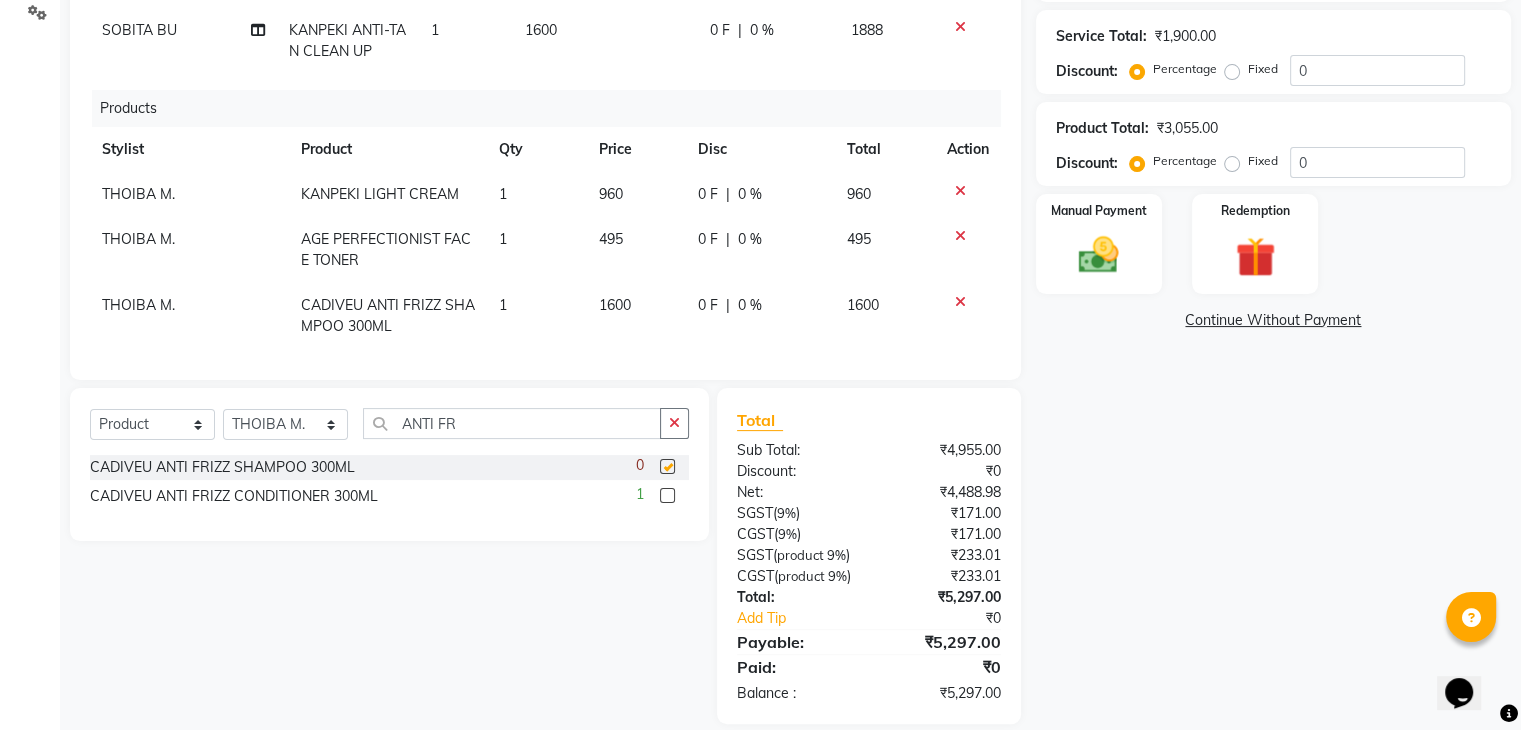 checkbox on "false" 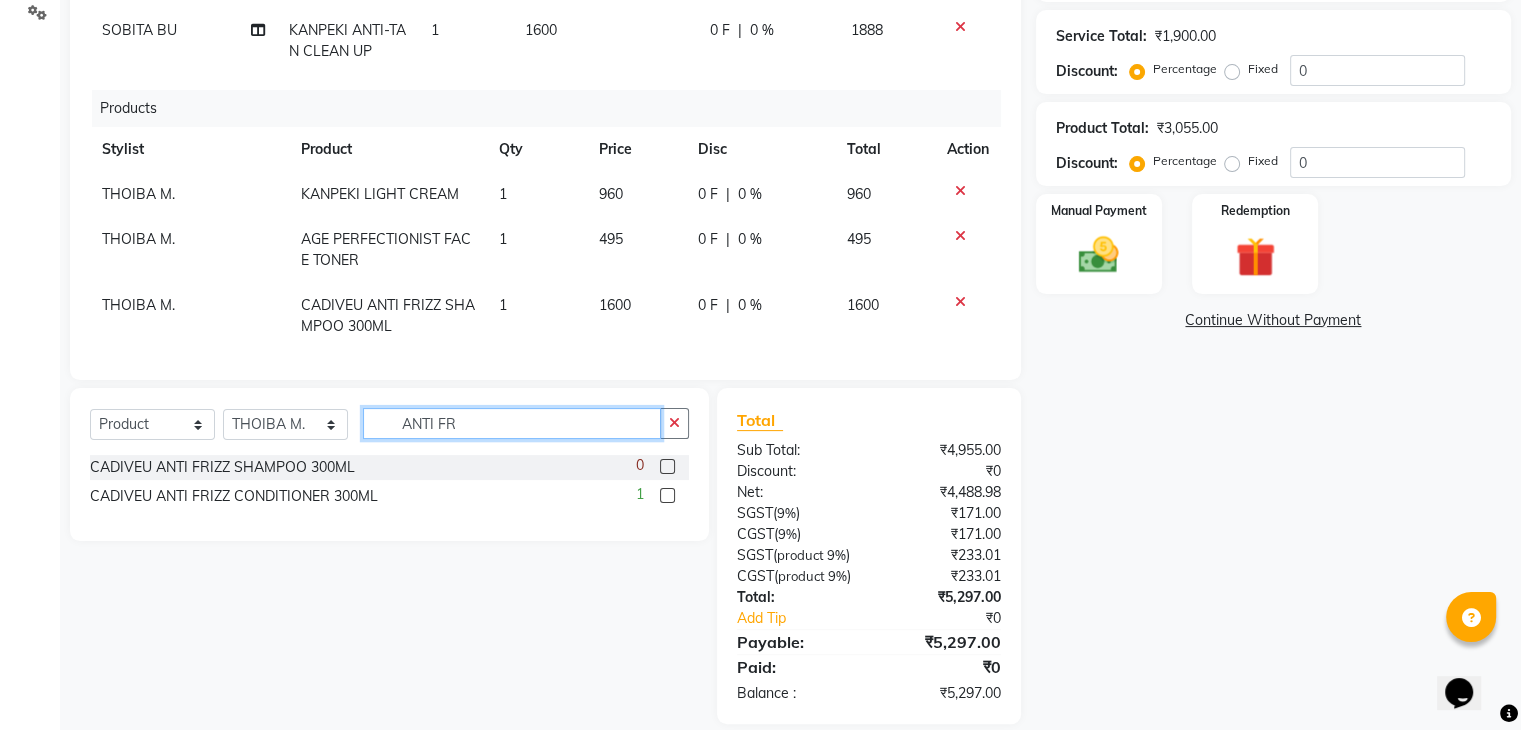 drag, startPoint x: 440, startPoint y: 433, endPoint x: 402, endPoint y: 434, distance: 38.013157 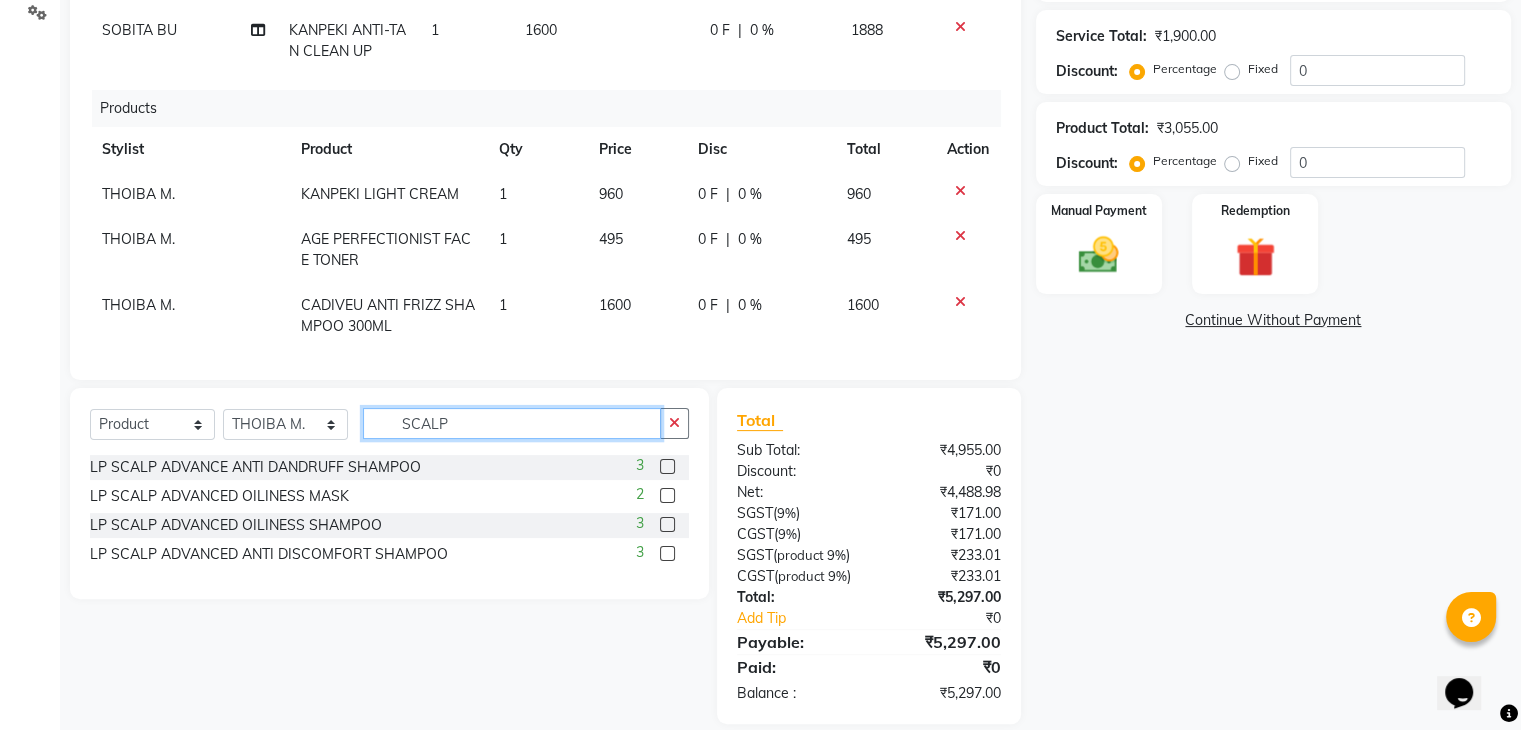 type on "SCALP" 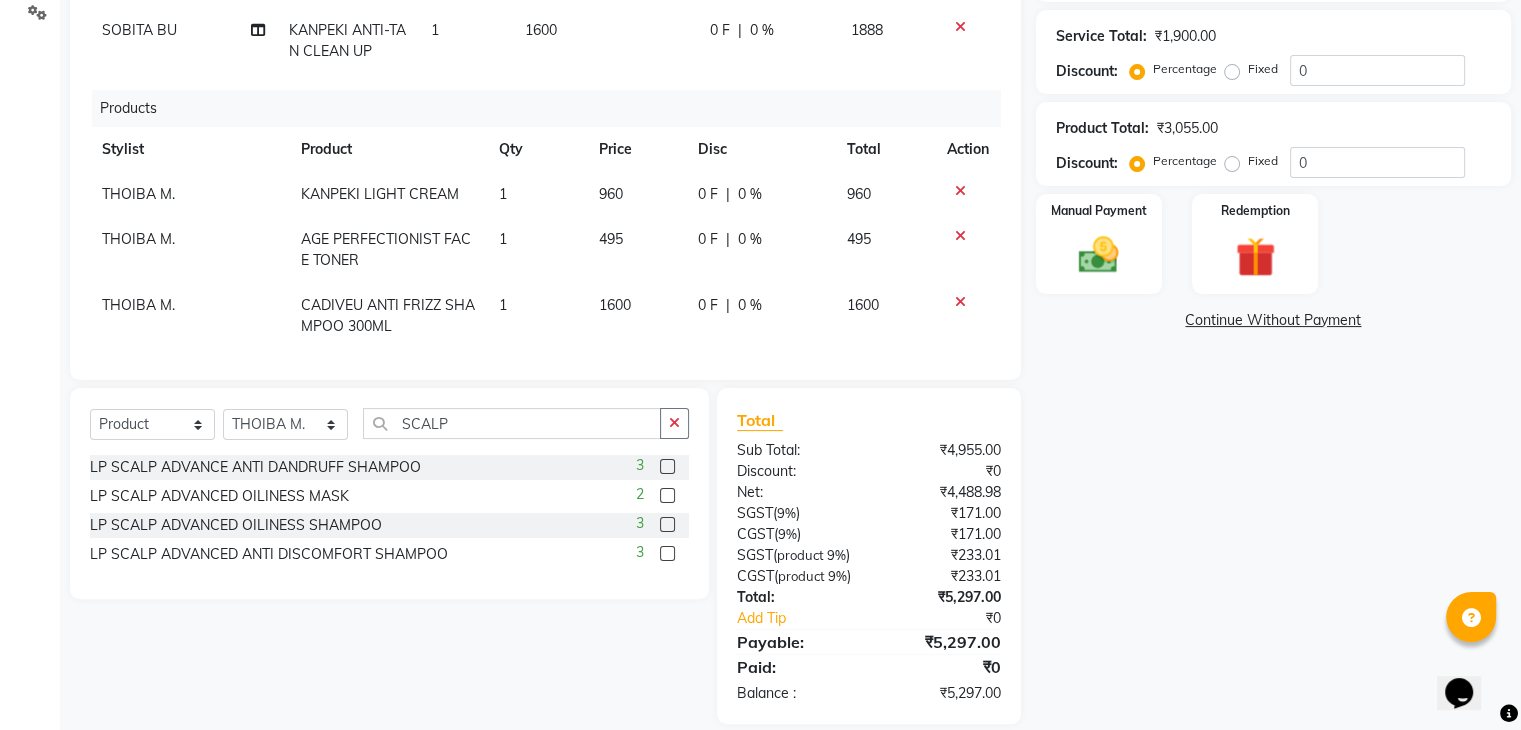 click 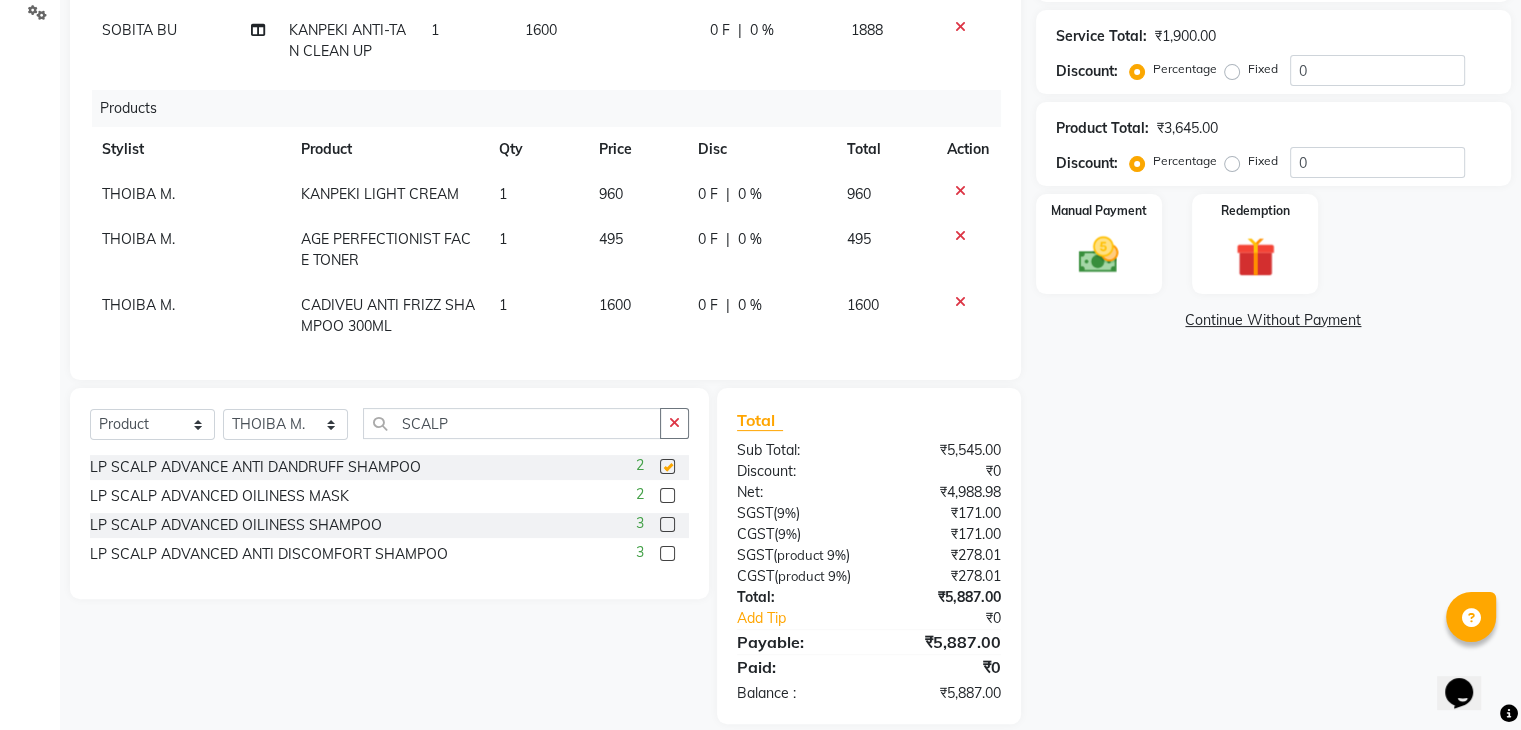 checkbox on "false" 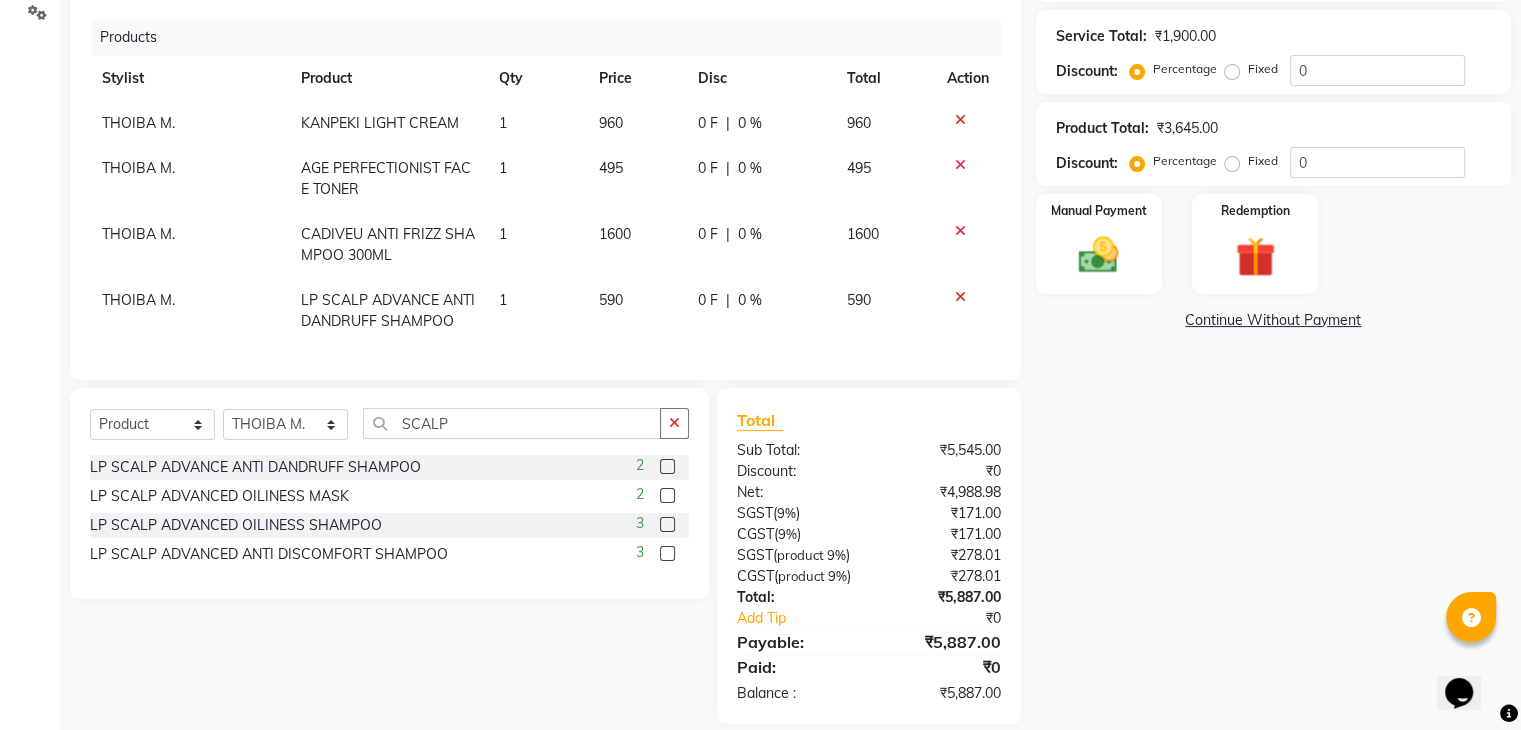 scroll, scrollTop: 86, scrollLeft: 0, axis: vertical 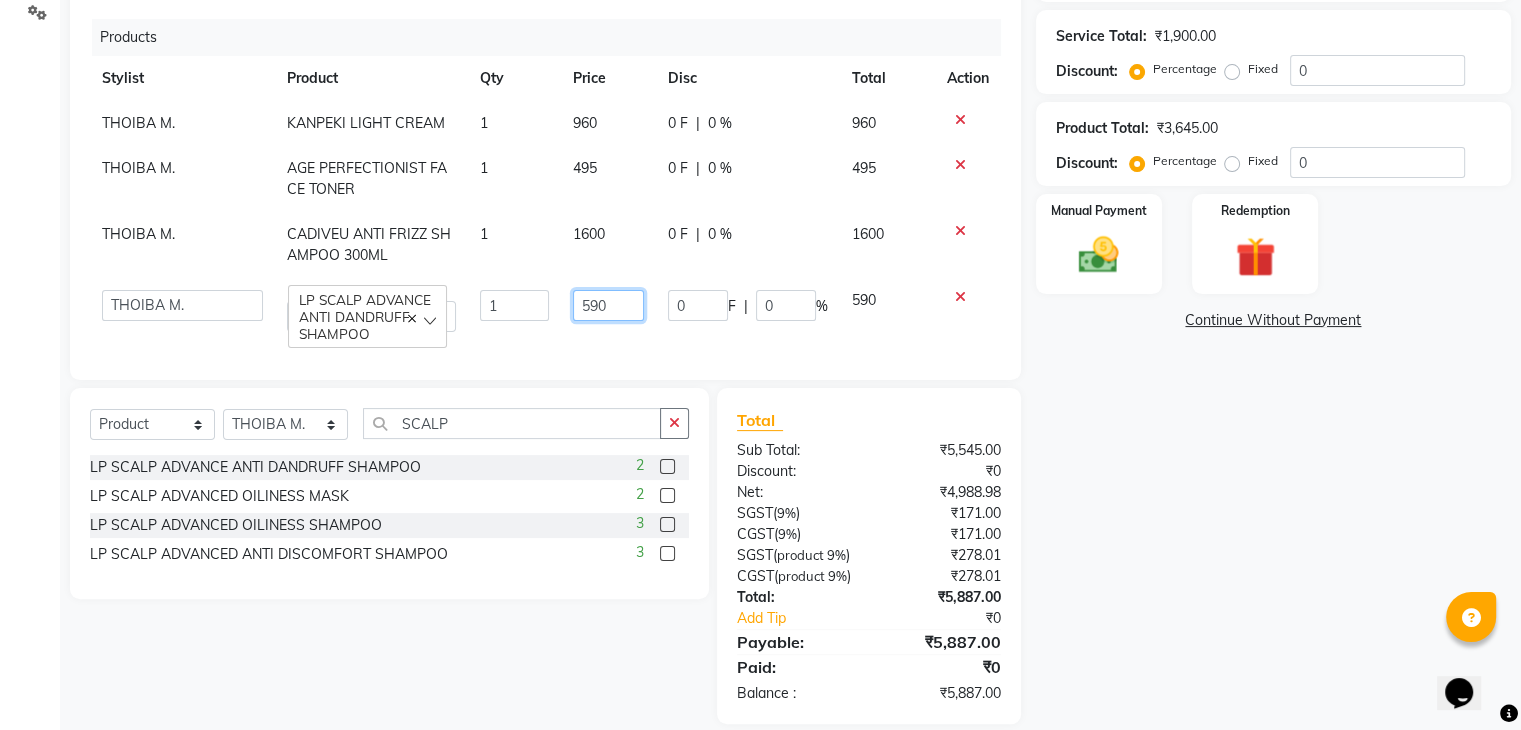 drag, startPoint x: 626, startPoint y: 292, endPoint x: 505, endPoint y: 297, distance: 121.103264 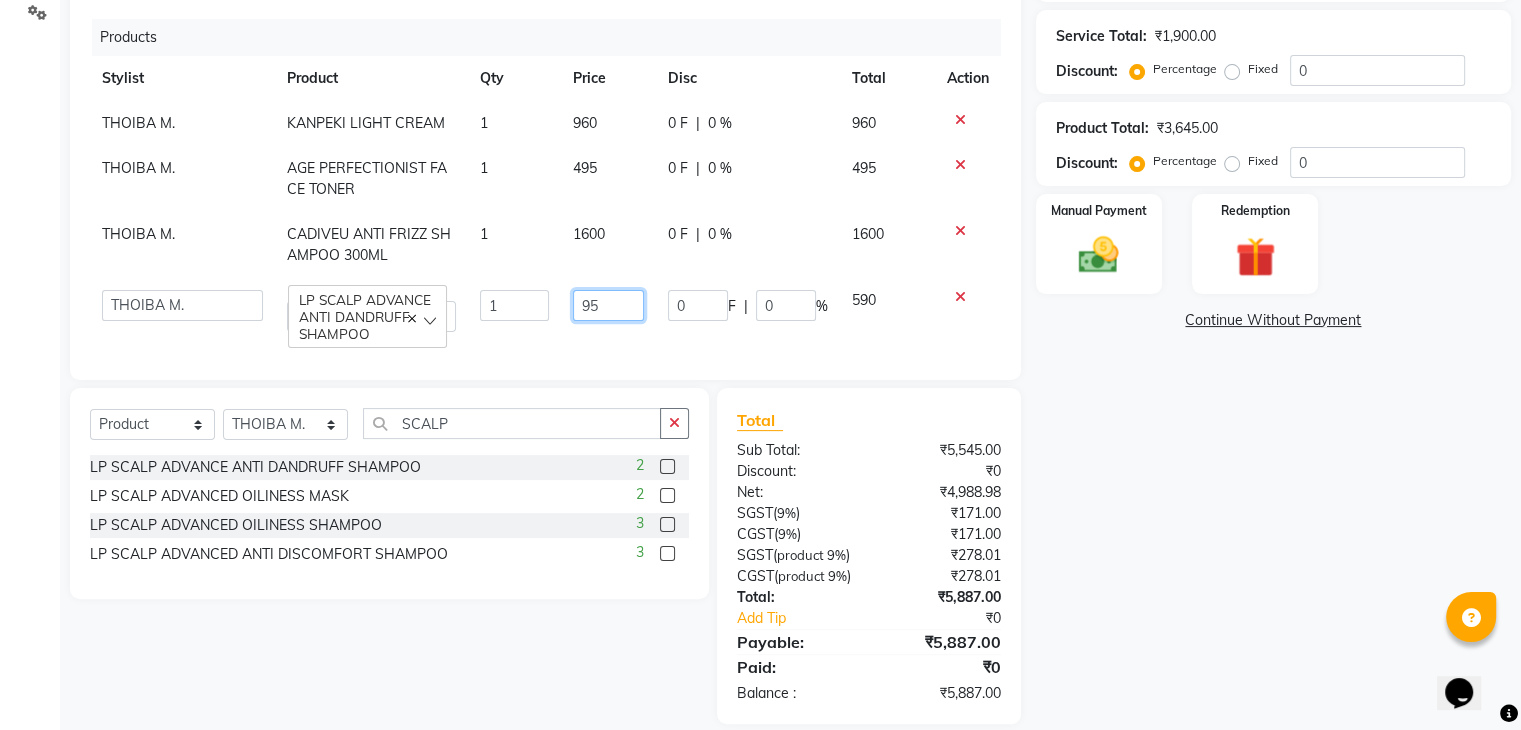 type on "950" 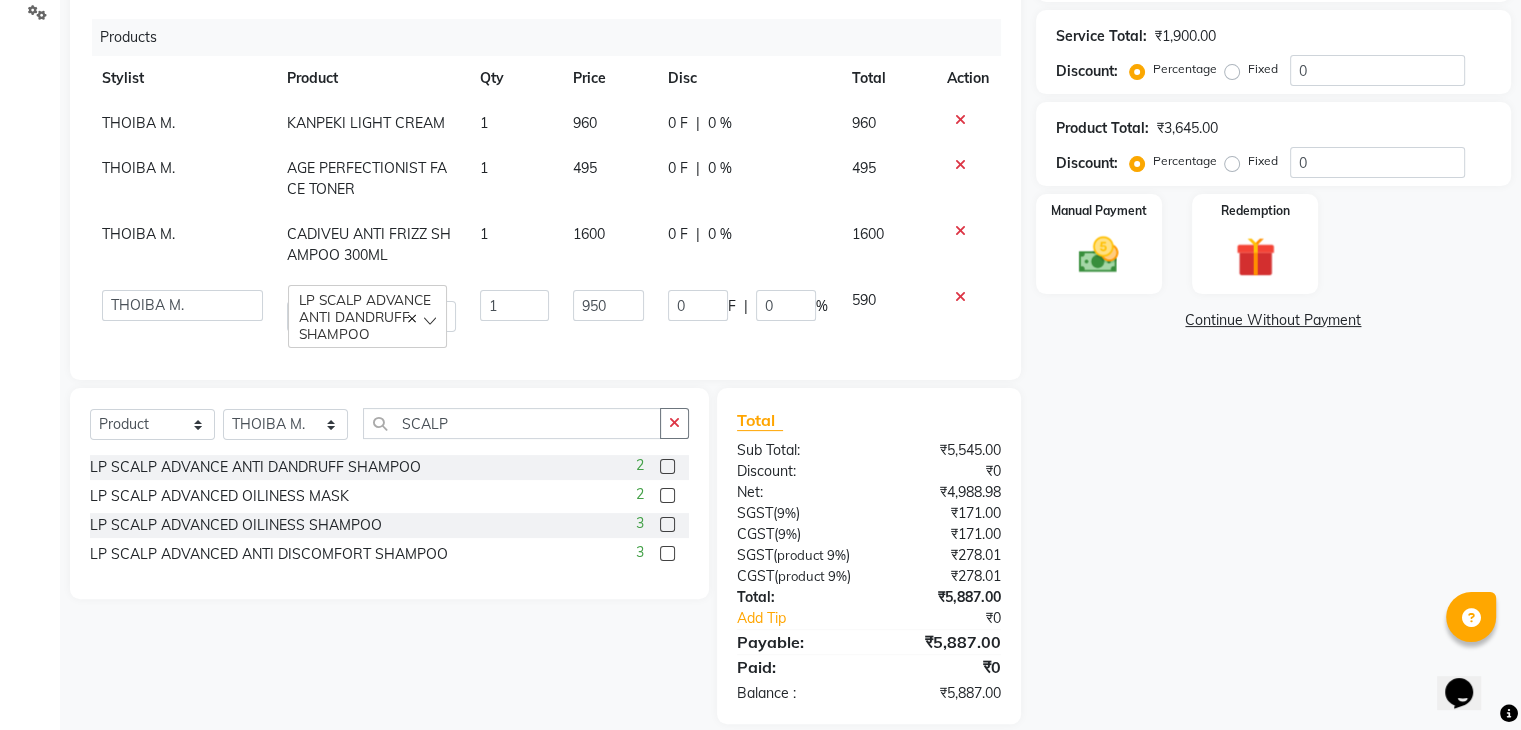 click on "1" 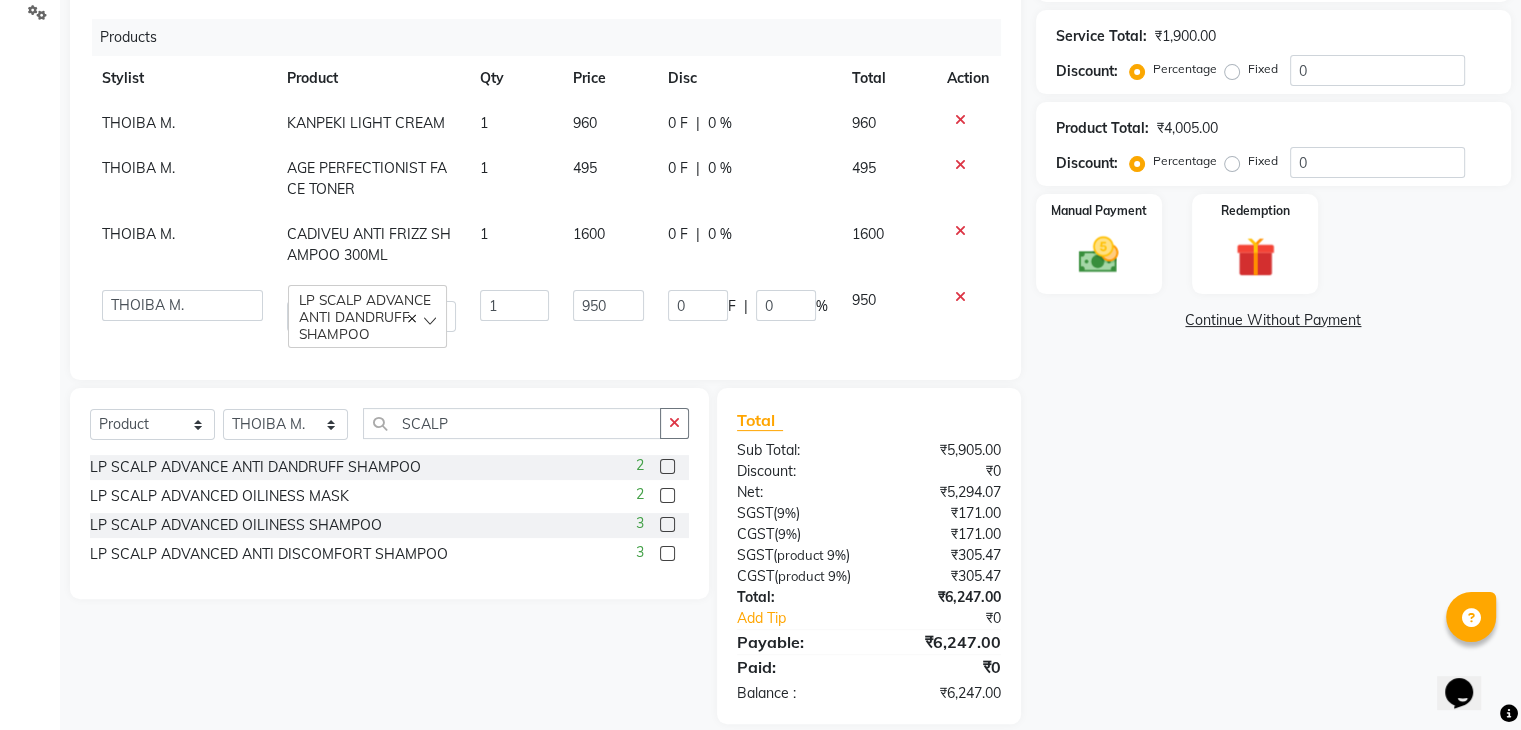 scroll, scrollTop: 88, scrollLeft: 0, axis: vertical 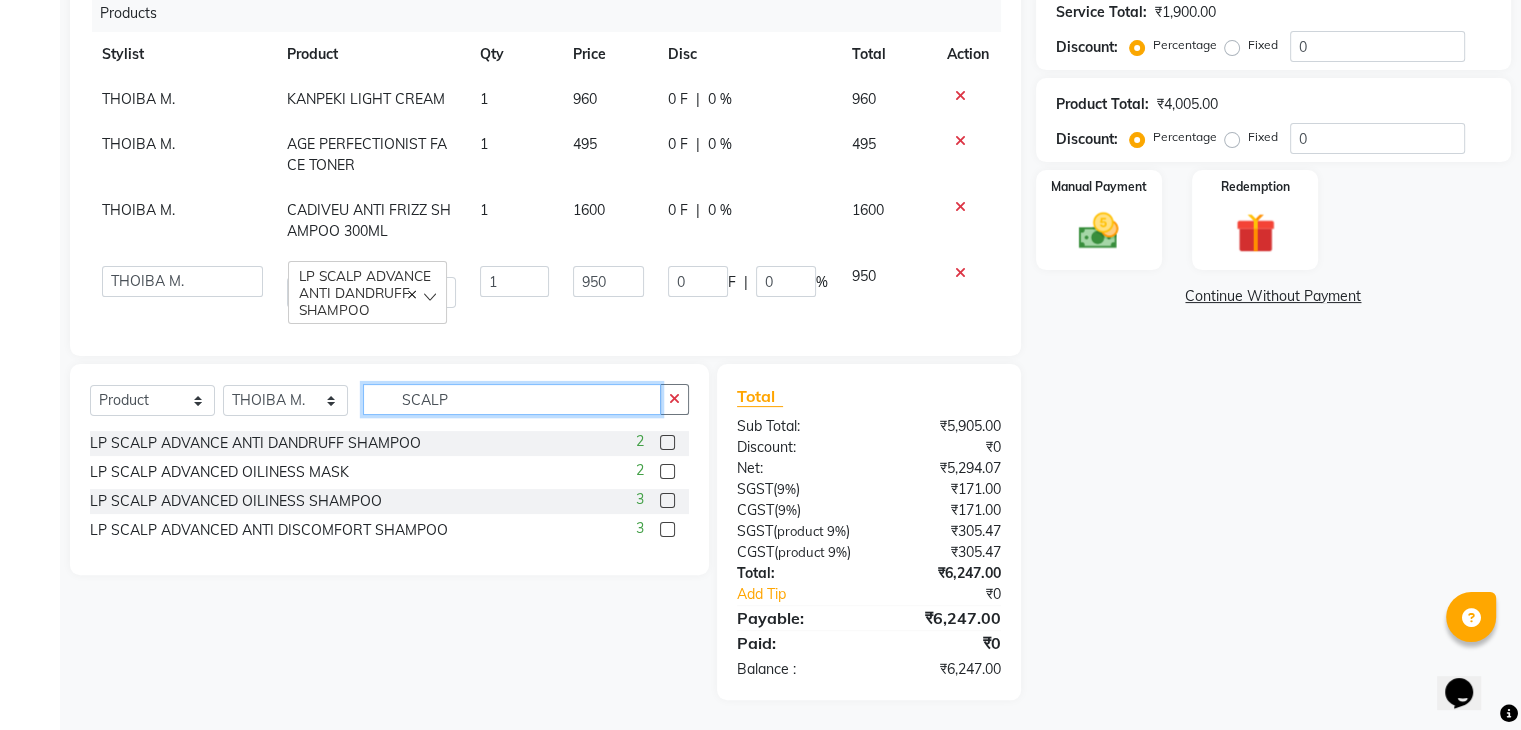 drag, startPoint x: 495, startPoint y: 377, endPoint x: 333, endPoint y: 406, distance: 164.57521 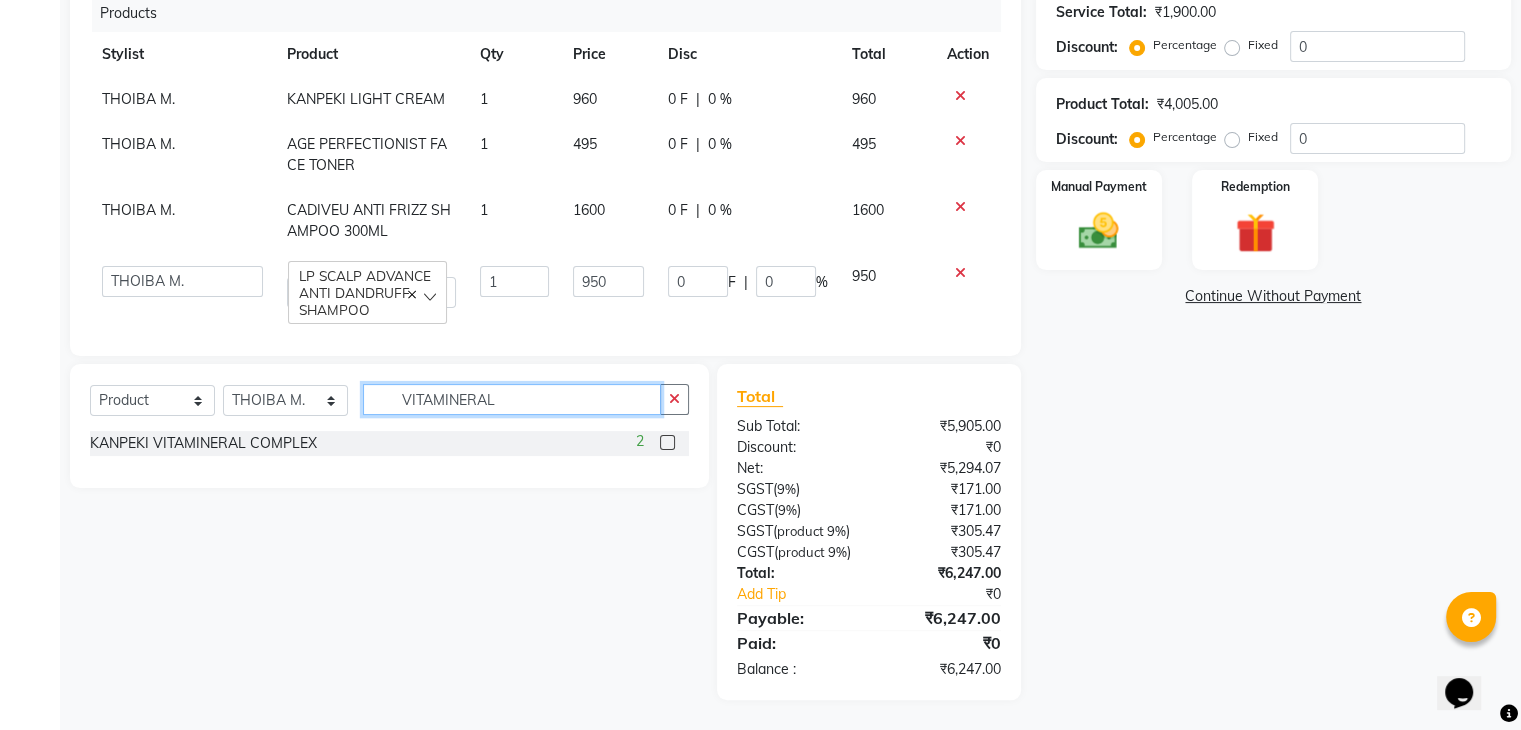 type on "VITAMINERAL" 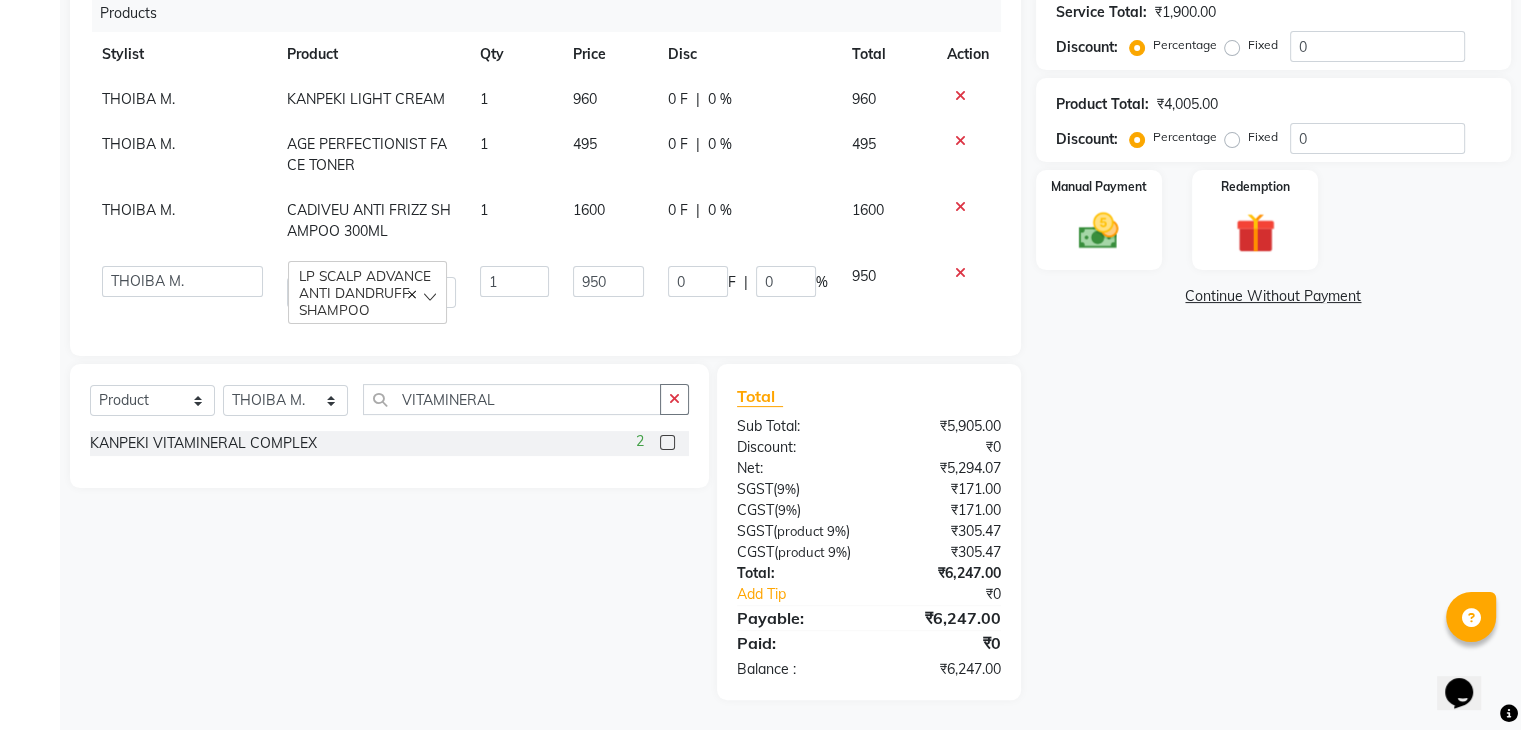 click 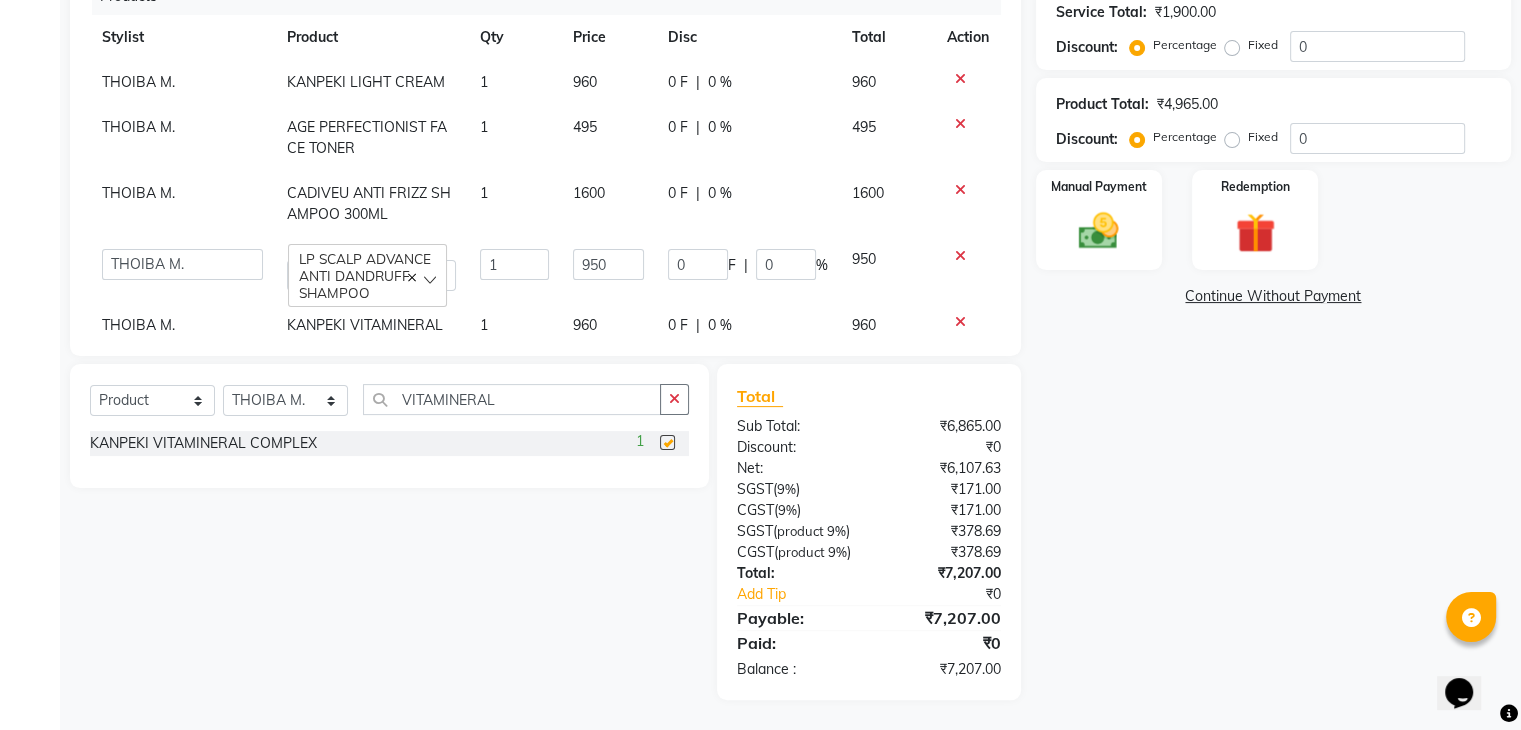 checkbox on "false" 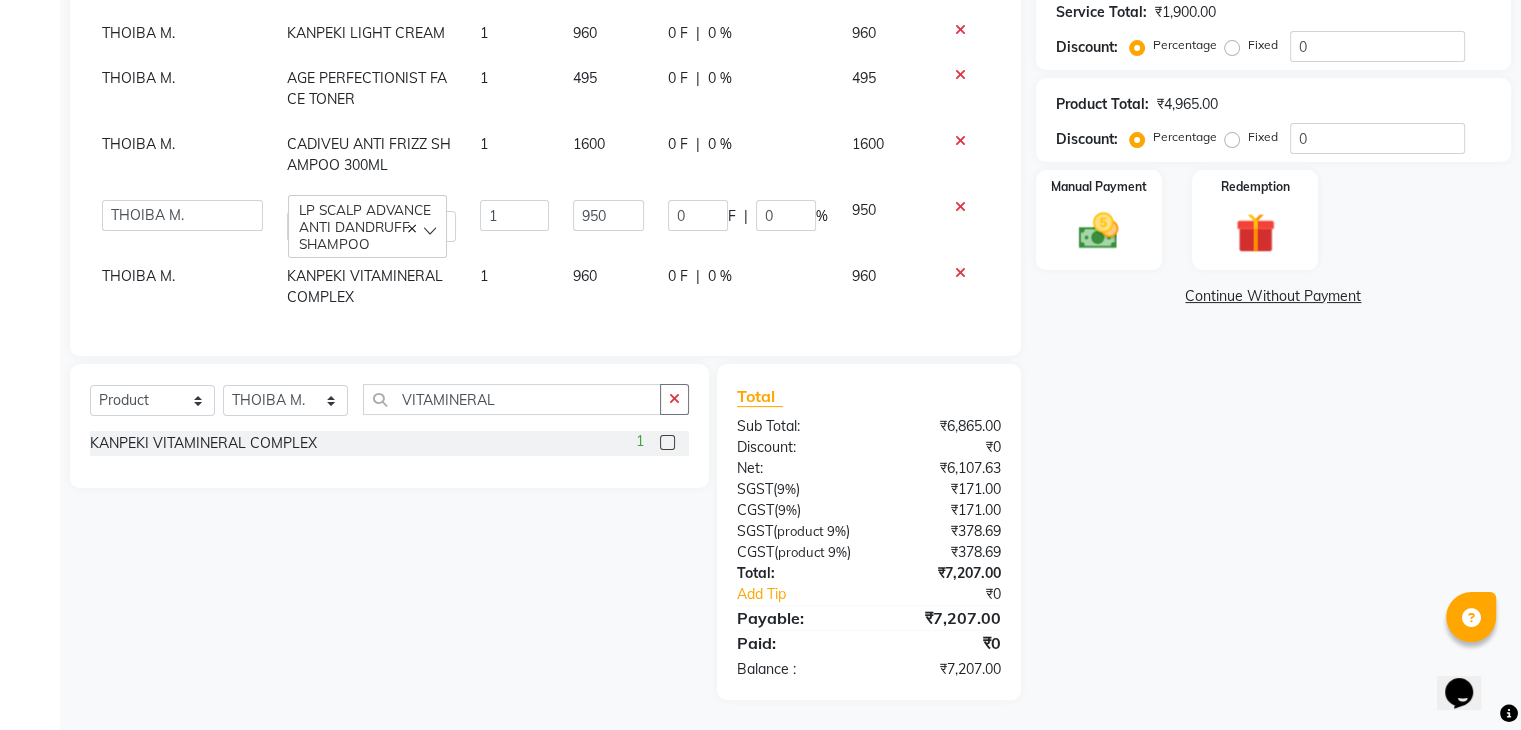 scroll, scrollTop: 0, scrollLeft: 0, axis: both 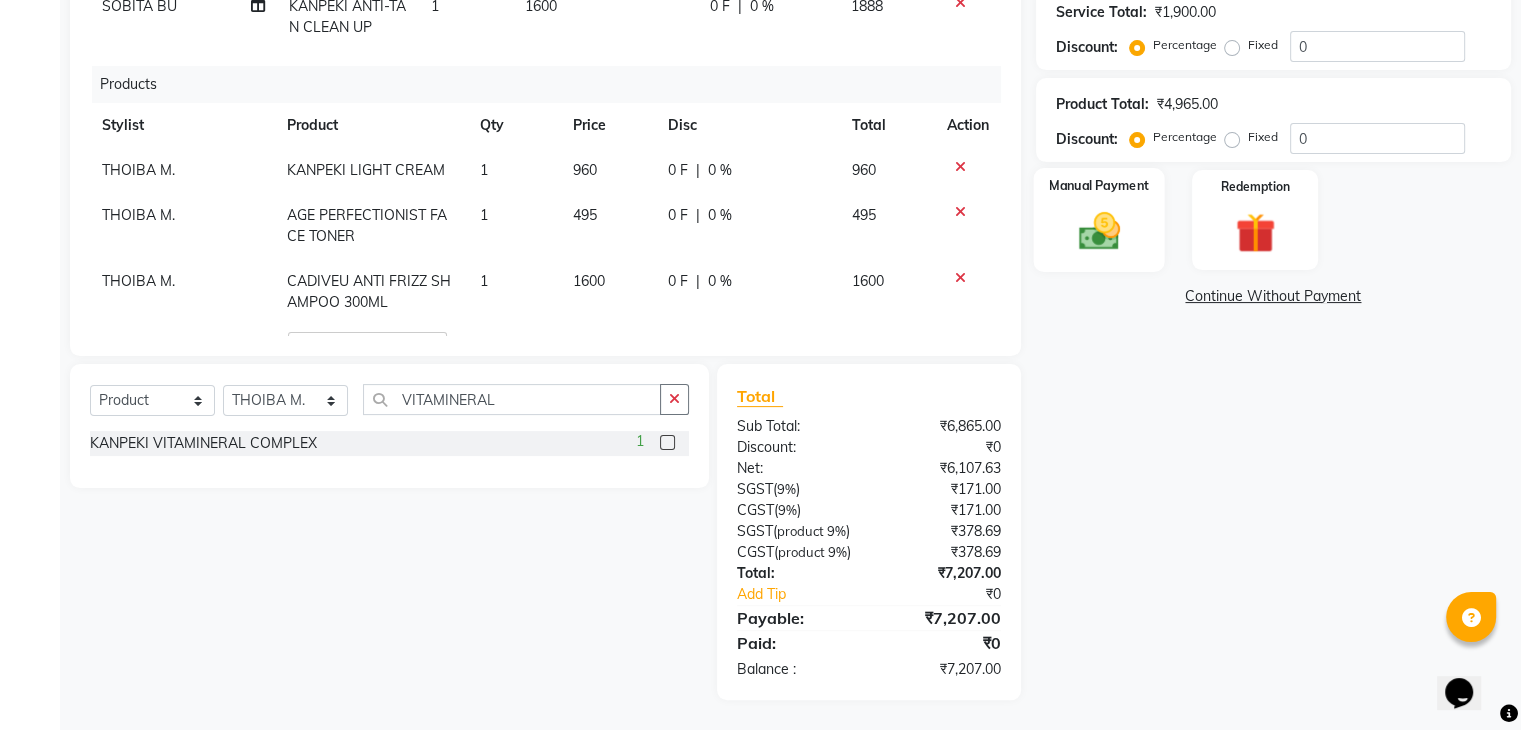 click on "Manual Payment" 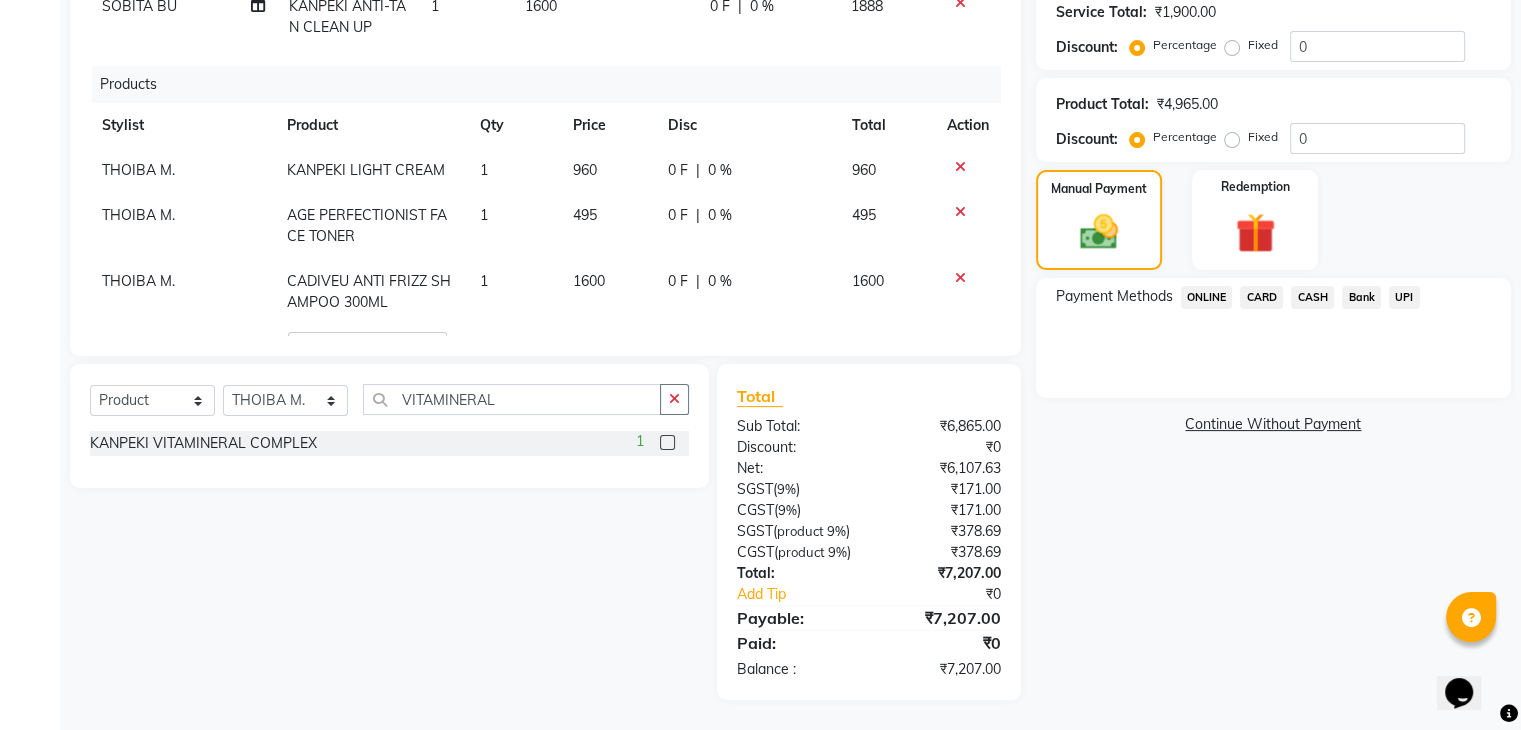 scroll, scrollTop: 0, scrollLeft: 0, axis: both 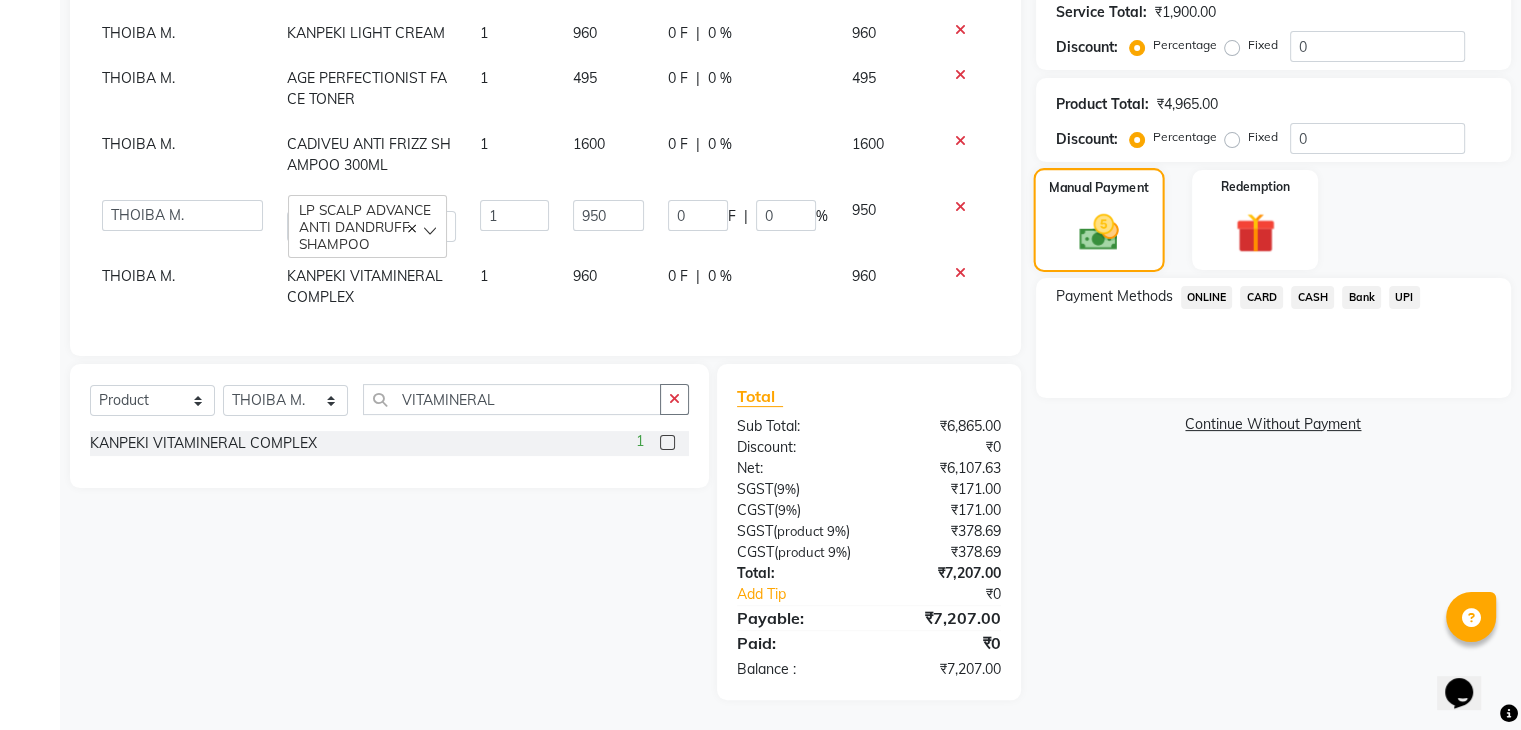 click on "Manual Payment" 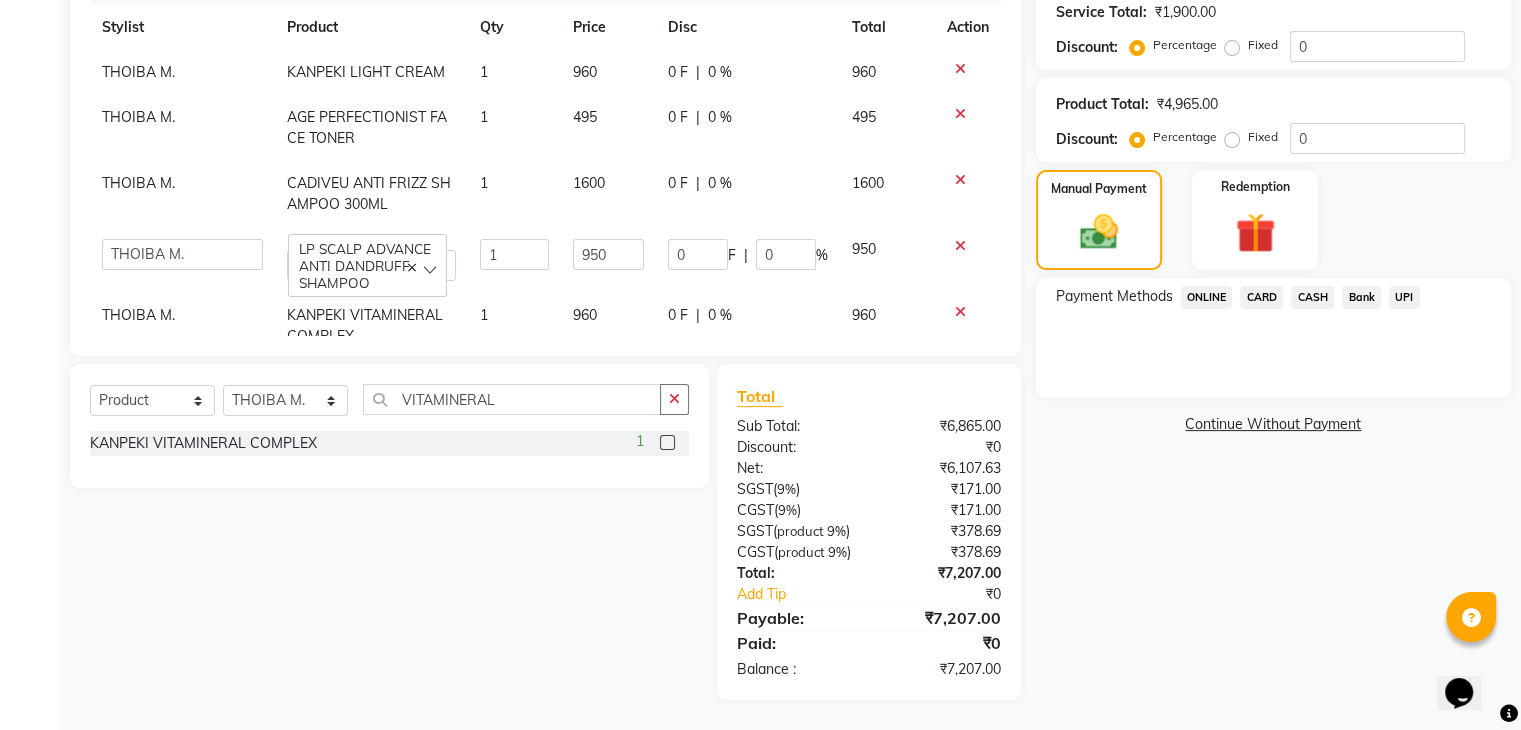scroll, scrollTop: 100, scrollLeft: 0, axis: vertical 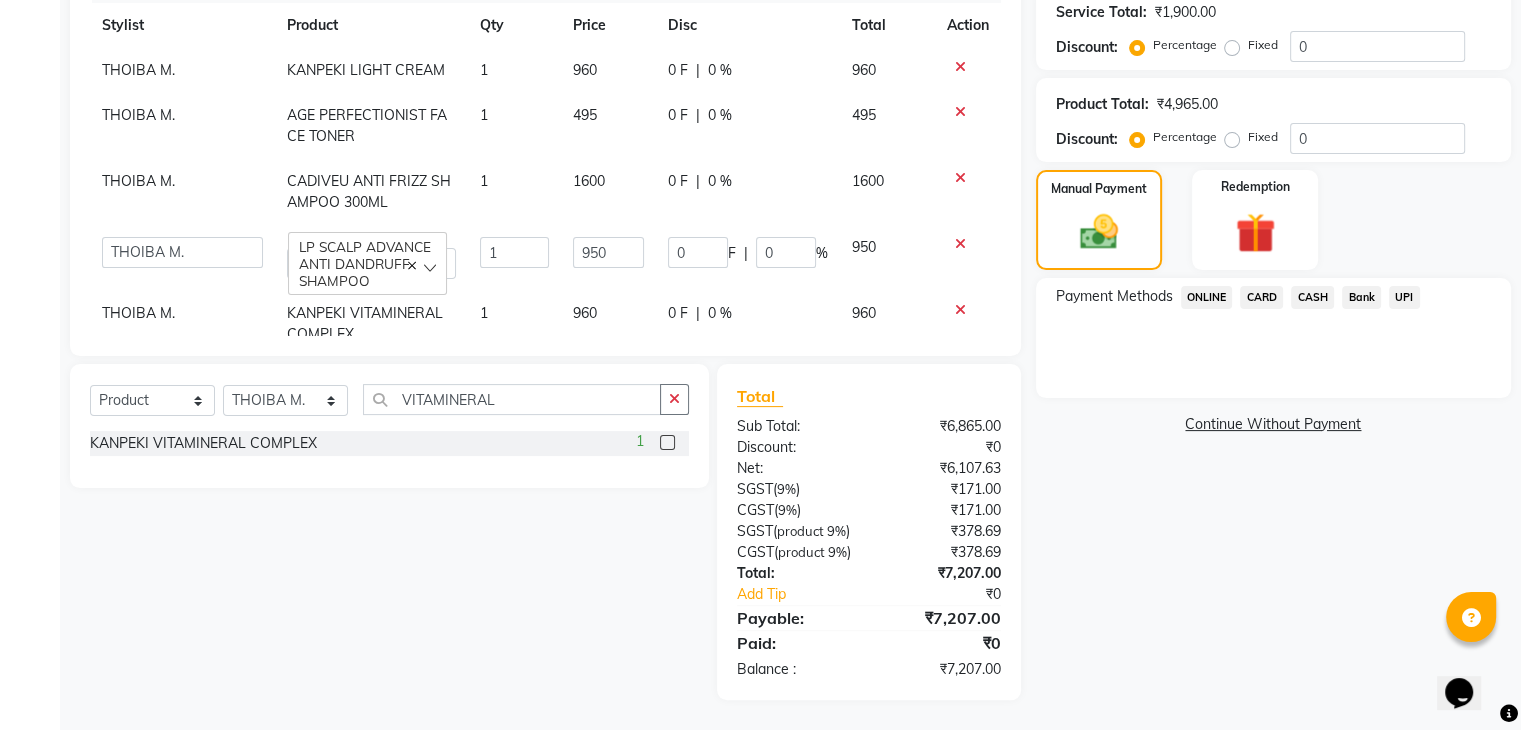 click on "ONLINE" 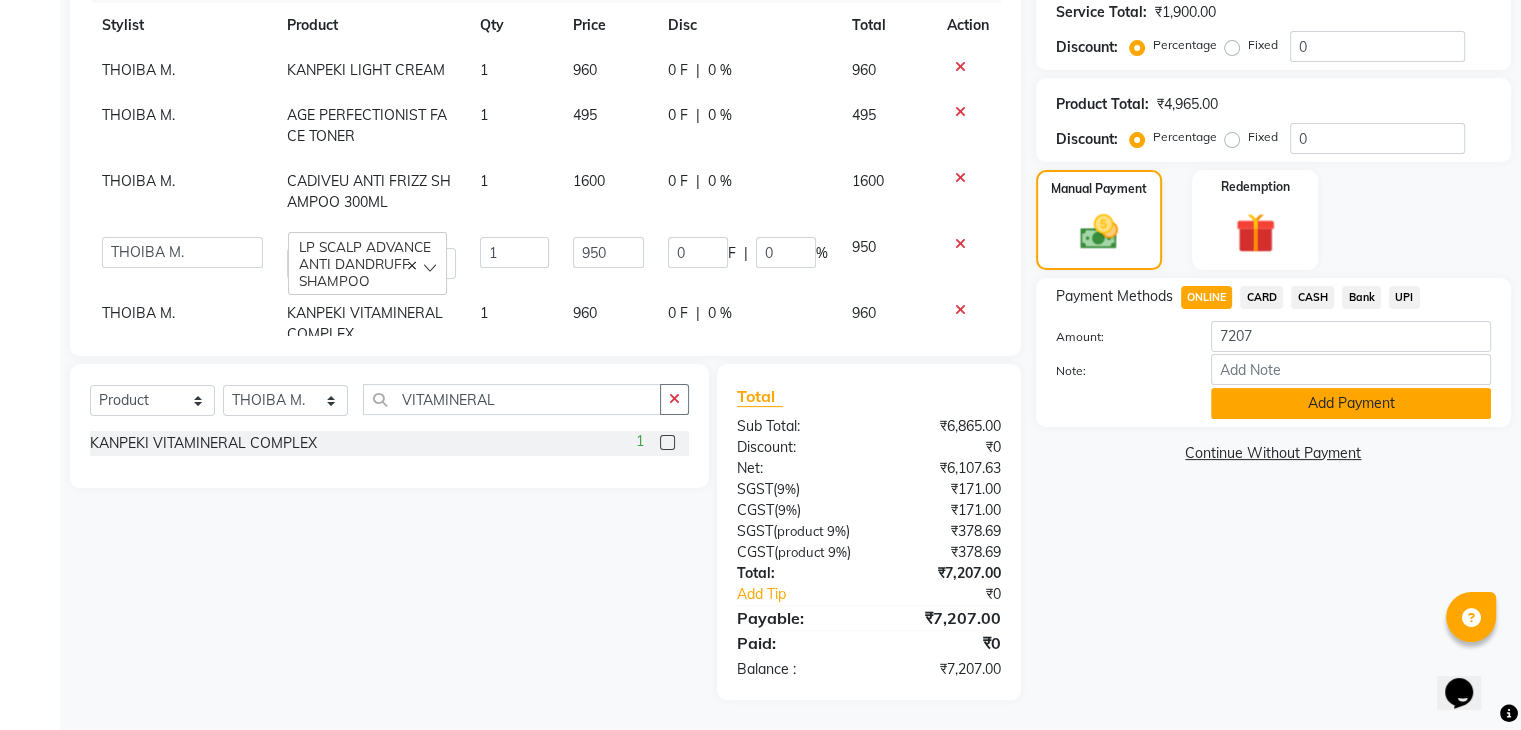 click on "Add Payment" 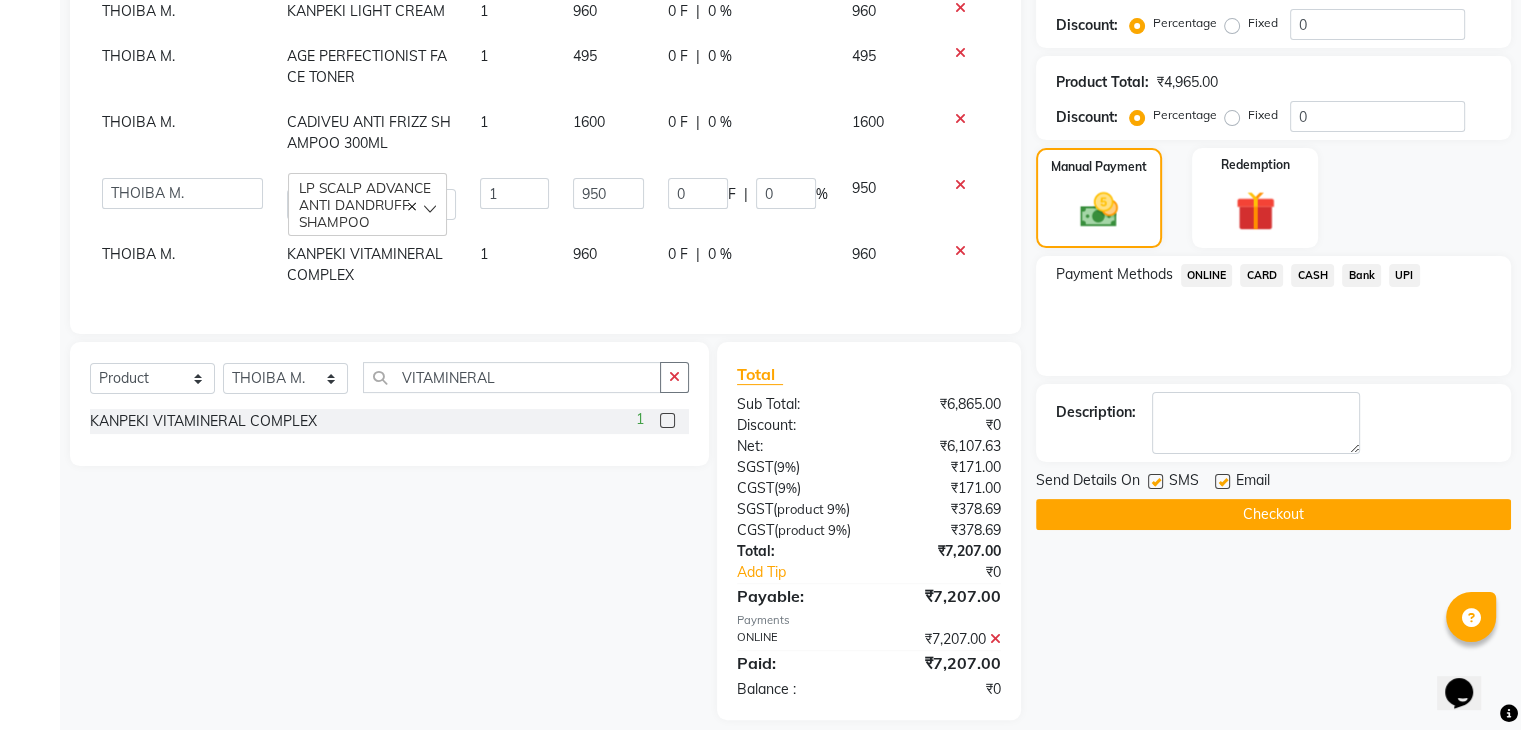 scroll, scrollTop: 153, scrollLeft: 0, axis: vertical 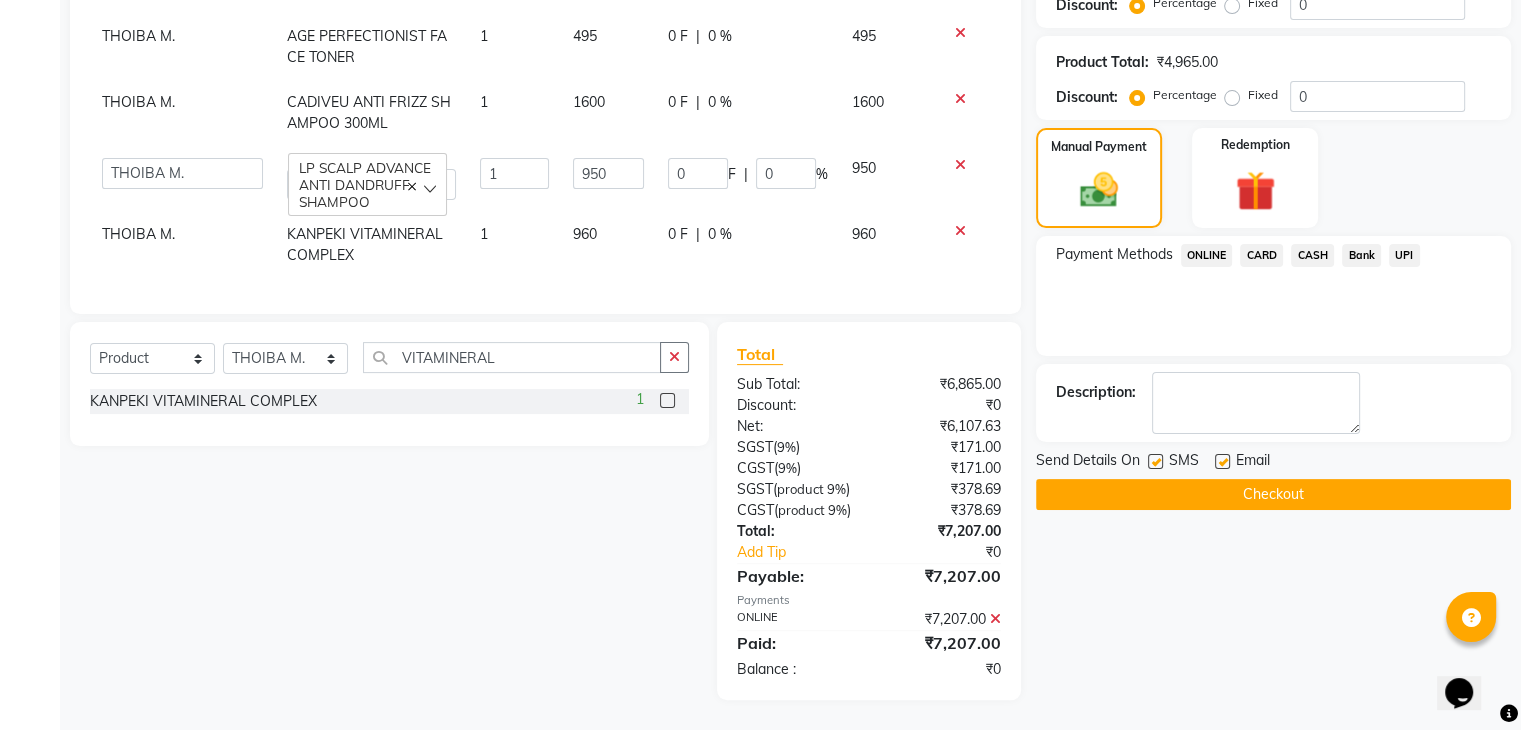 click on "Checkout" 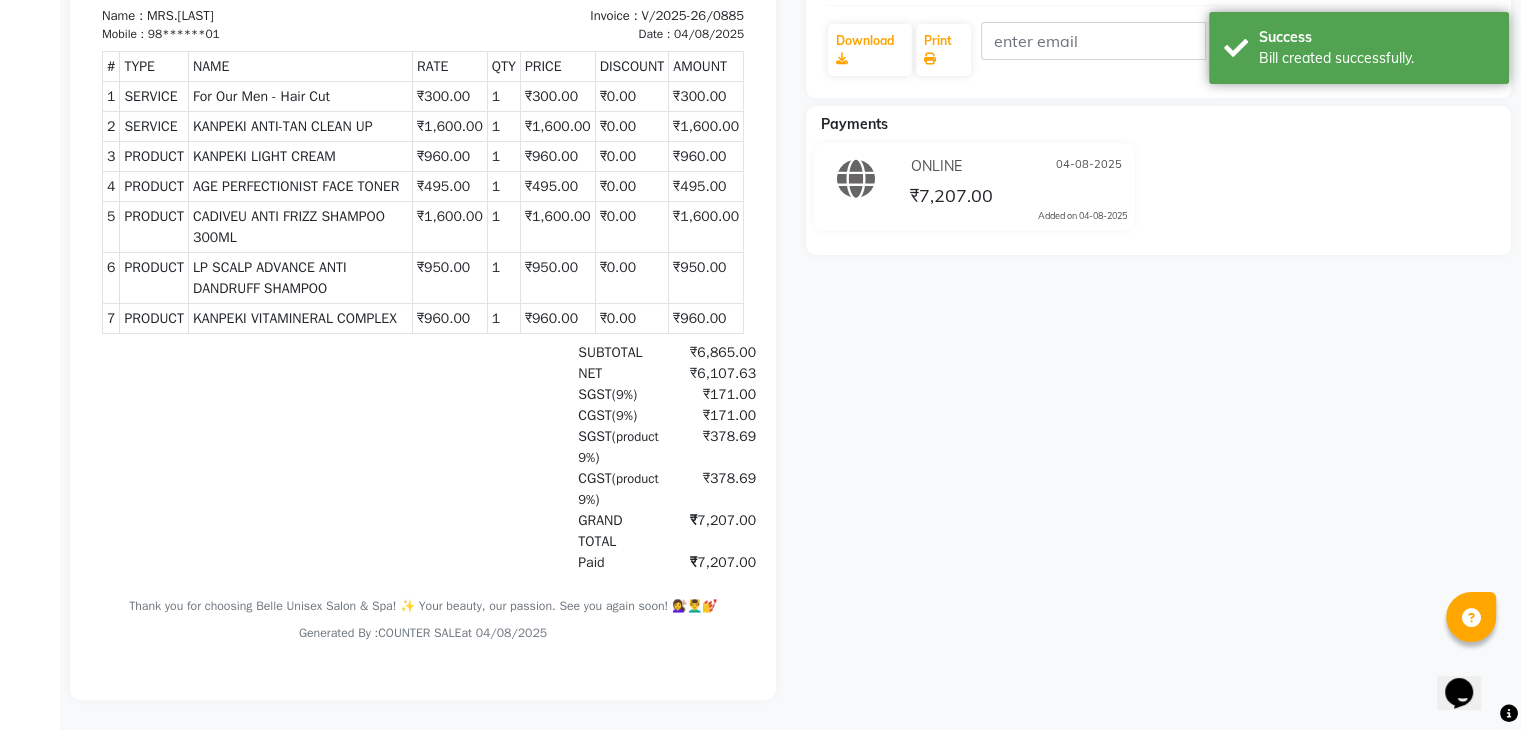 scroll, scrollTop: 0, scrollLeft: 0, axis: both 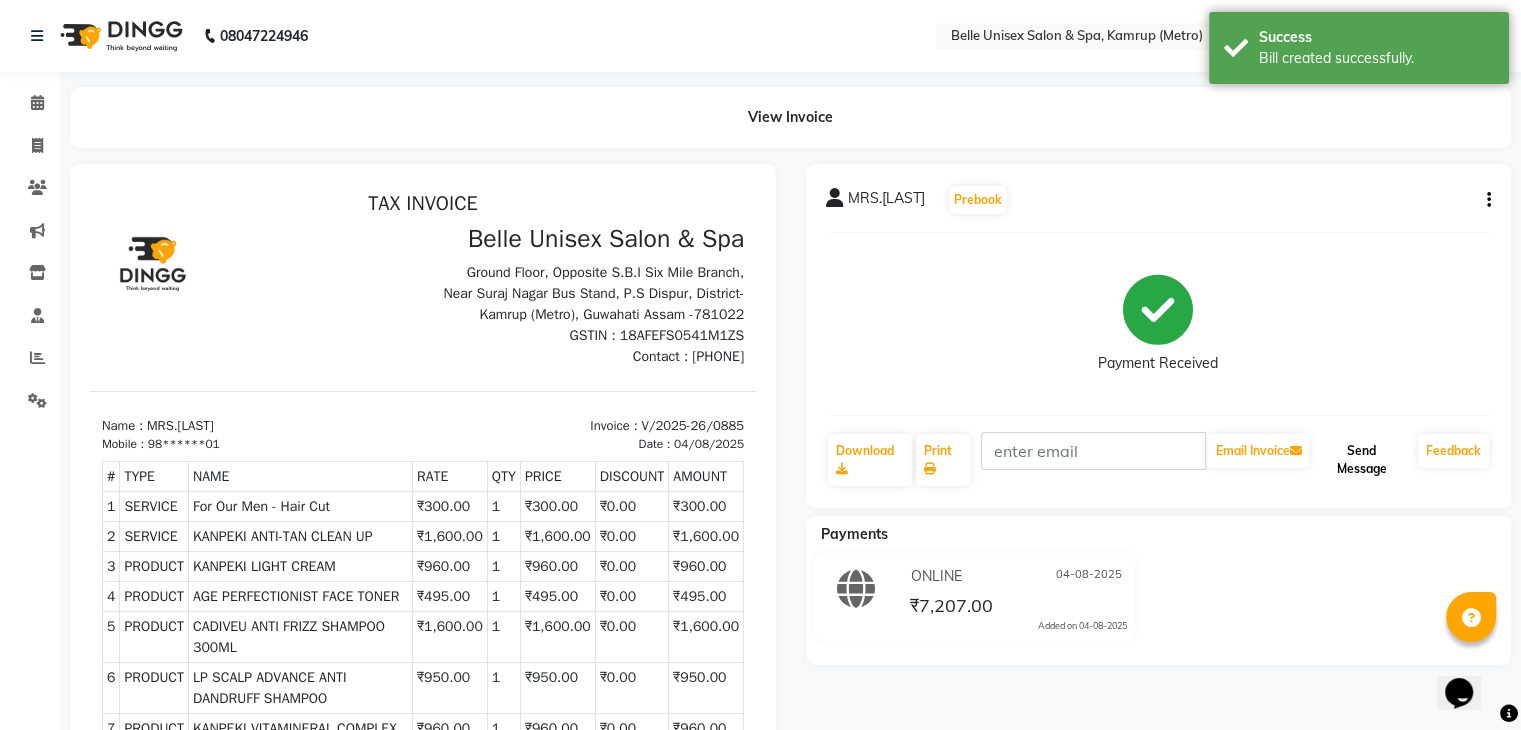 click on "Send Message" 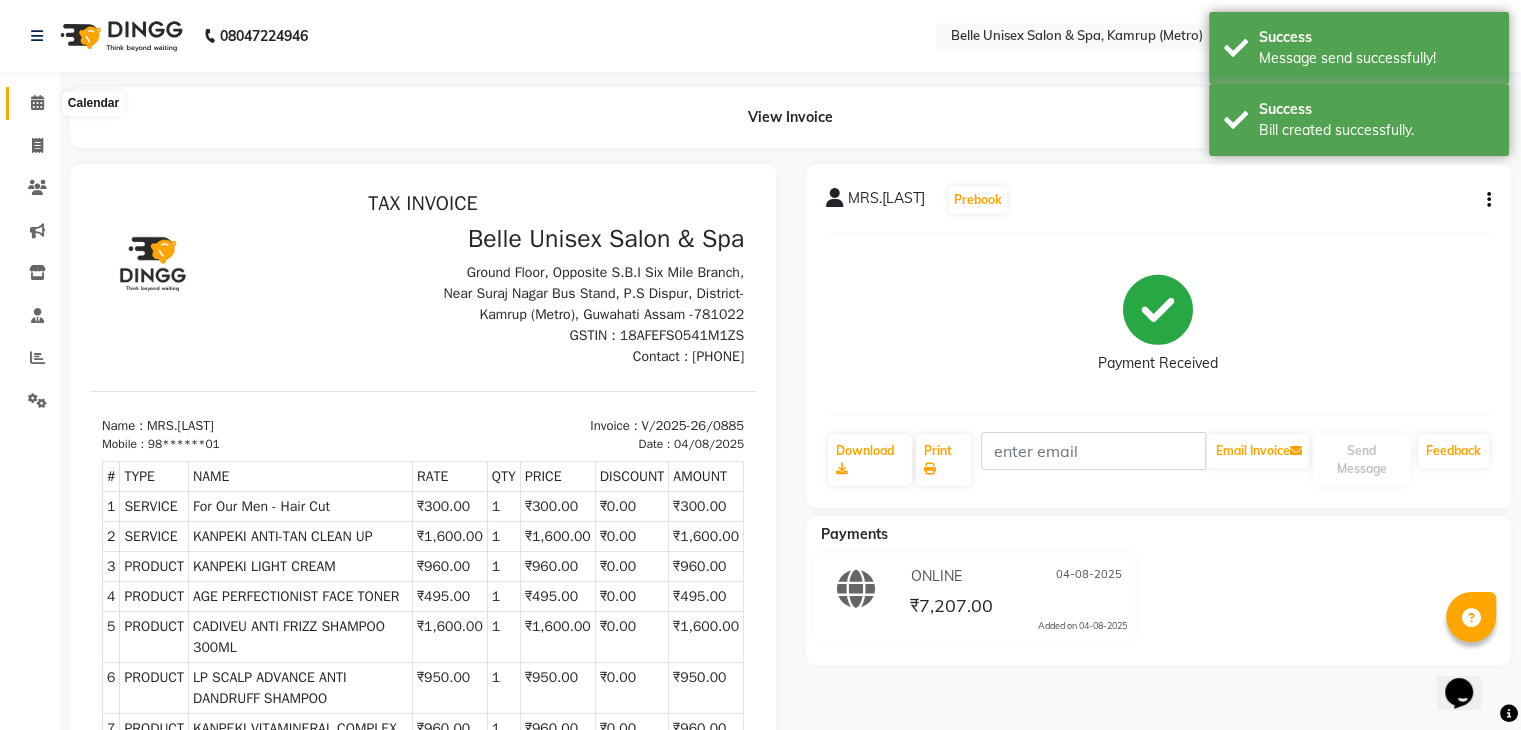 click 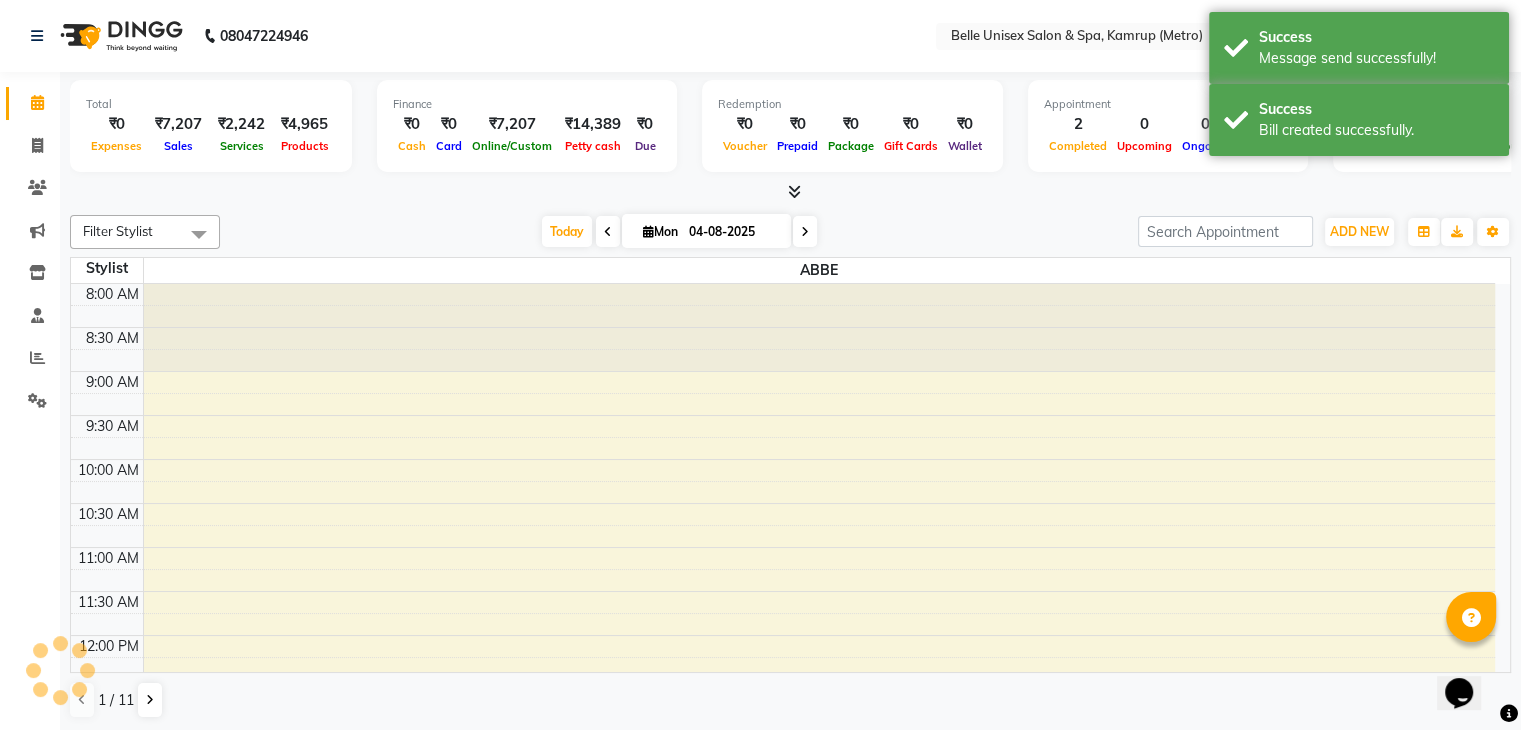 scroll, scrollTop: 0, scrollLeft: 0, axis: both 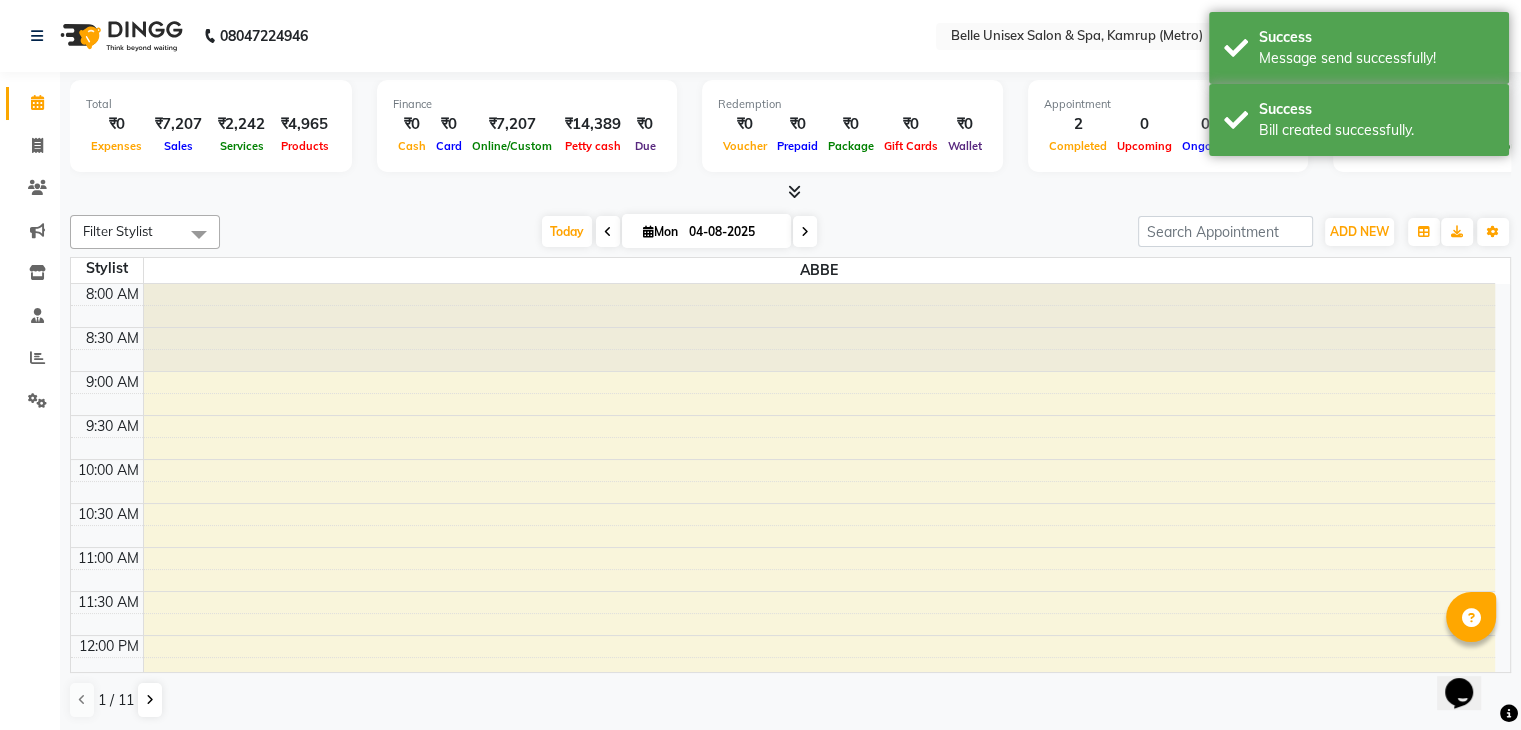 click at bounding box center (790, 192) 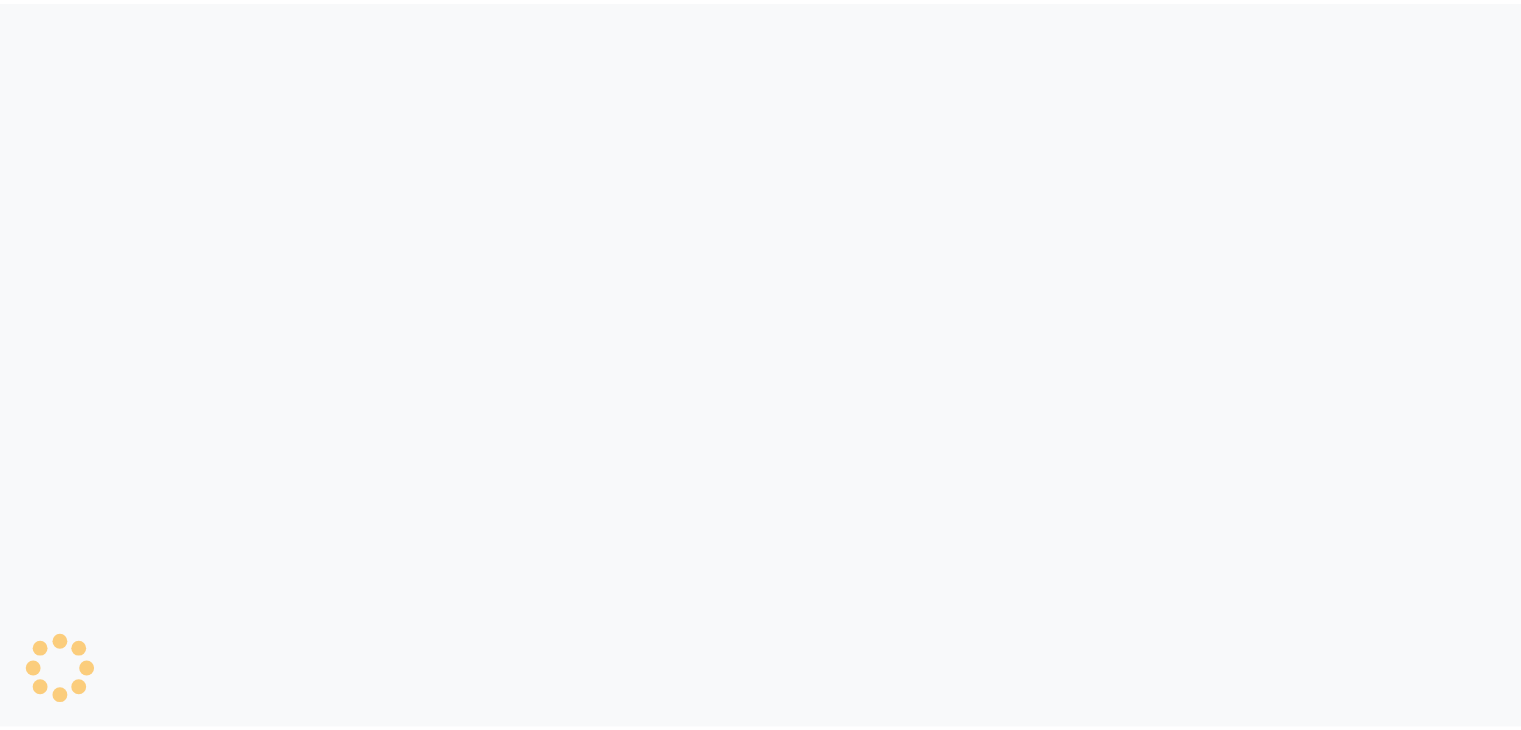 scroll, scrollTop: 0, scrollLeft: 0, axis: both 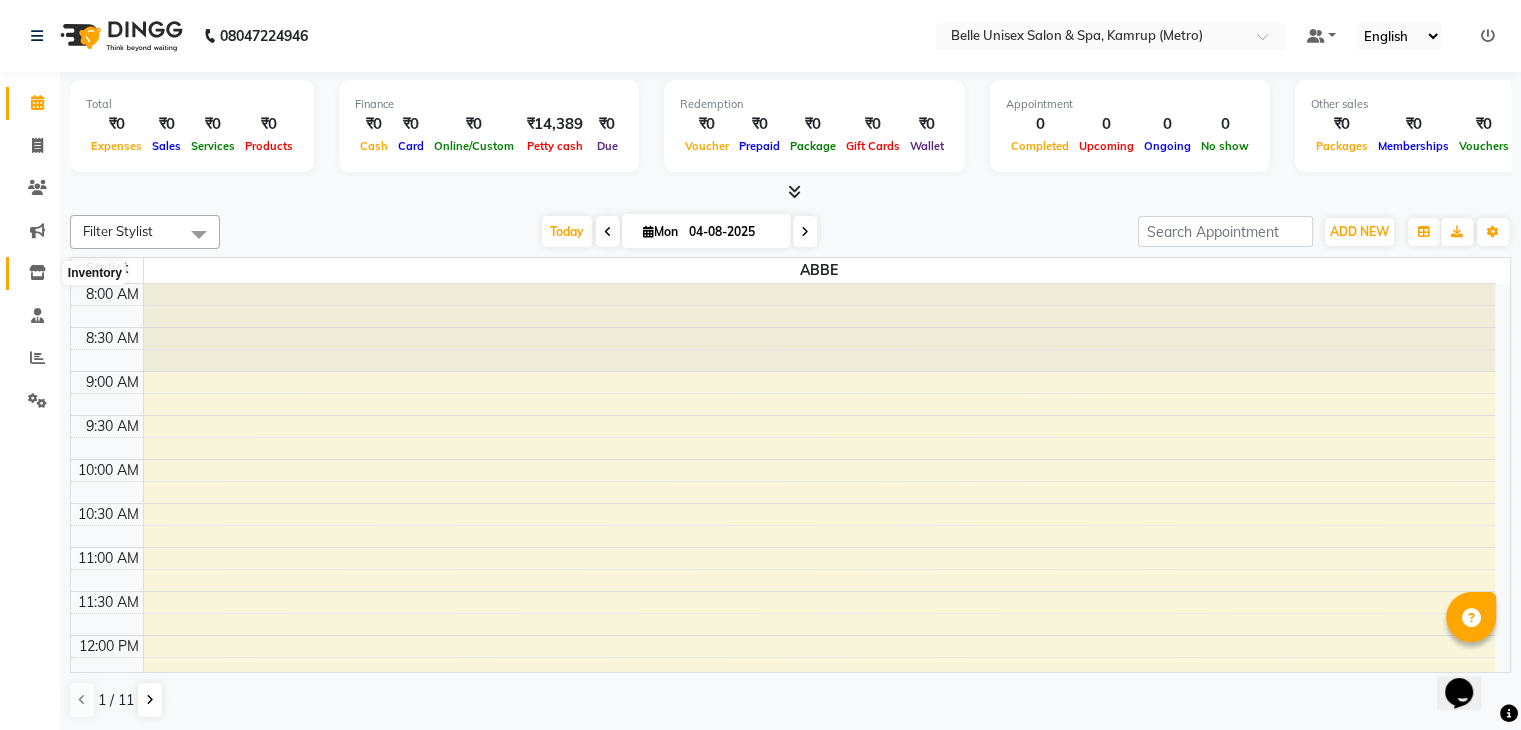 click 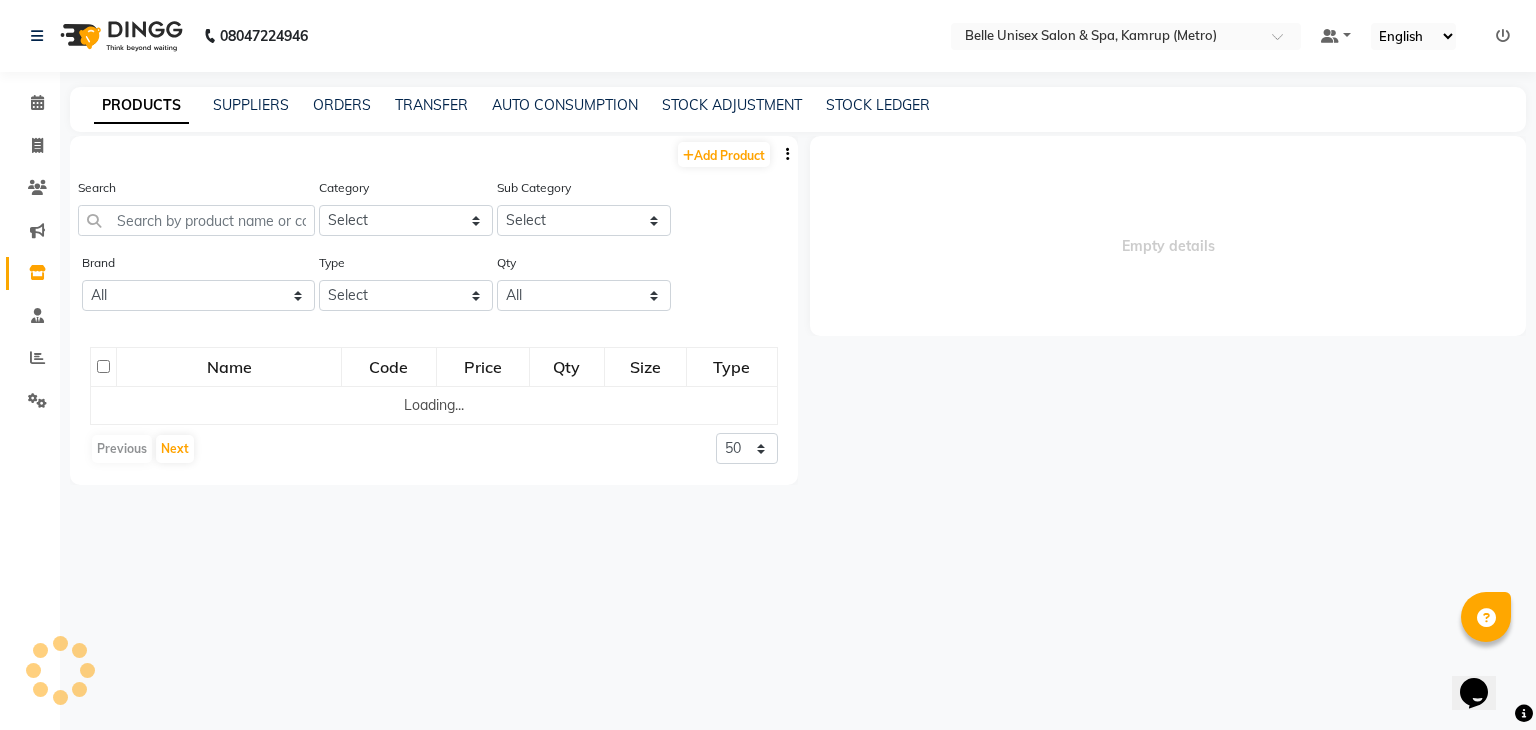select 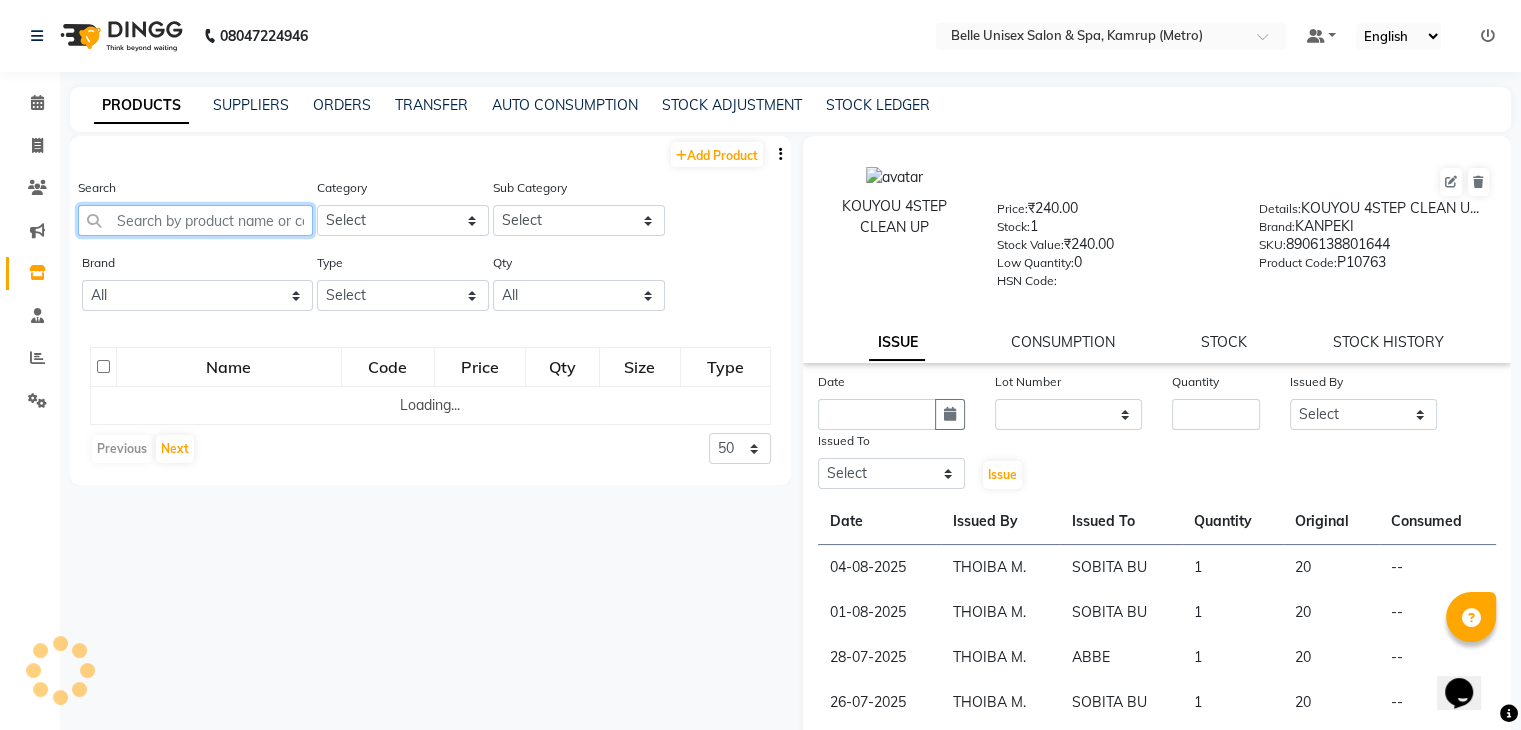 click 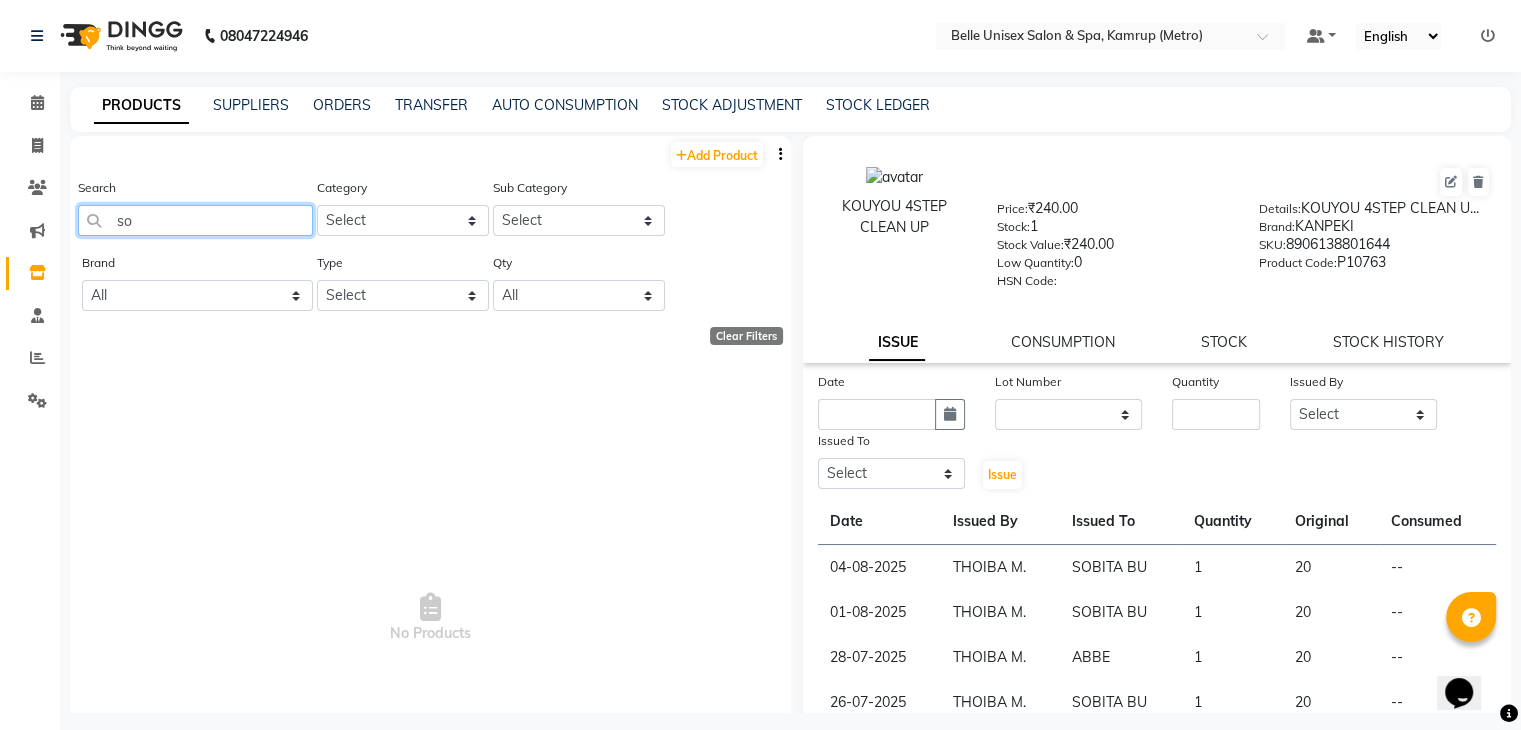 type on "s" 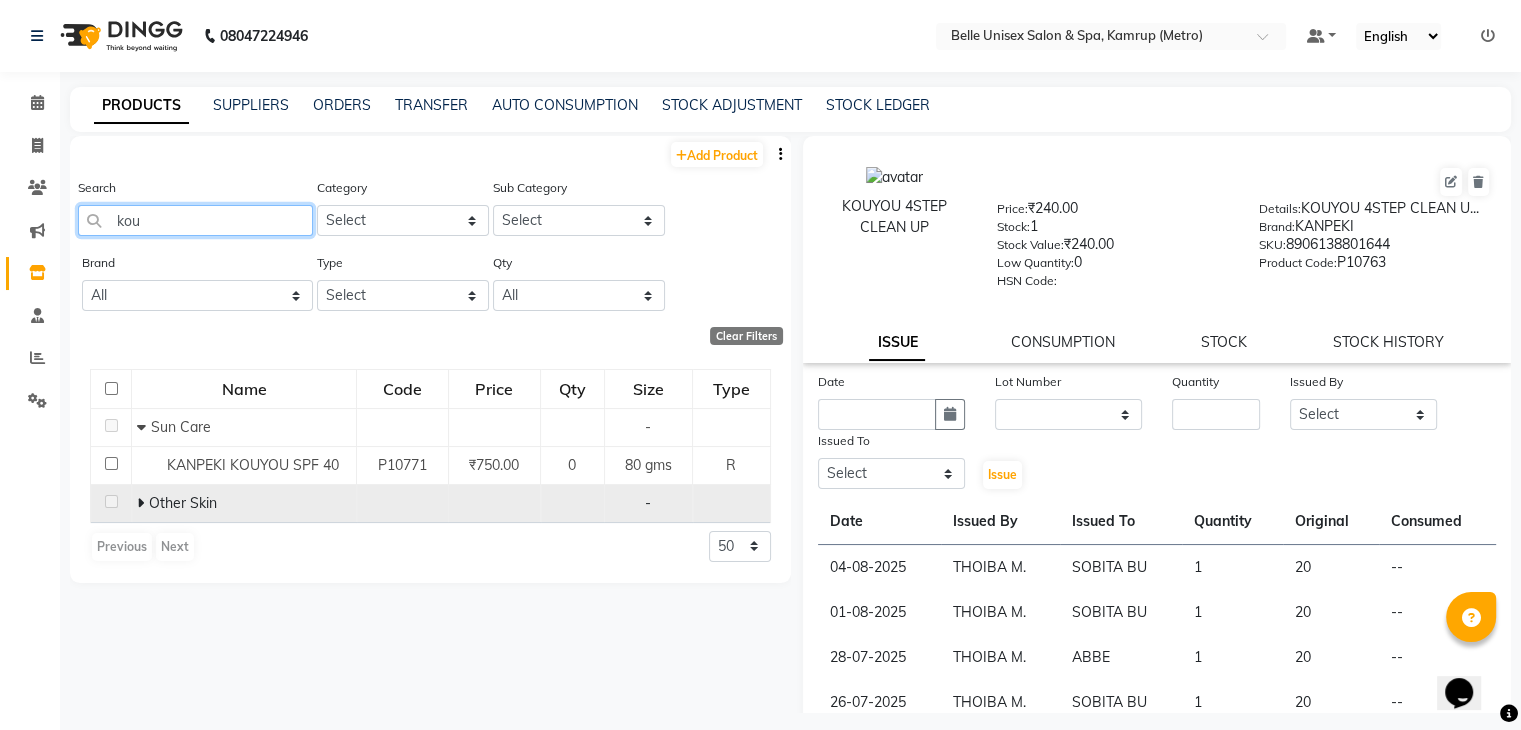 type on "kou" 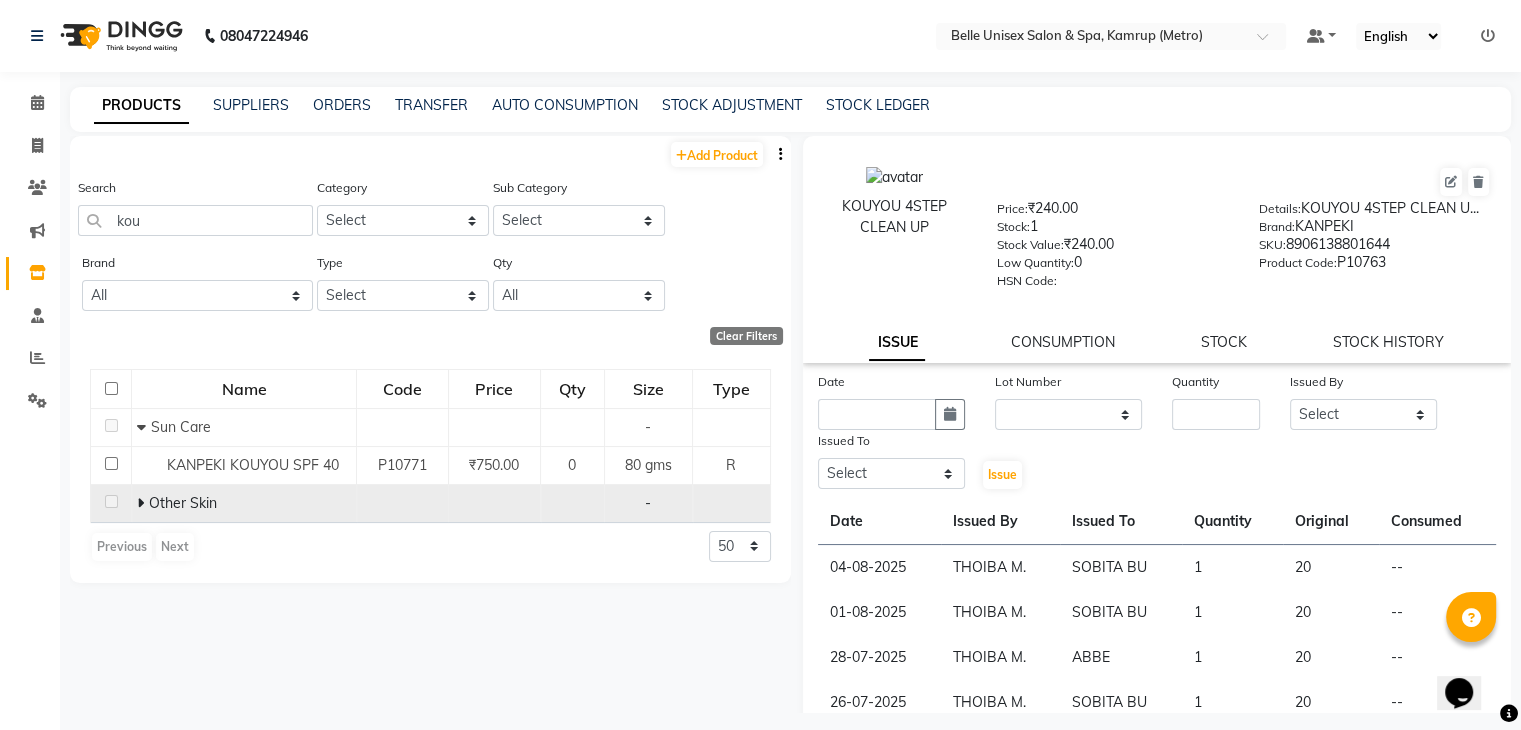 click 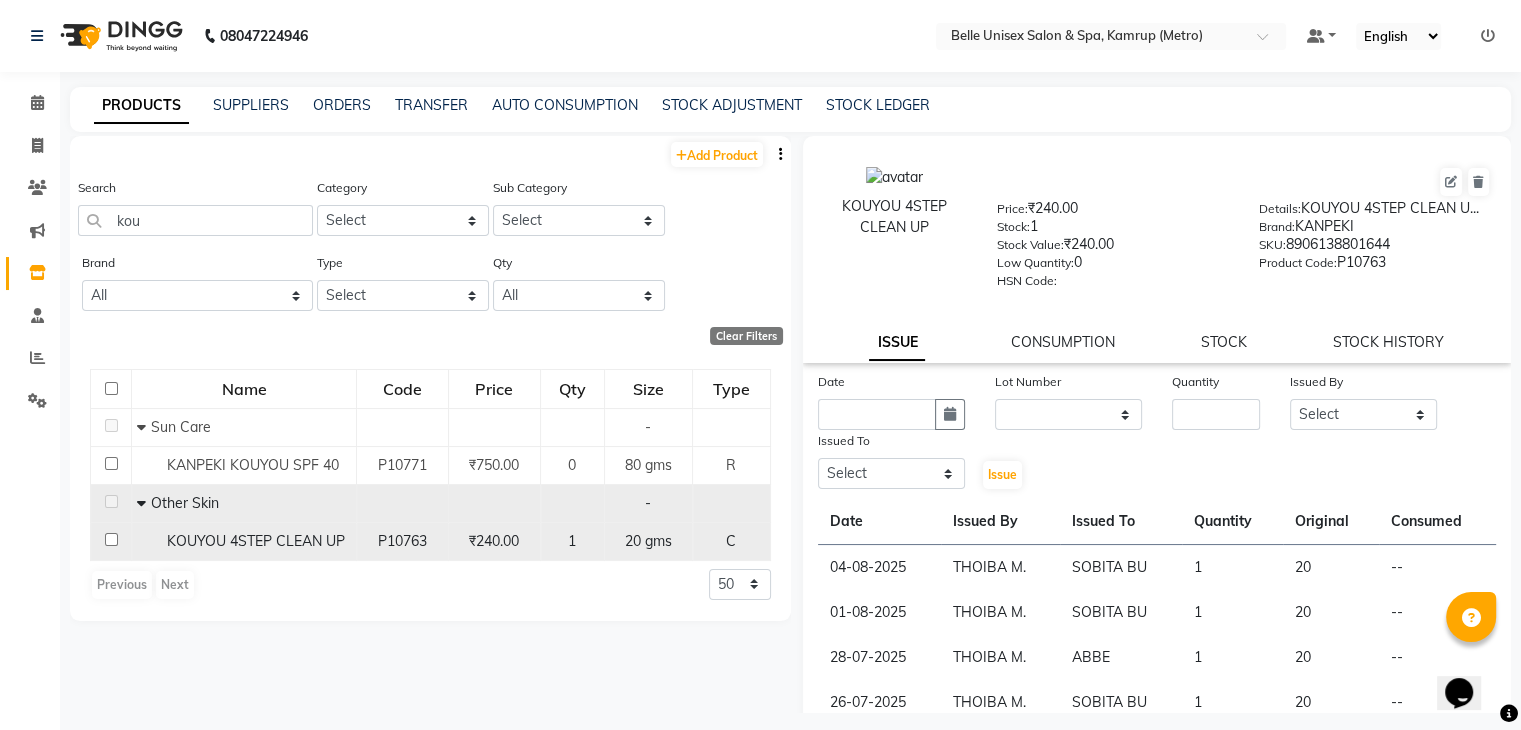 click 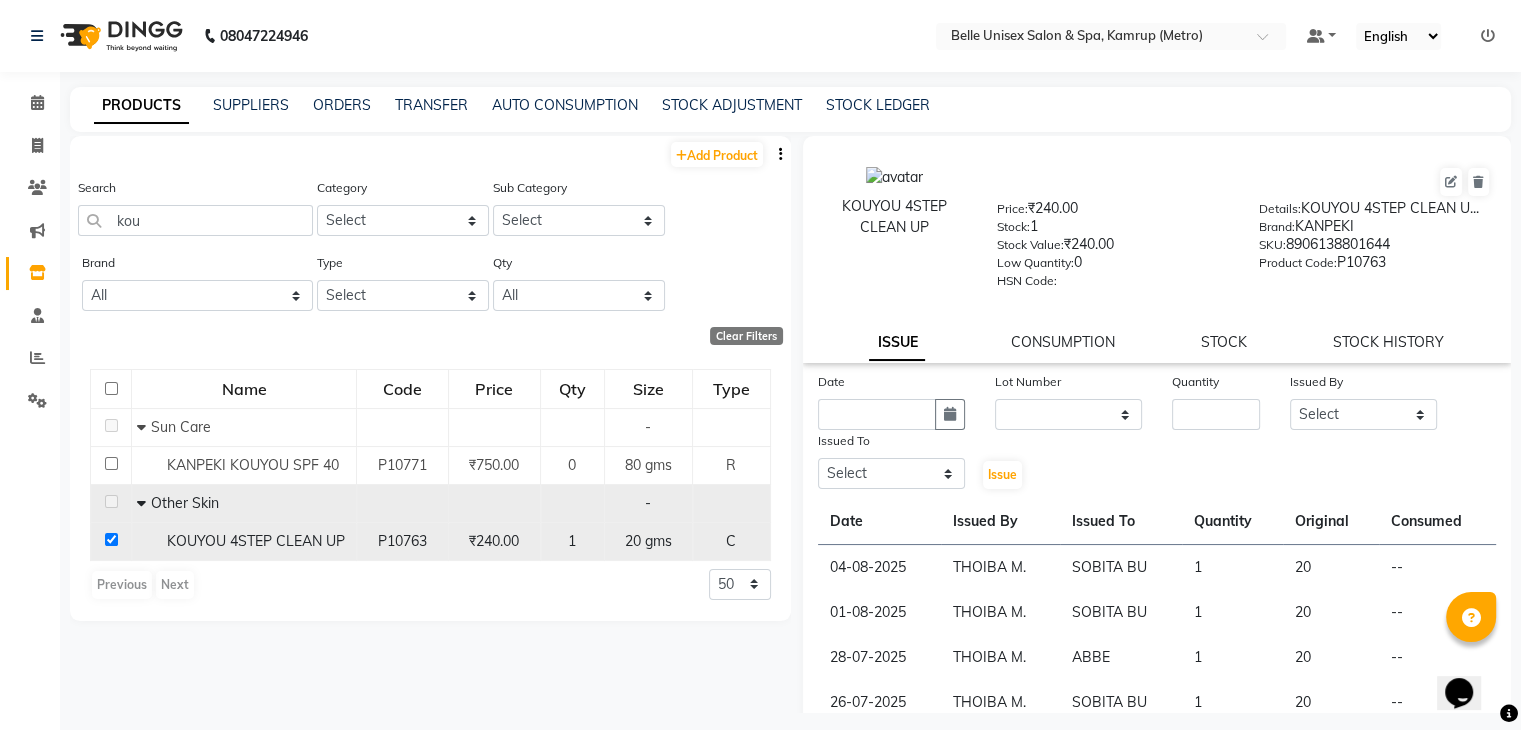 checkbox on "true" 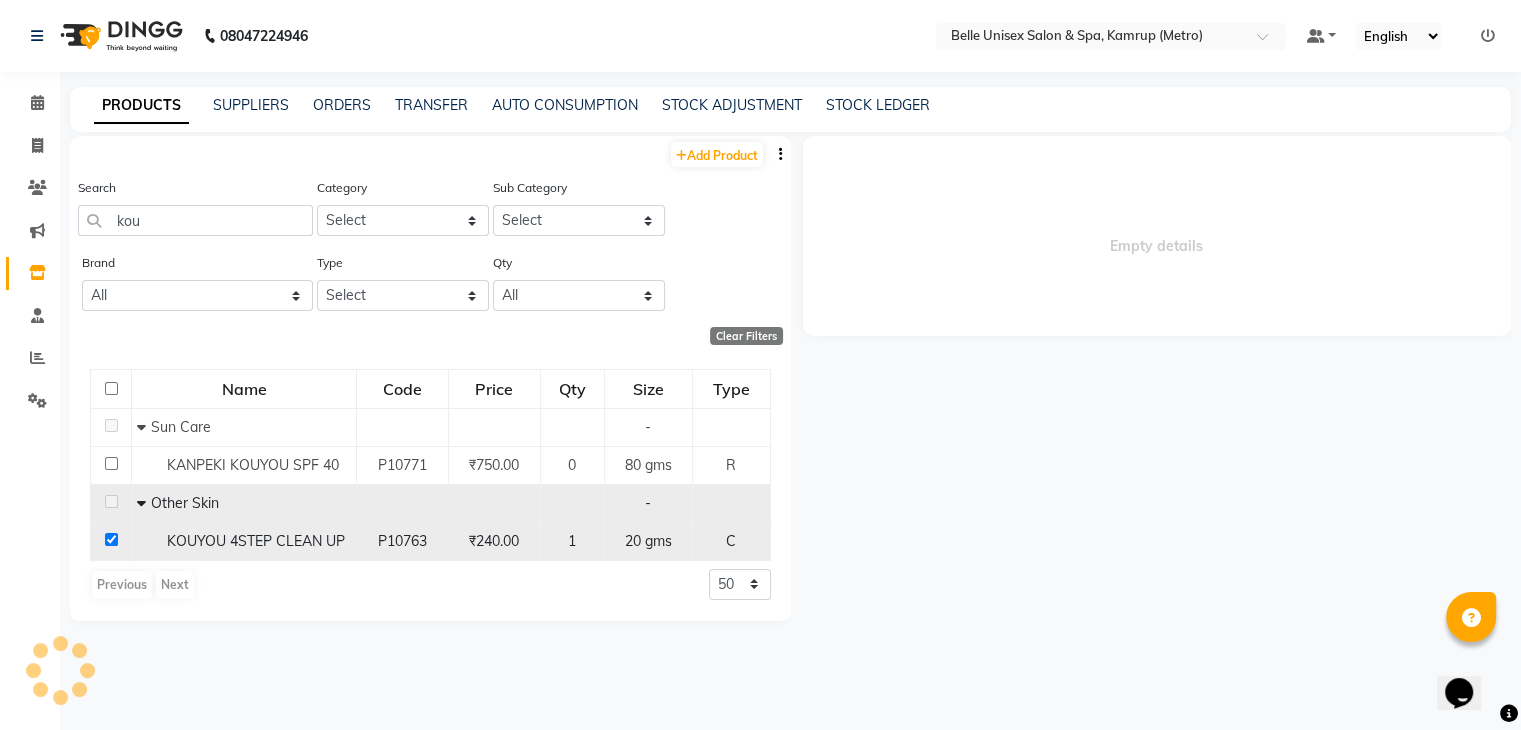 select 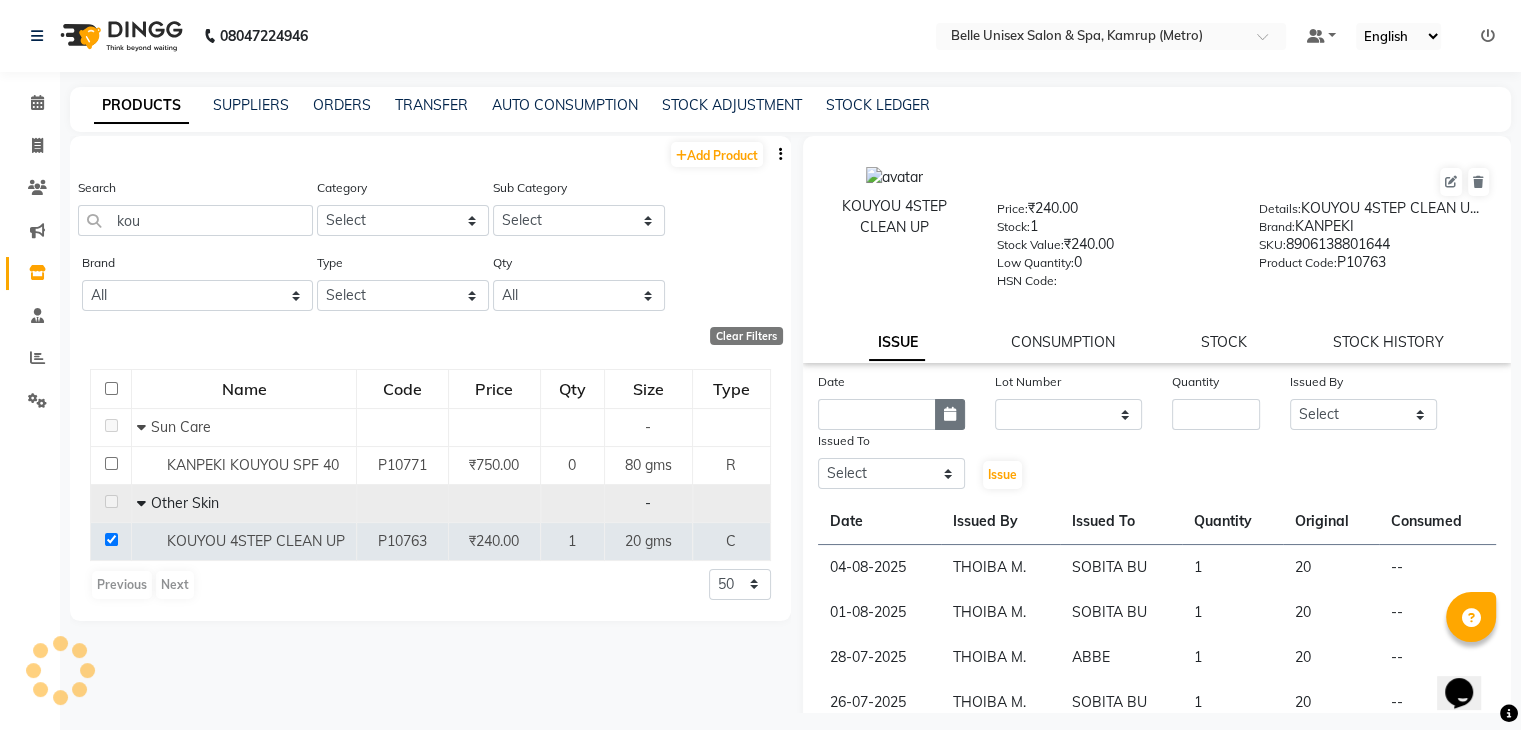 click 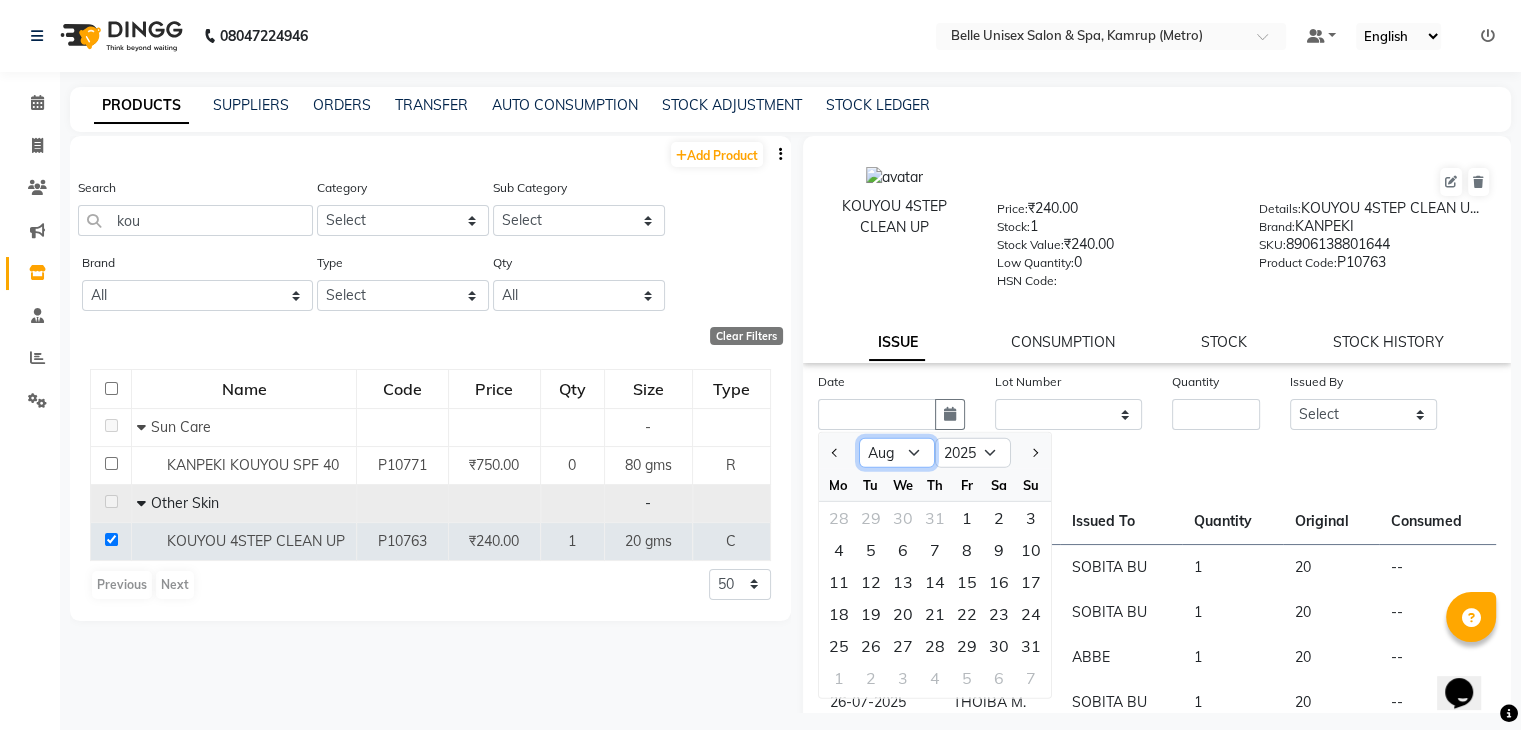 click on "Jan Feb Mar Apr May Jun Jul Aug Sep Oct Nov Dec" 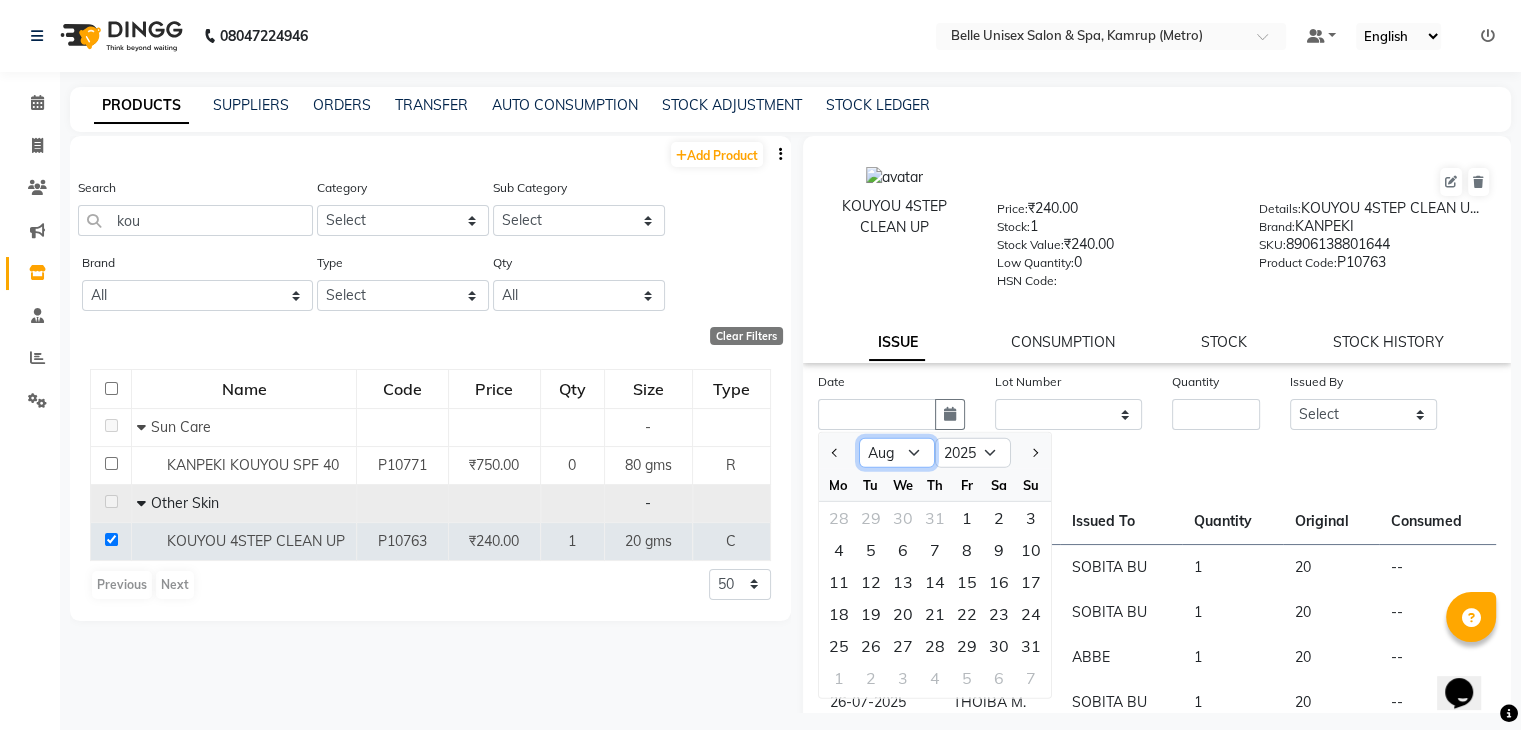 select on "7" 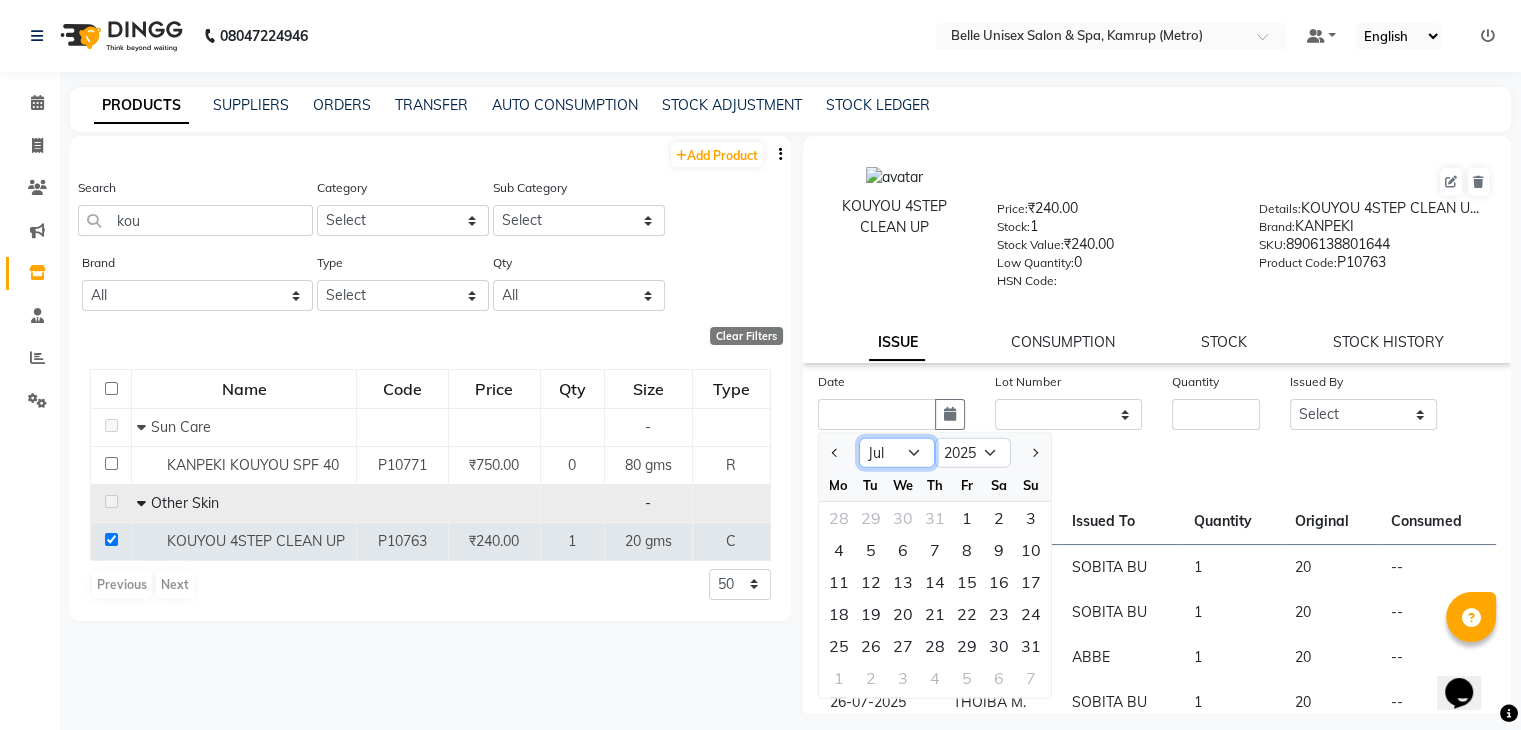 click on "Jan Feb Mar Apr May Jun Jul Aug Sep Oct Nov Dec" 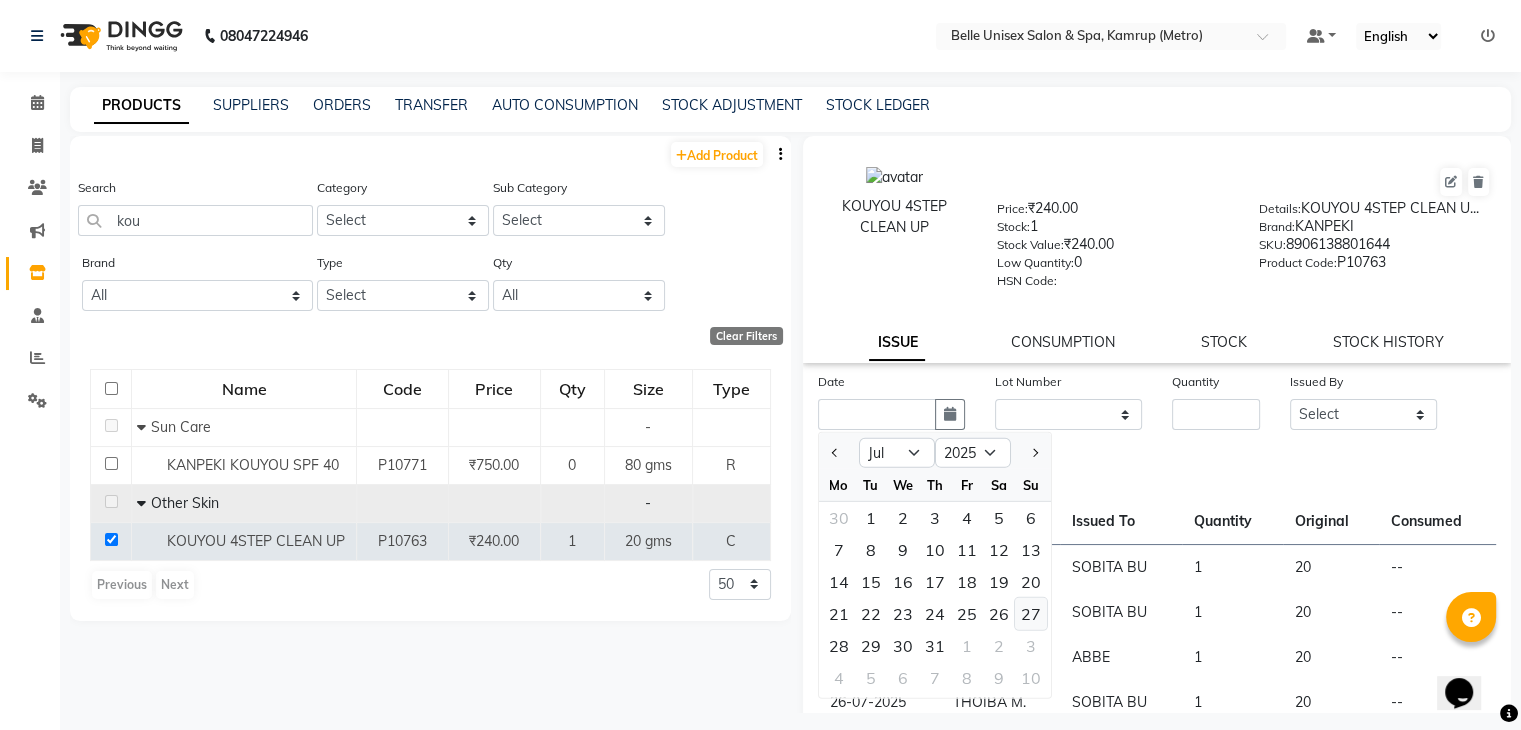 click on "27" 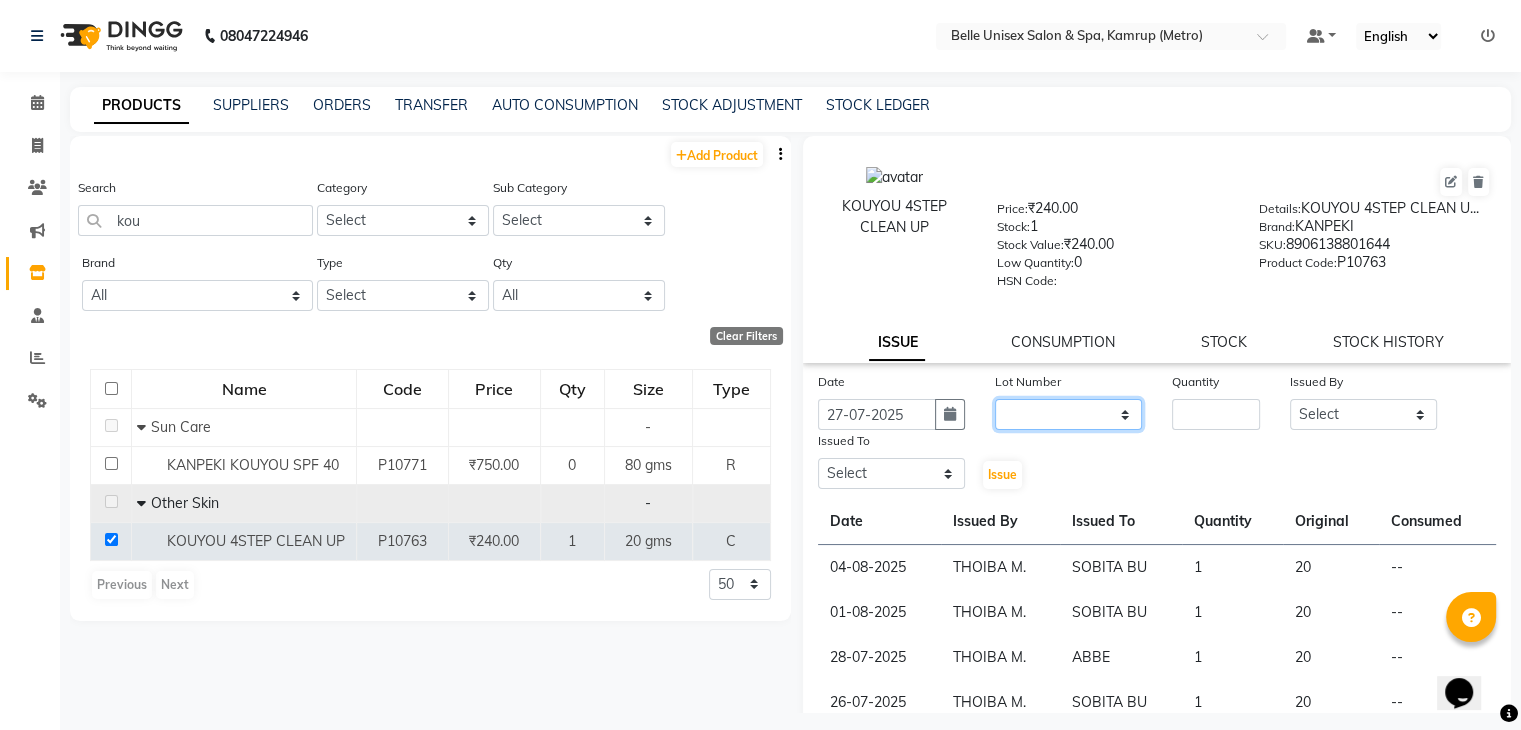 click on "None" 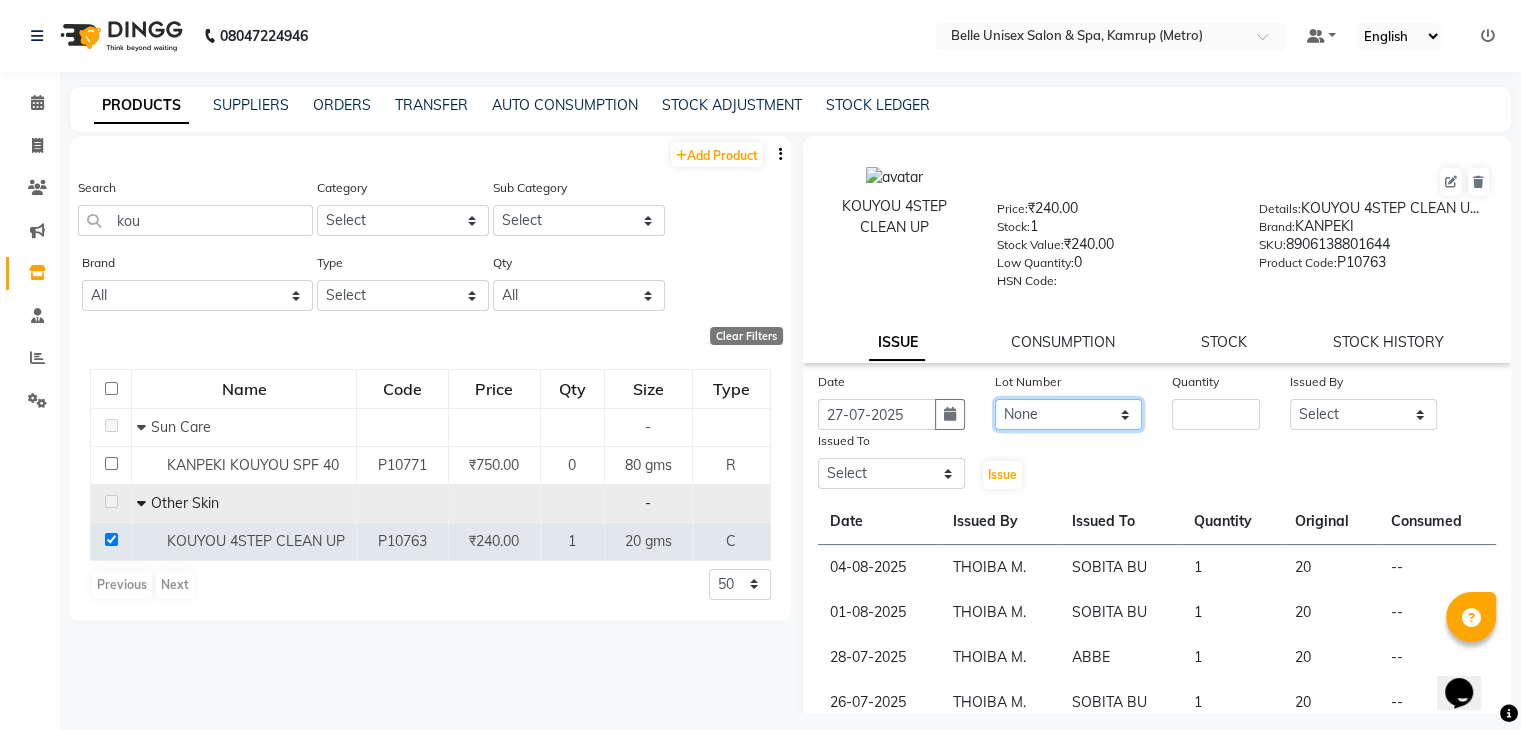 click on "None" 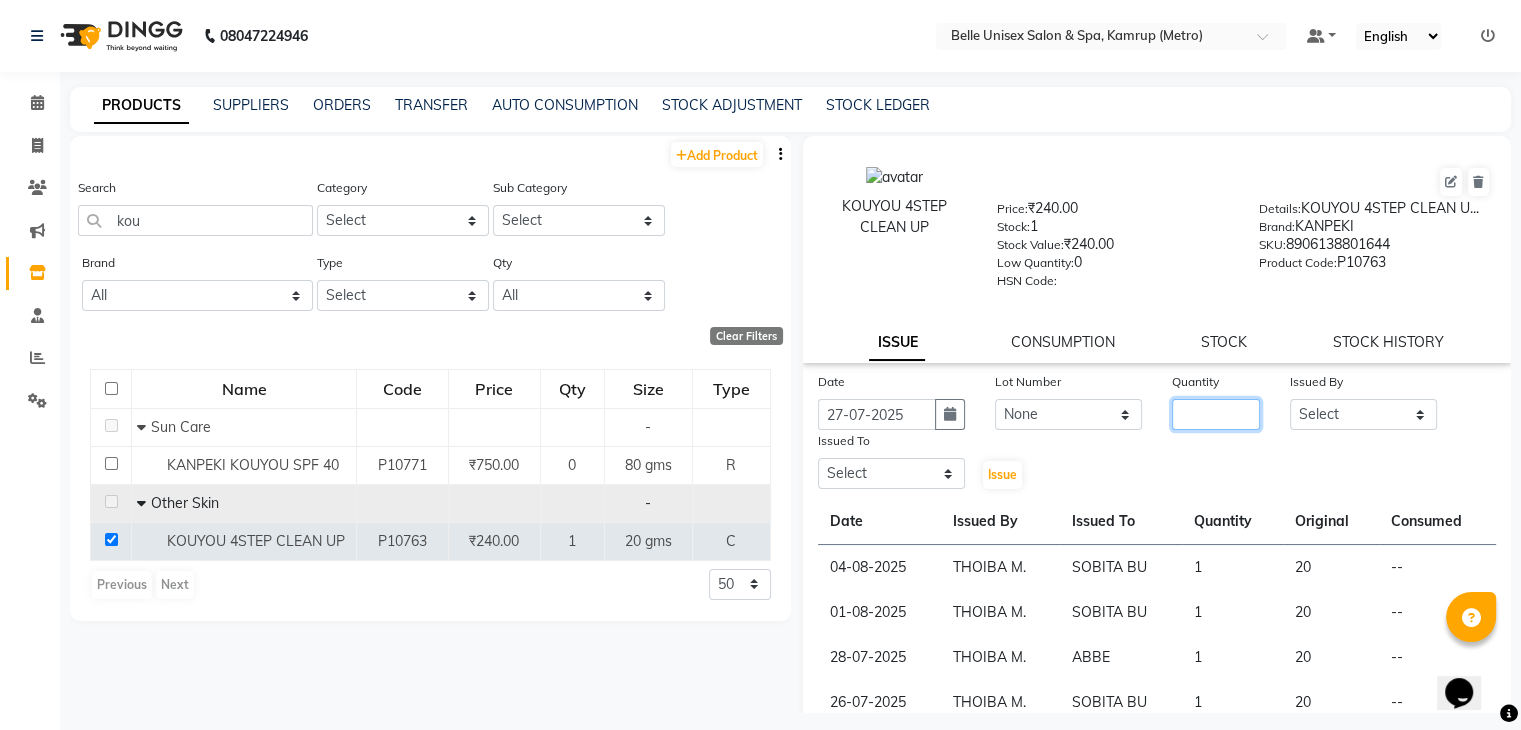 click 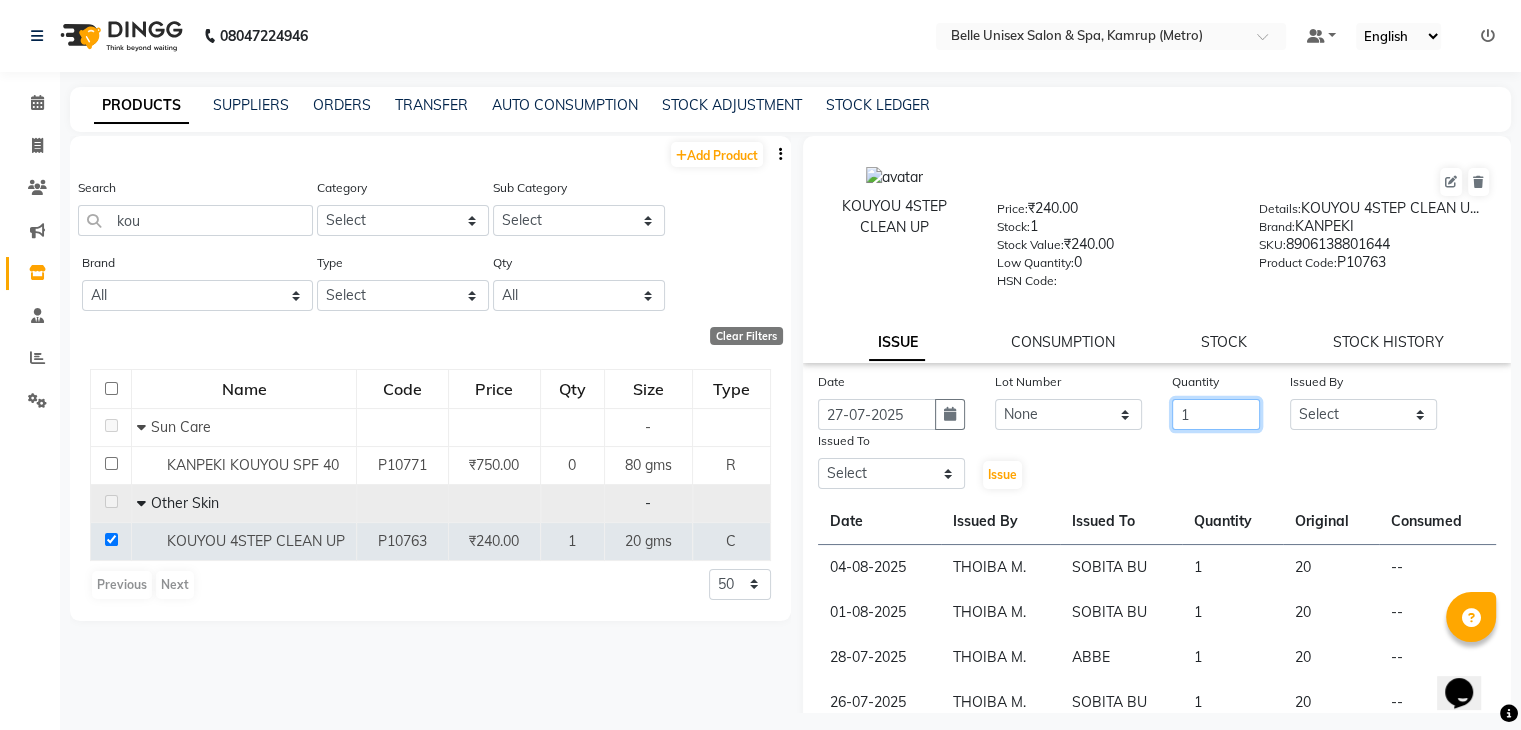 type on "1" 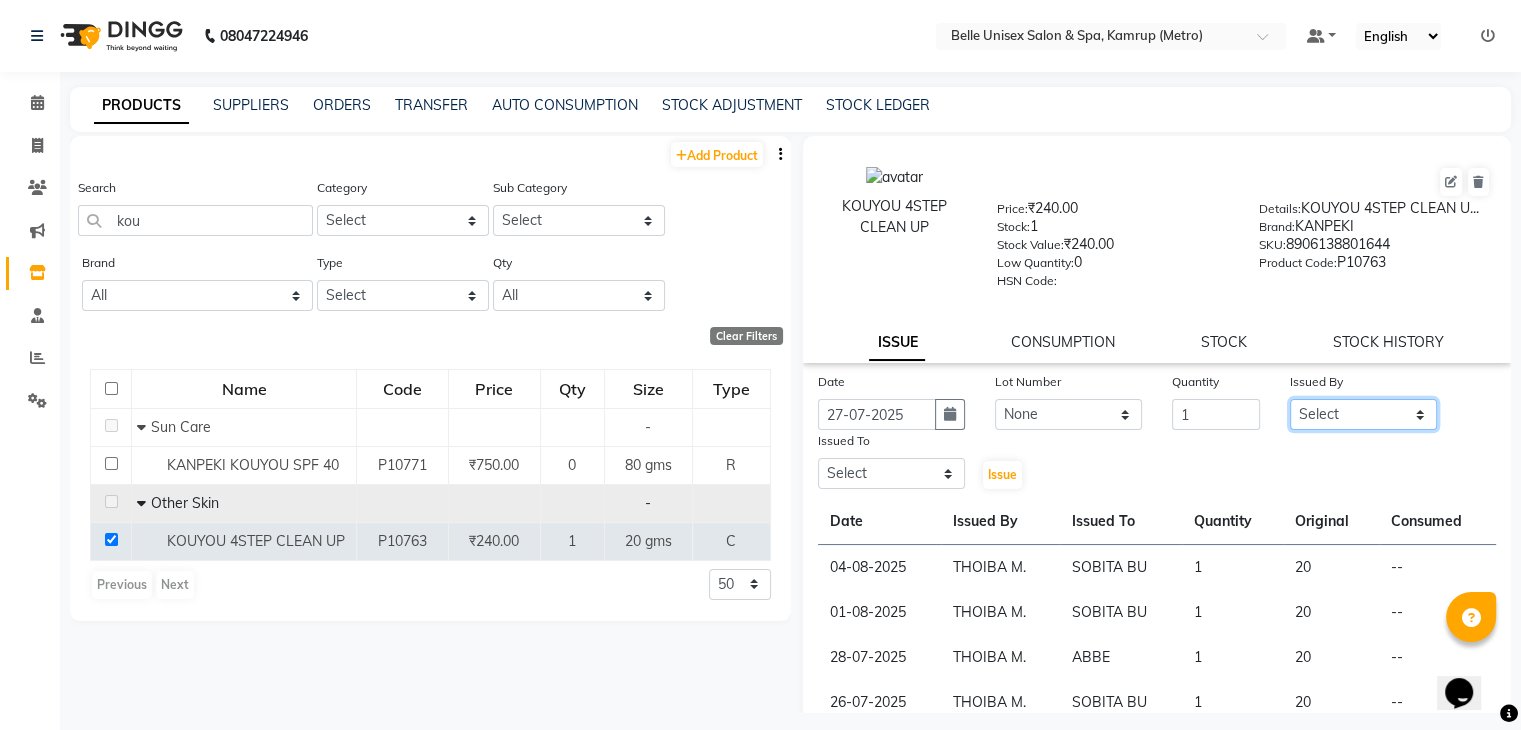 click on "Select ABBE Admin id ALEX UHD  ASEM  COUNTER SALE  IMLE AO JUPITARA(HK) PURNIMA HK  RANA KANTI SINHA   SABEHA SANGAM THERAPIST SOBITA BU THOIBA M." 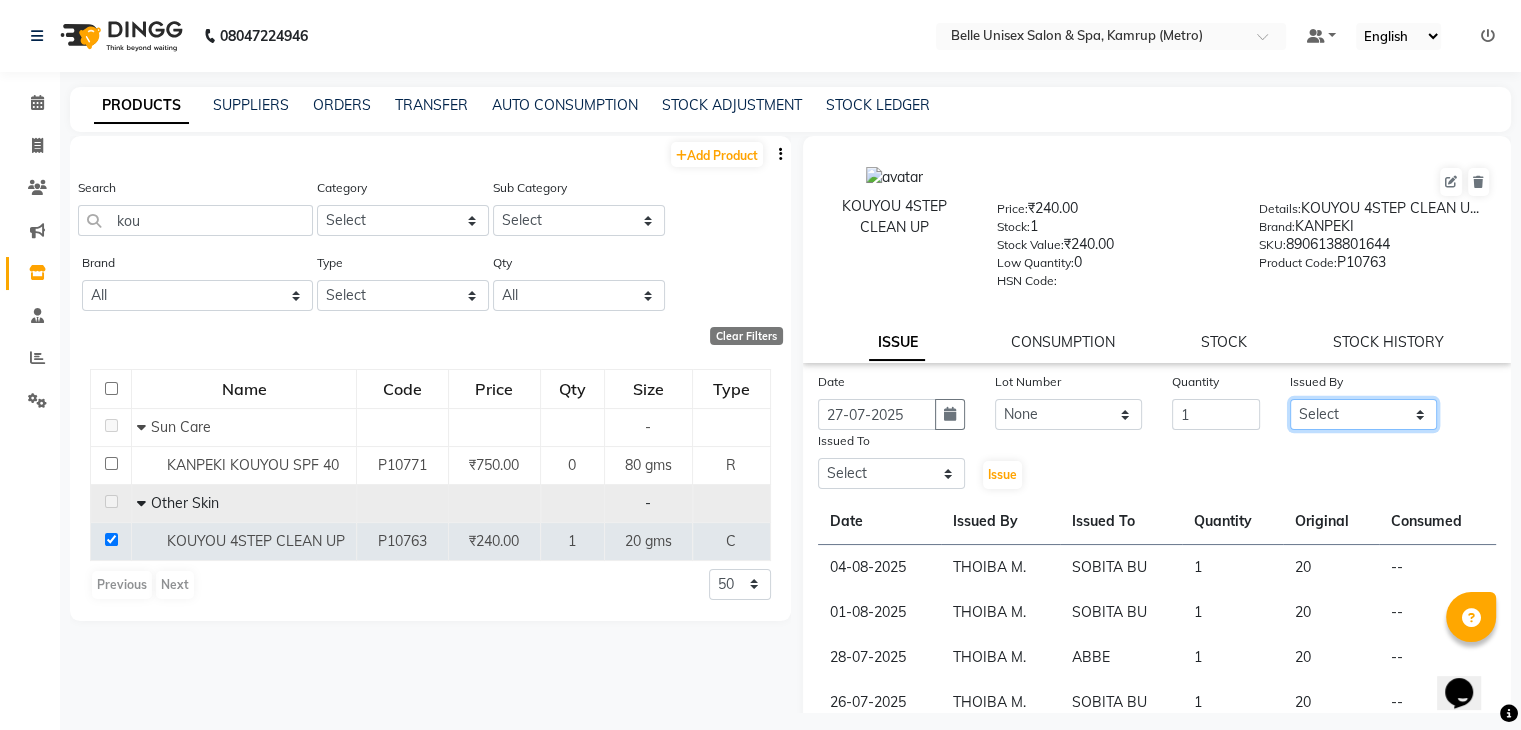 select on "66076" 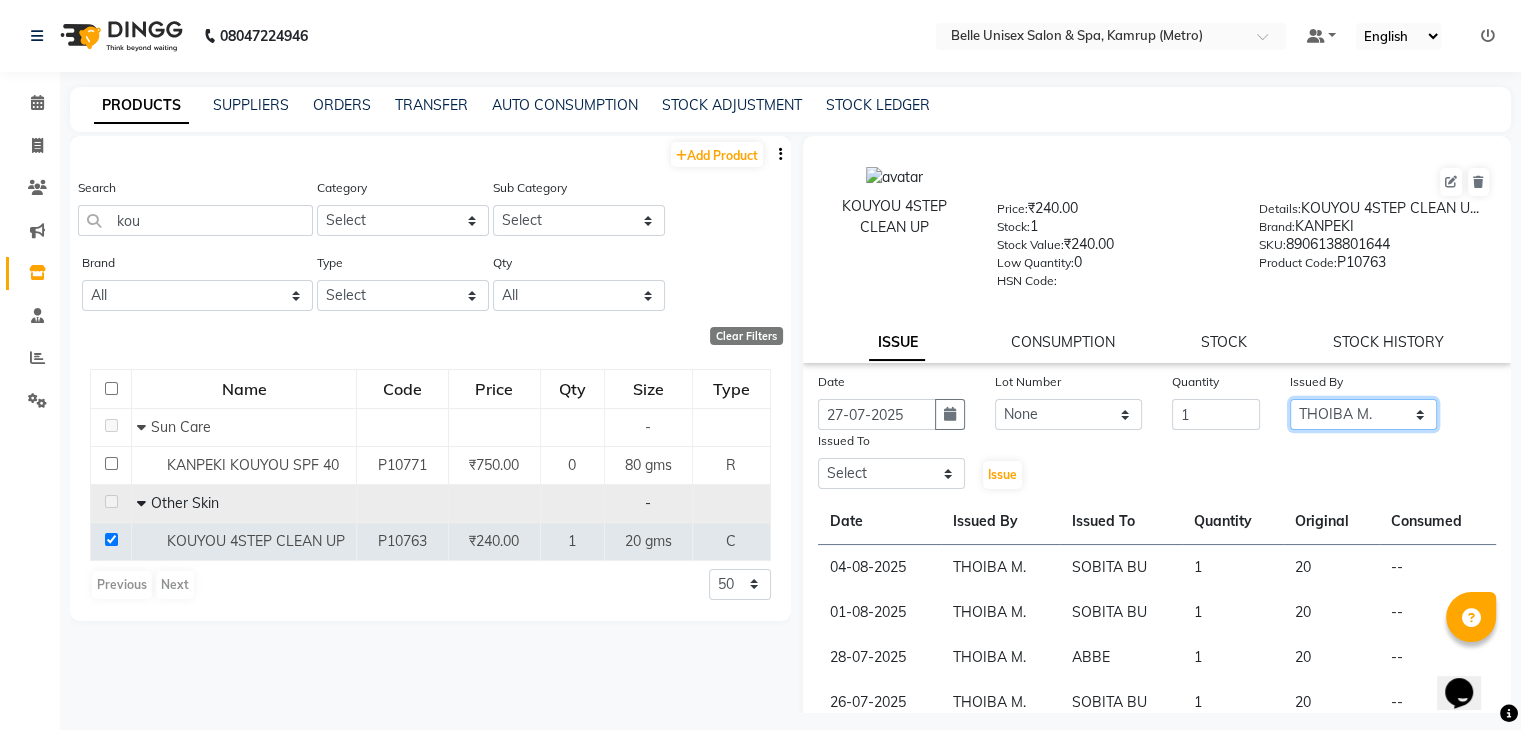click on "Select ABBE Admin id ALEX UHD  ASEM  COUNTER SALE  IMLE AO JUPITARA(HK) PURNIMA HK  RANA KANTI SINHA   SABEHA SANGAM THERAPIST SOBITA BU THOIBA M." 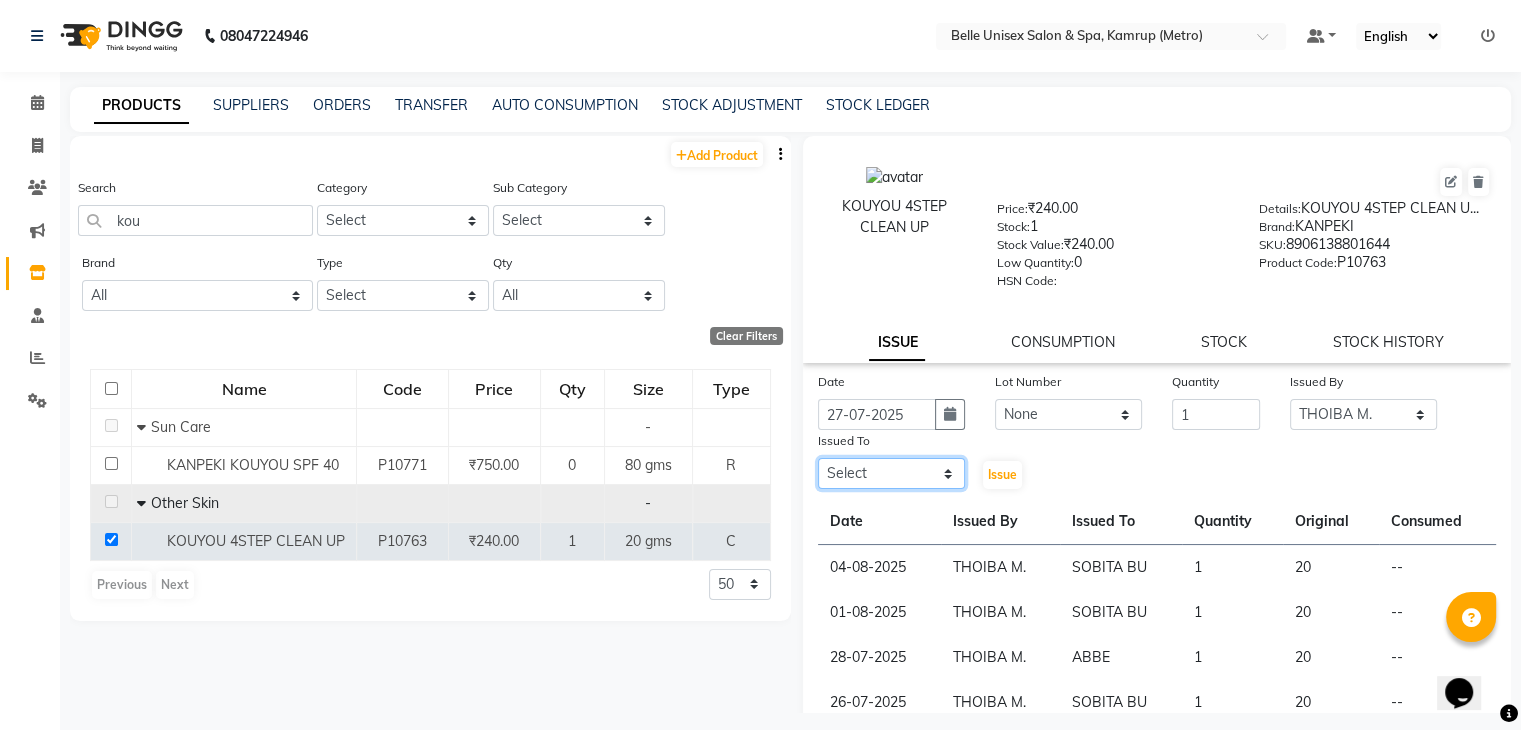 click on "Select ABBE Admin id ALEX UHD  ASEM  COUNTER SALE  IMLE AO JUPITARA(HK) PURNIMA HK  RANA KANTI SINHA   SABEHA SANGAM THERAPIST SOBITA BU THOIBA M." 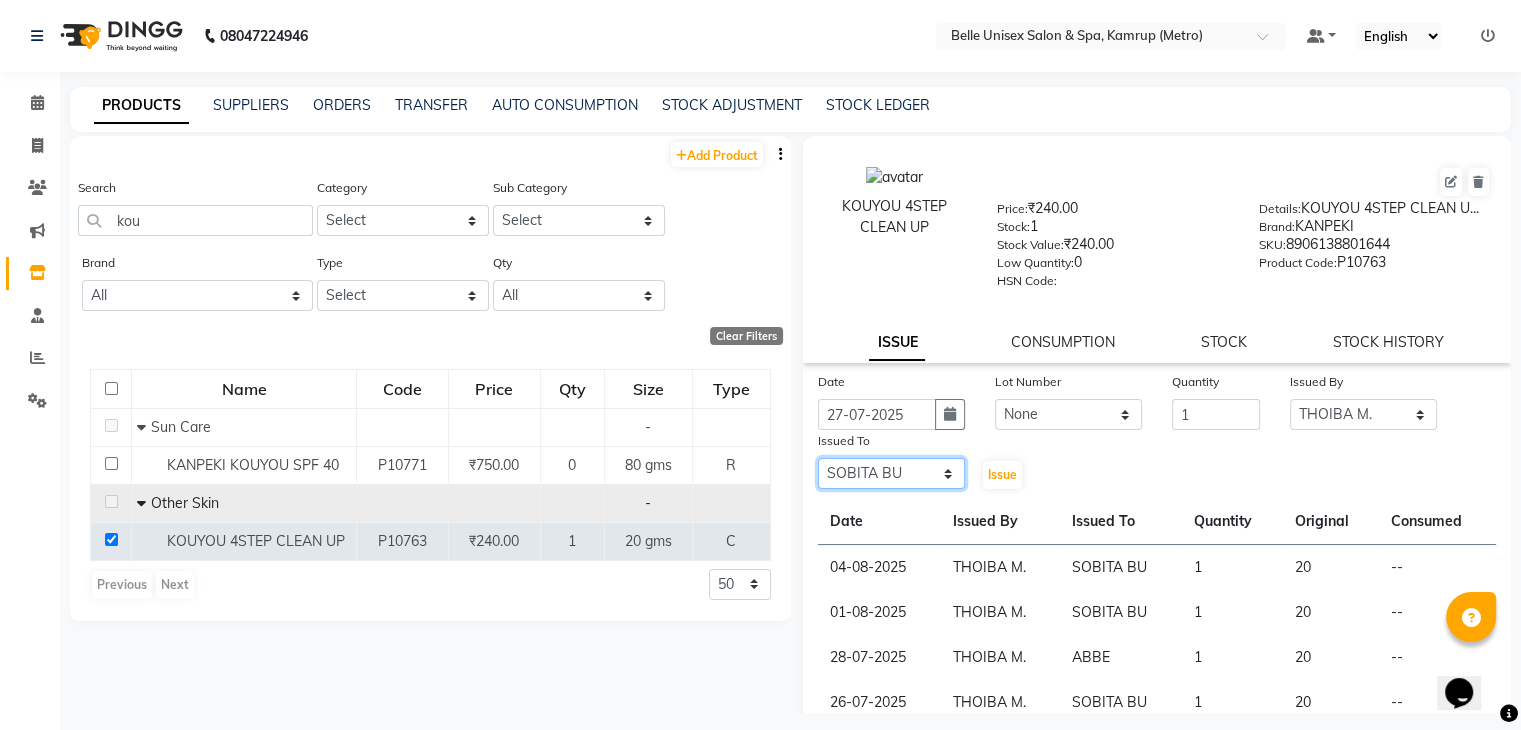 click on "Select ABBE Admin id ALEX UHD  ASEM  COUNTER SALE  IMLE AO JUPITARA(HK) PURNIMA HK  RANA KANTI SINHA   SABEHA SANGAM THERAPIST SOBITA BU THOIBA M." 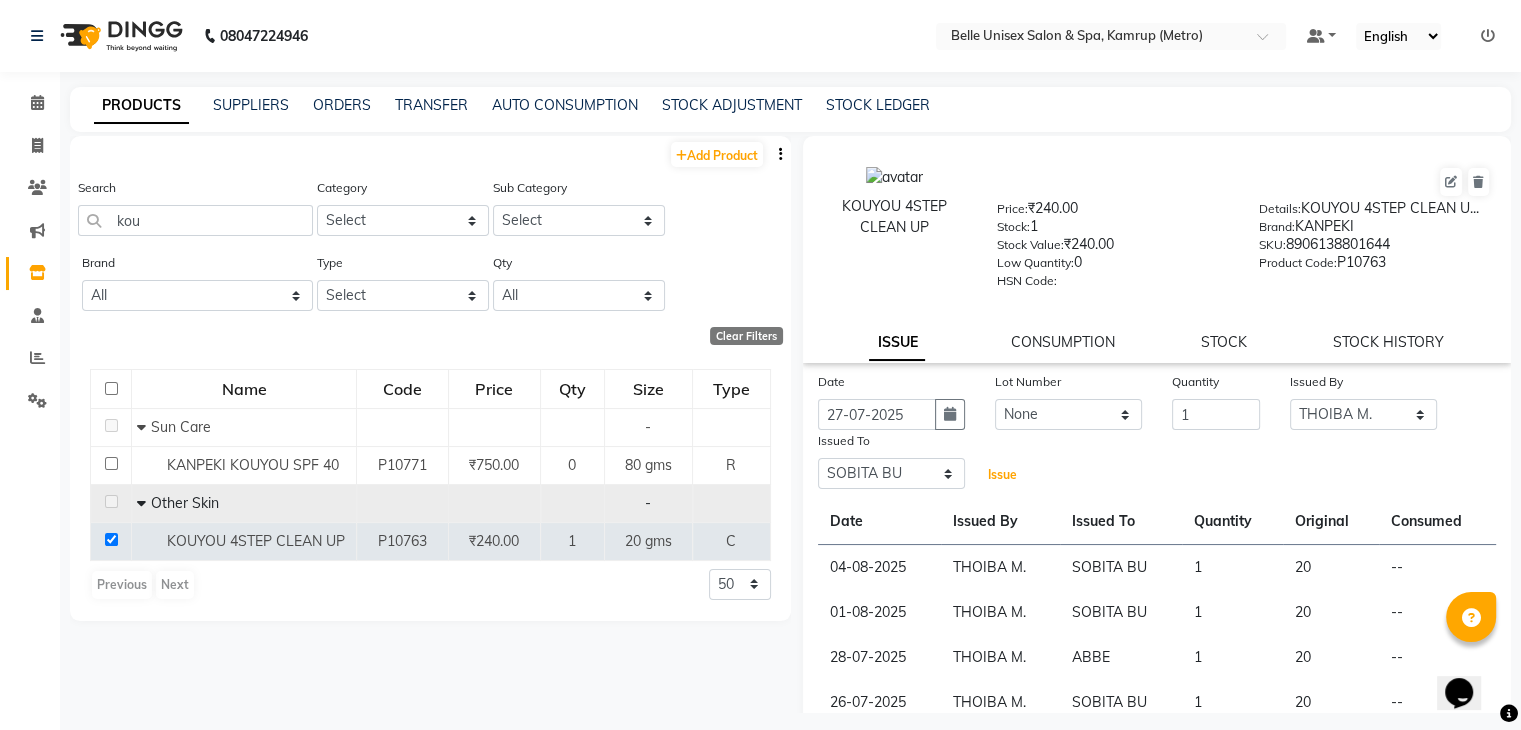 click on "Issue" 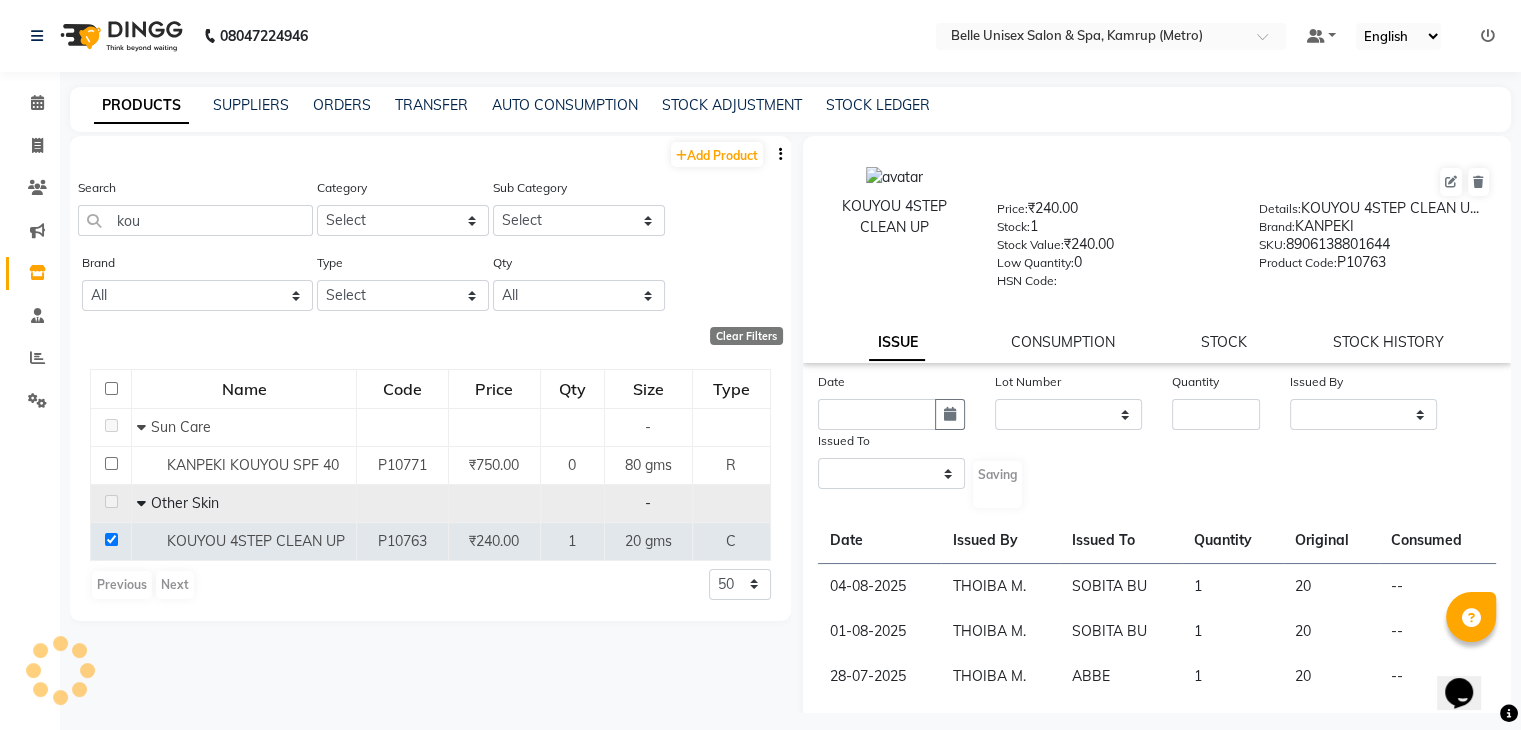 select 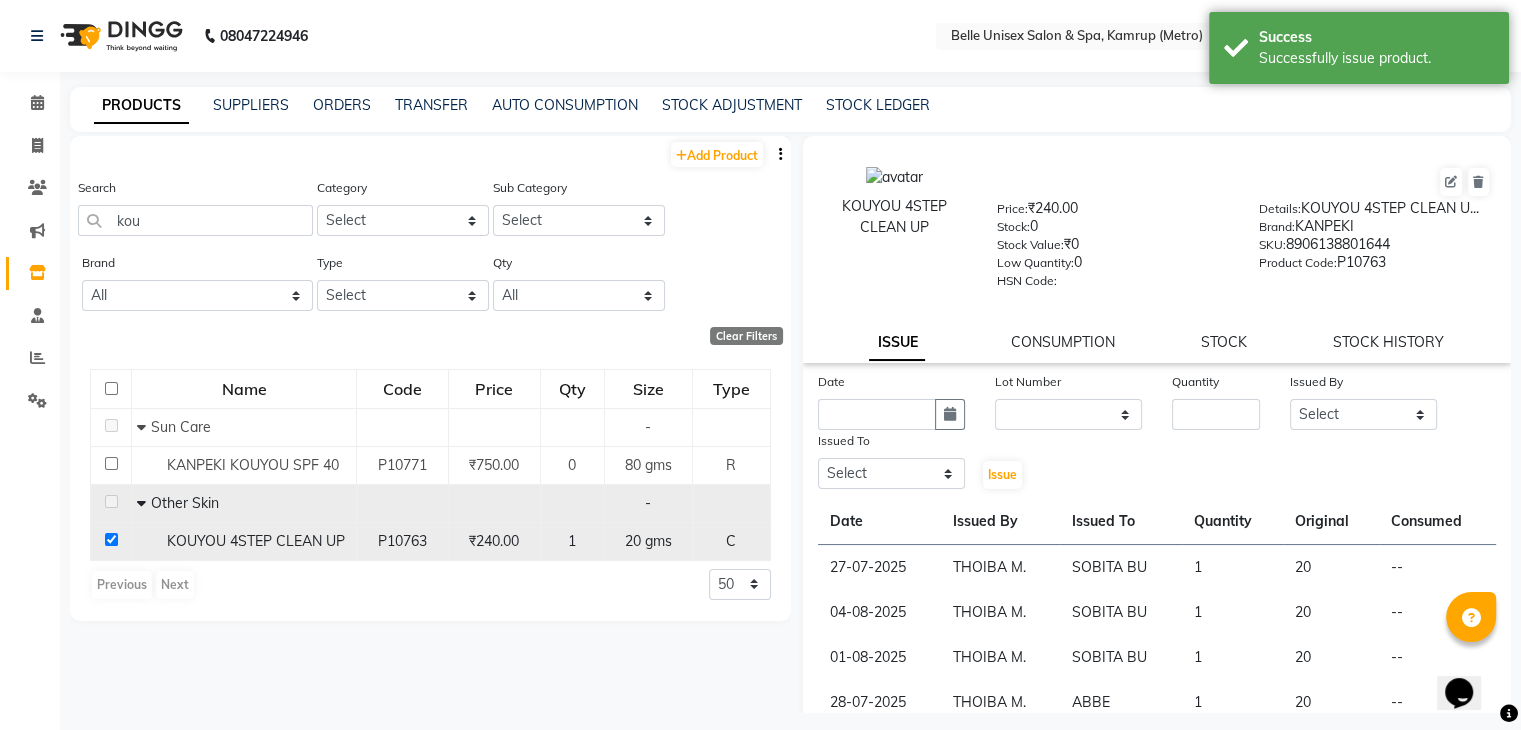click 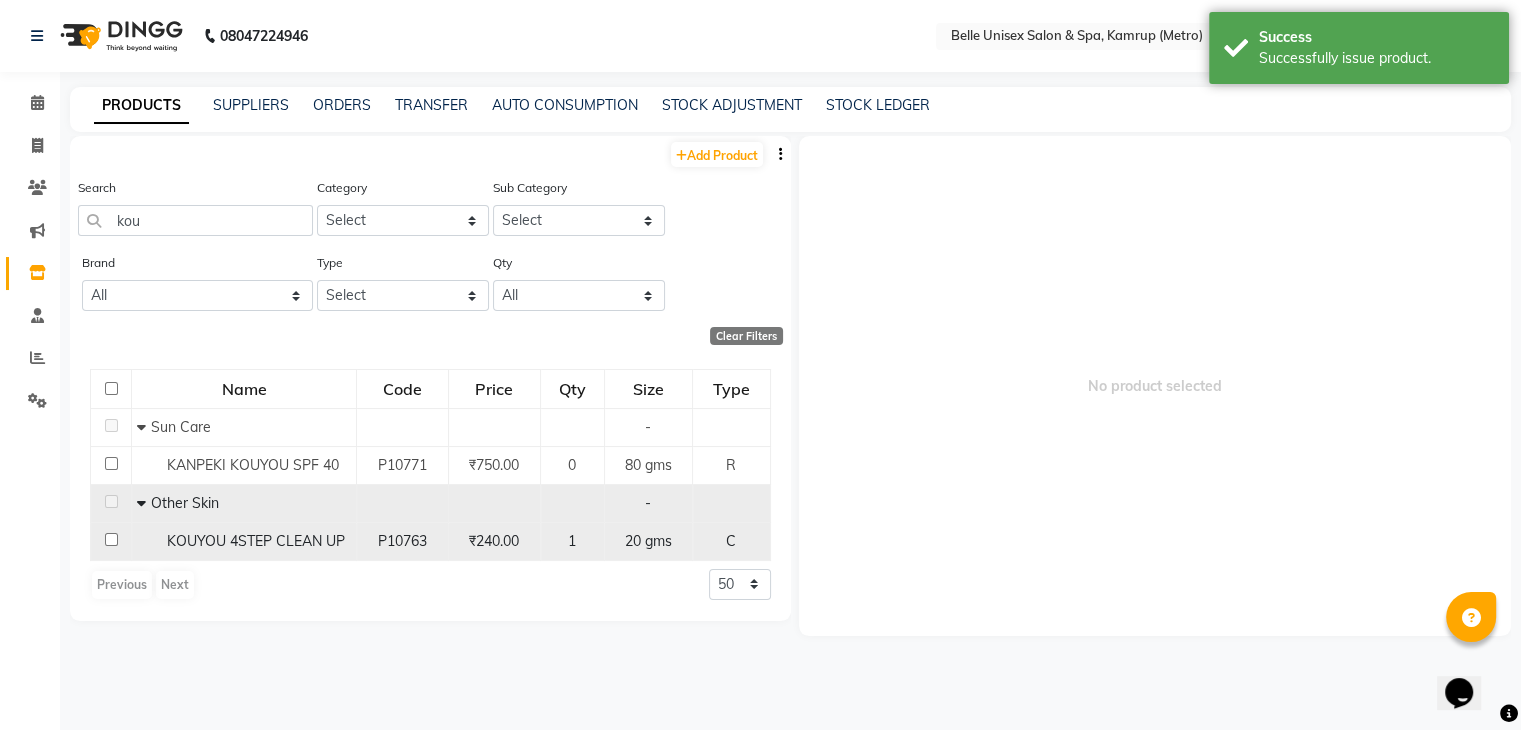 click 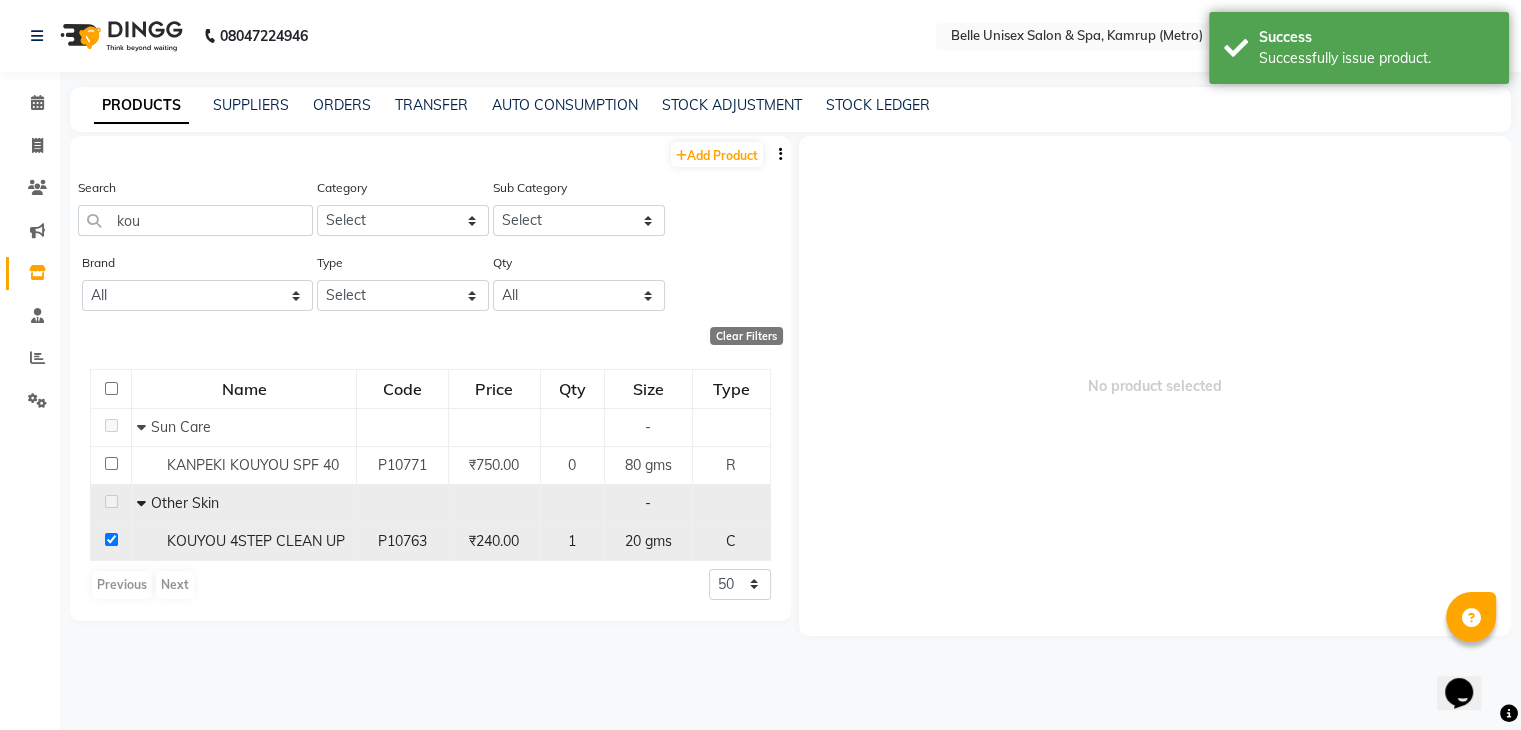 checkbox on "true" 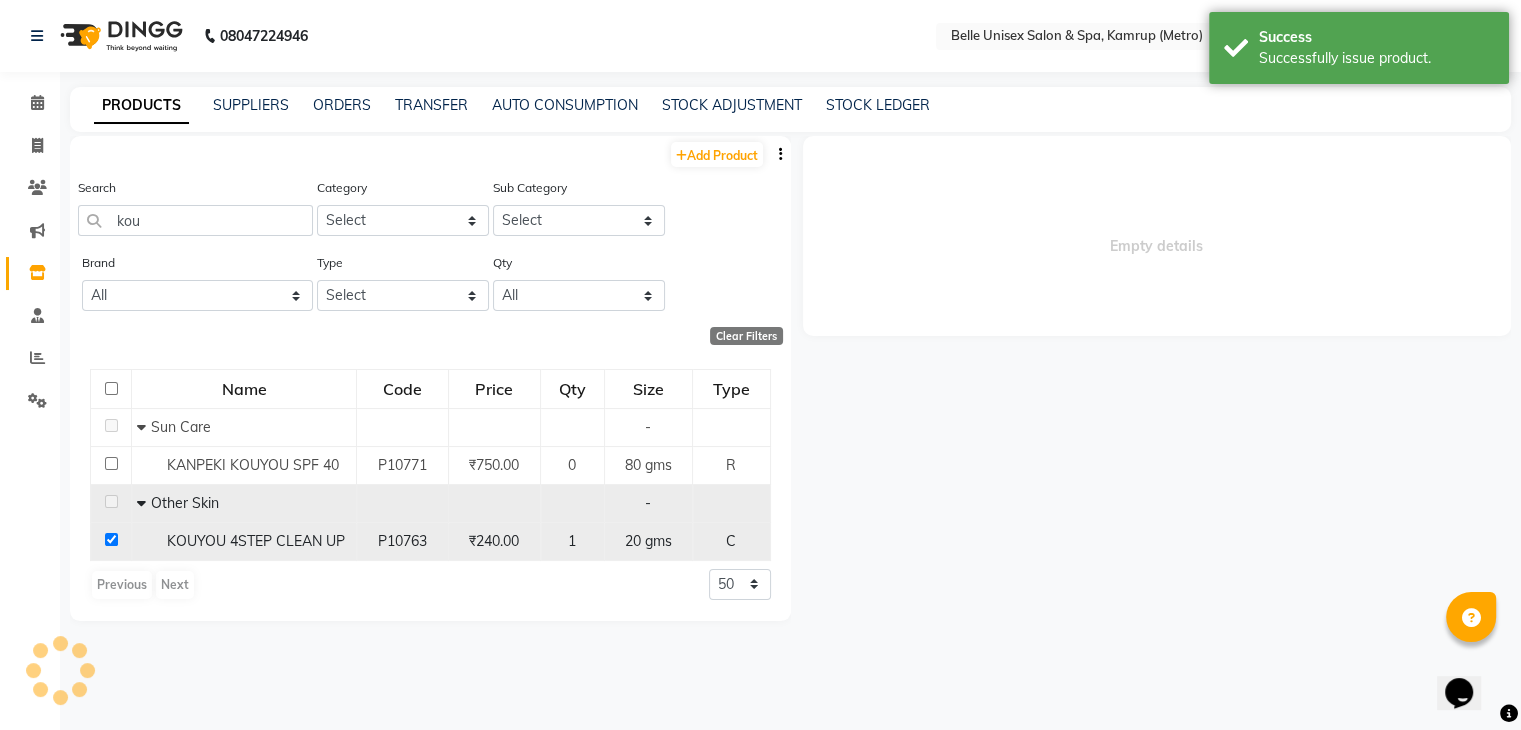 select 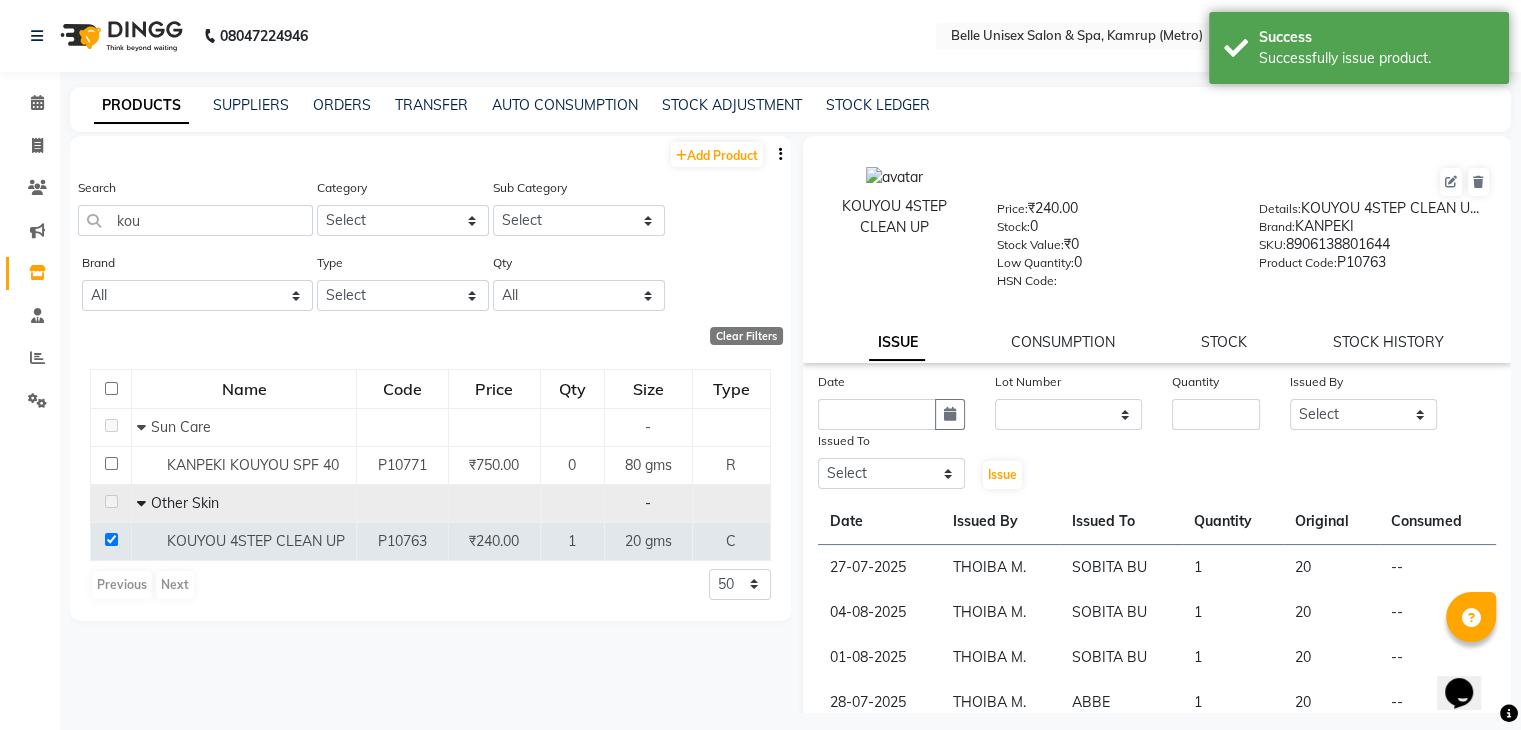 click 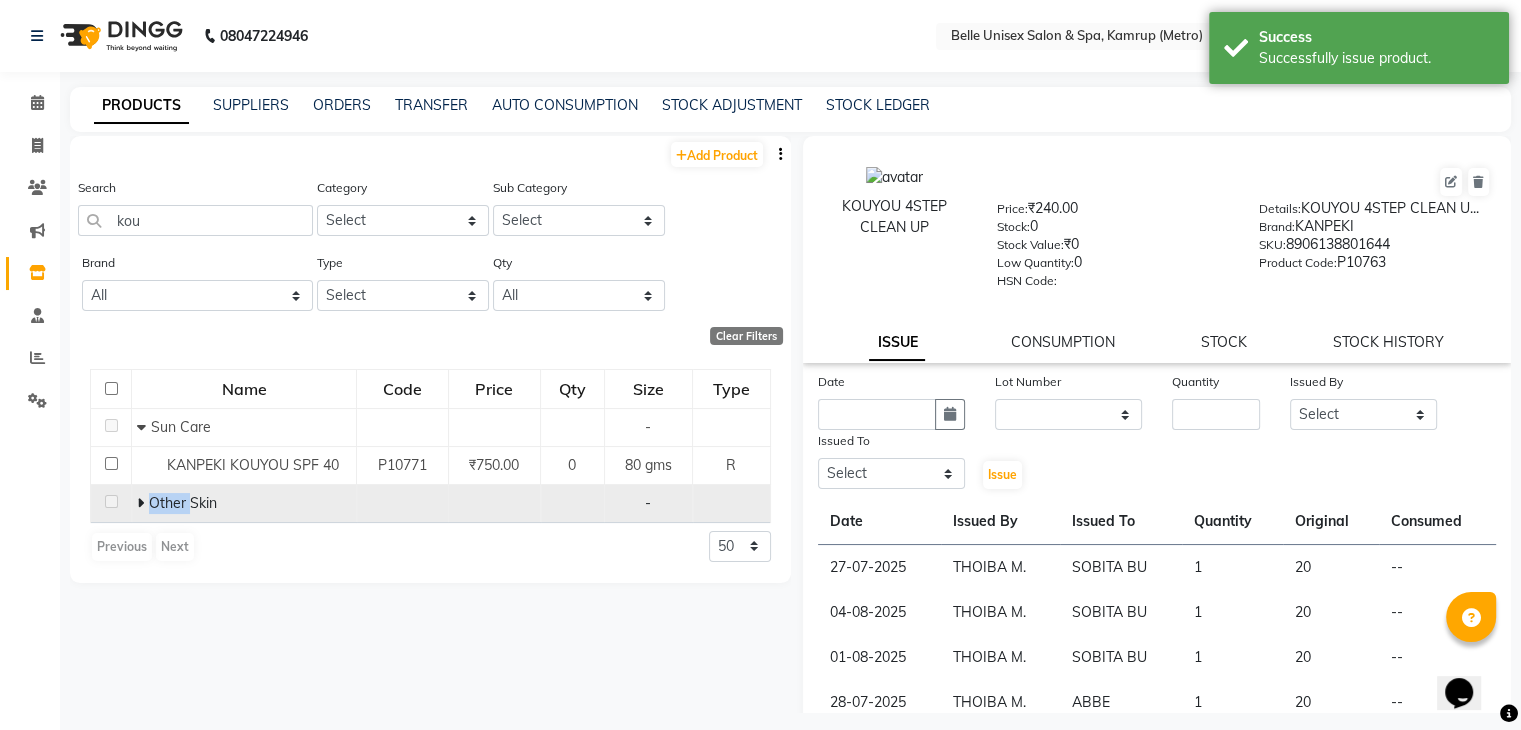 click 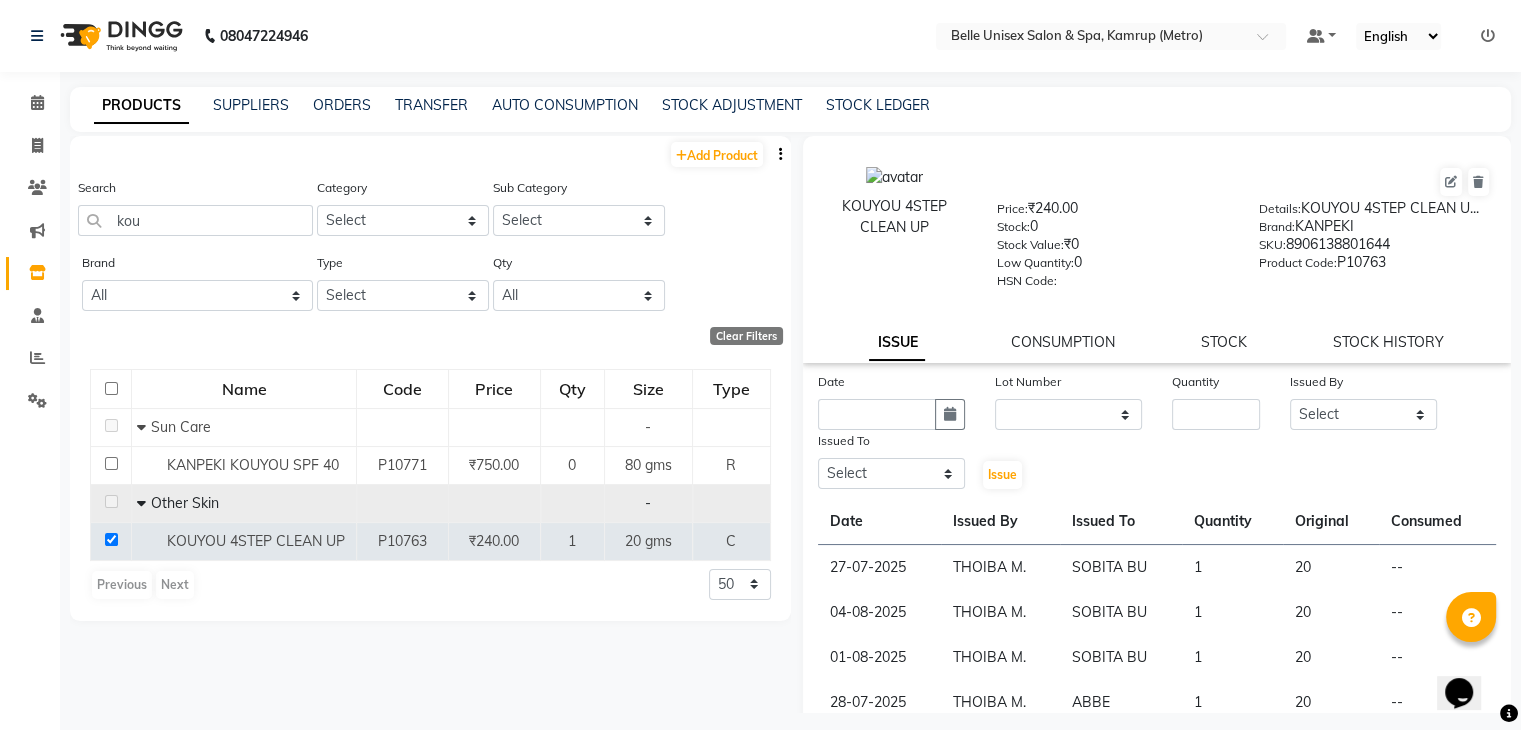 click on "Previous   Next  50 100 500" 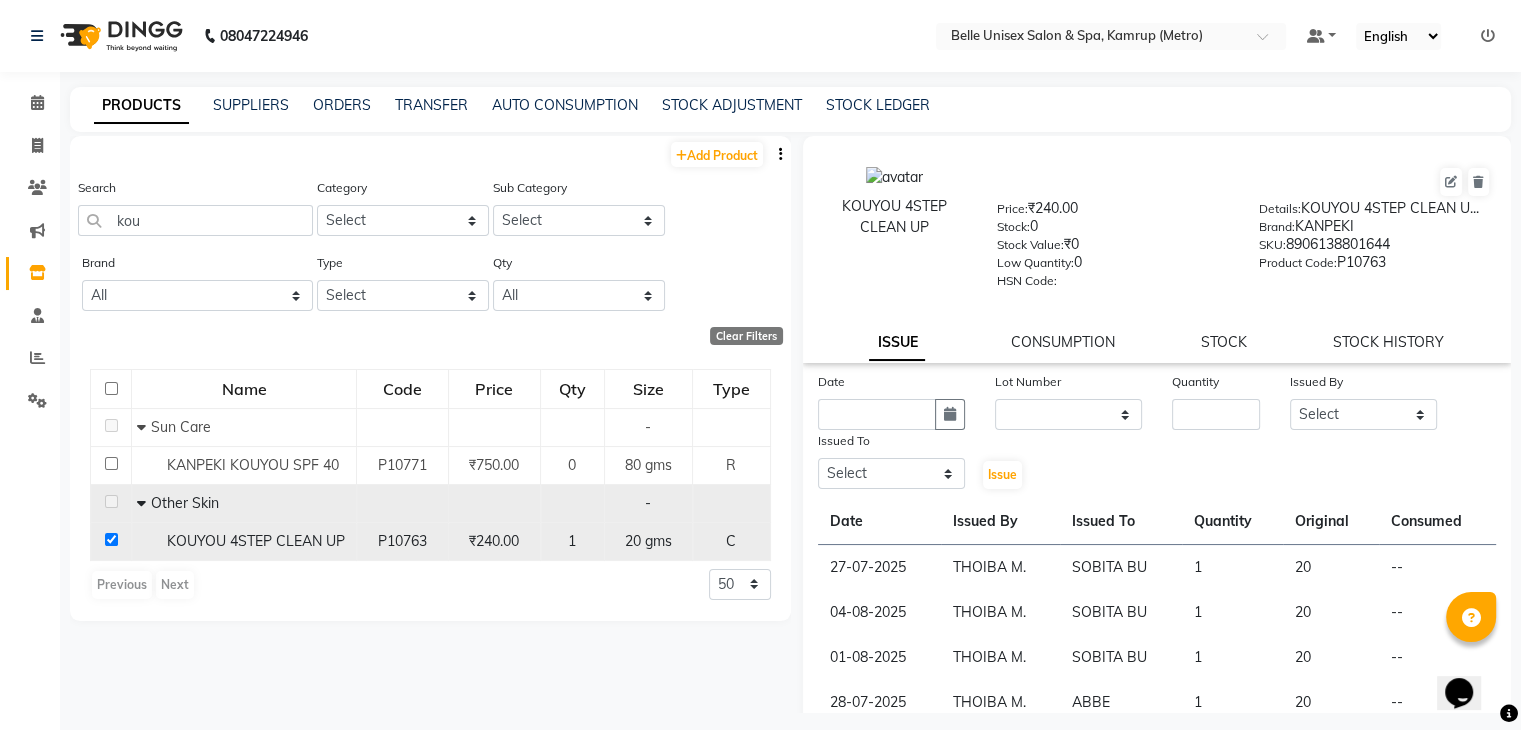 click 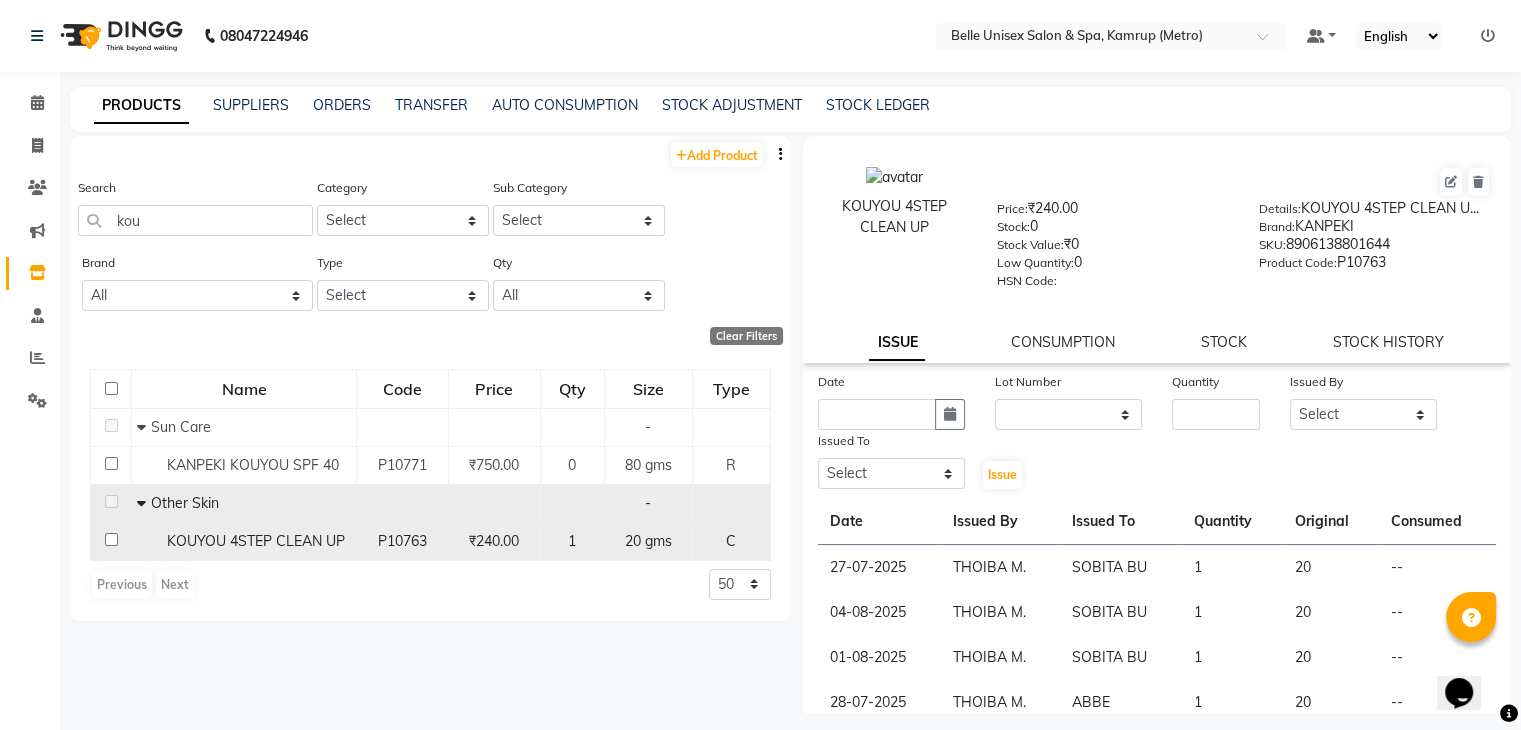 checkbox on "false" 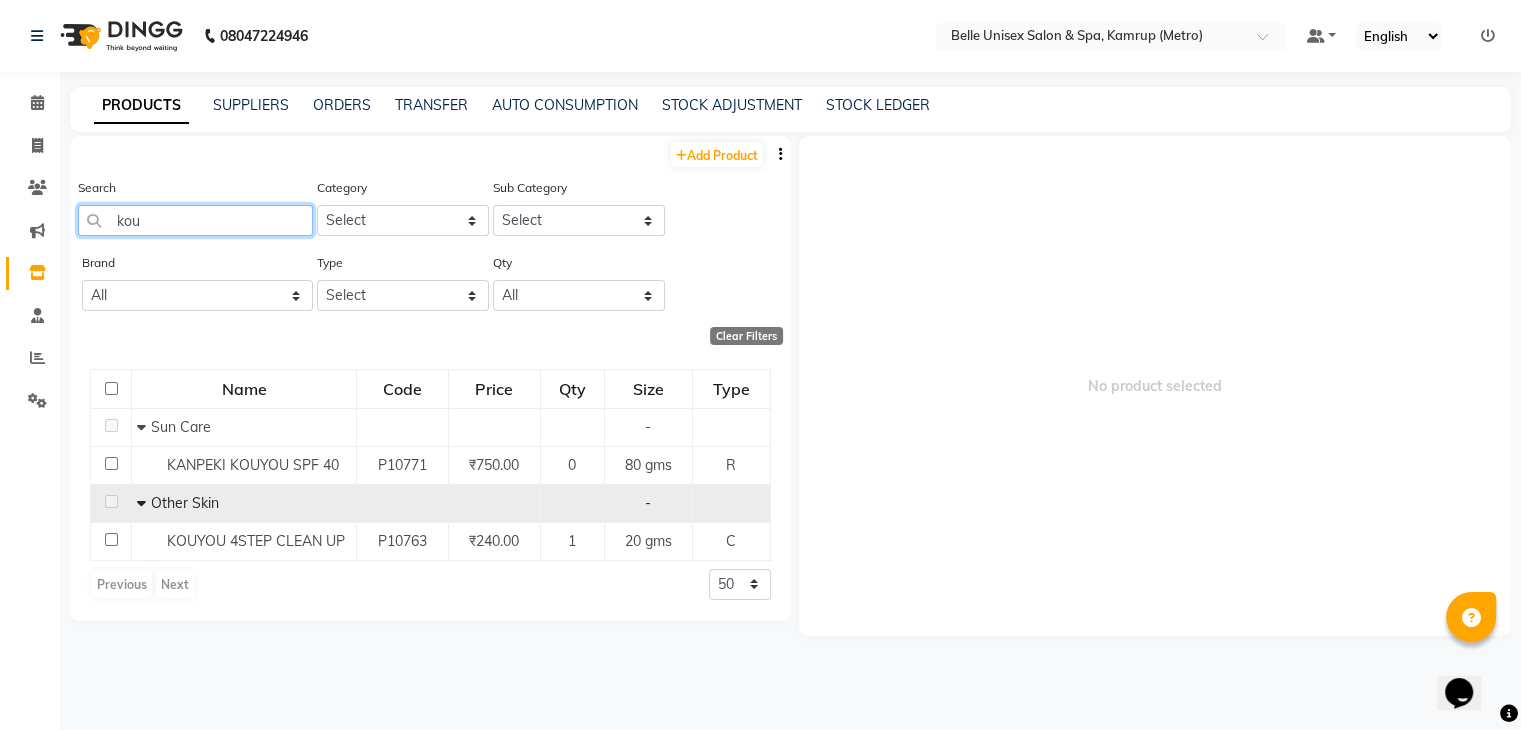 click on "kou" 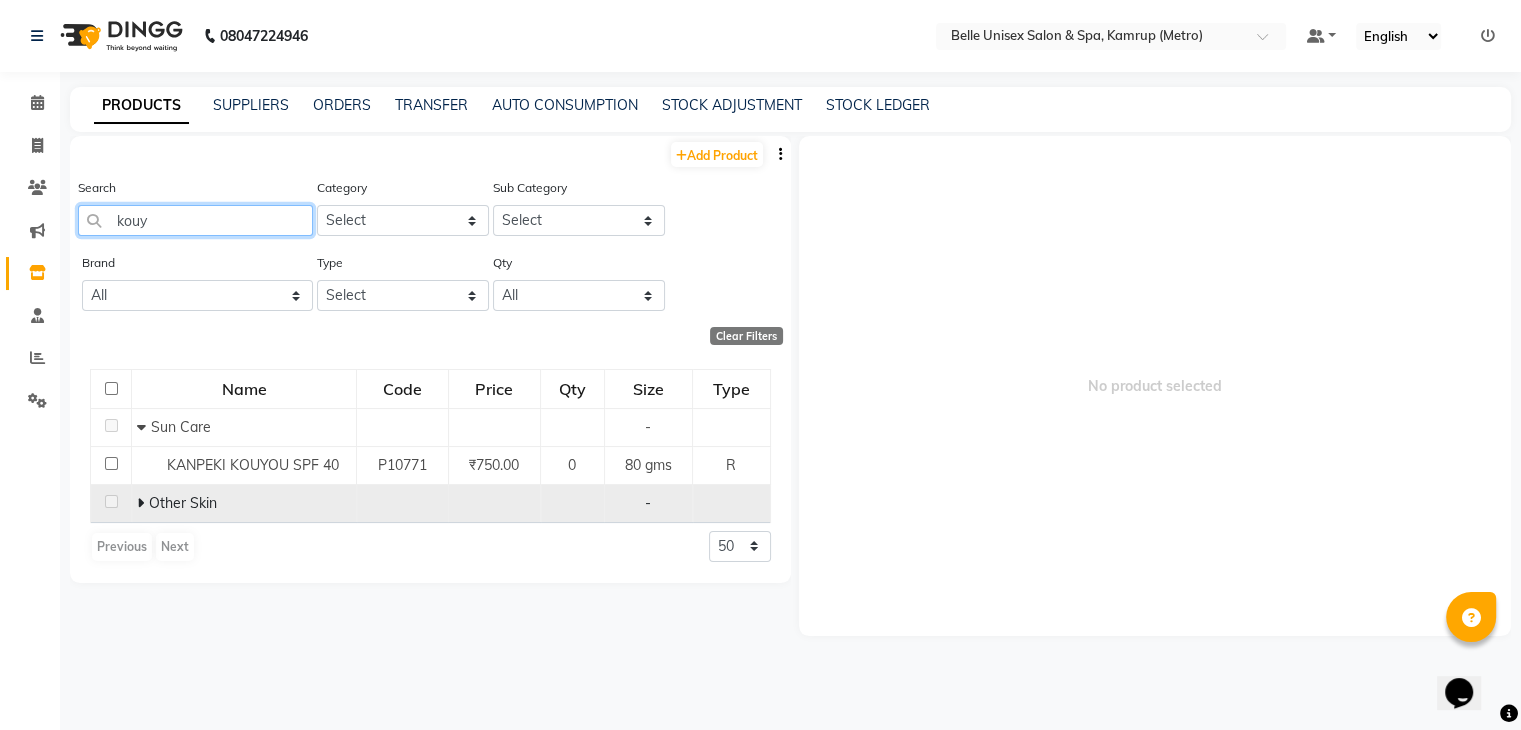 type on "kouy" 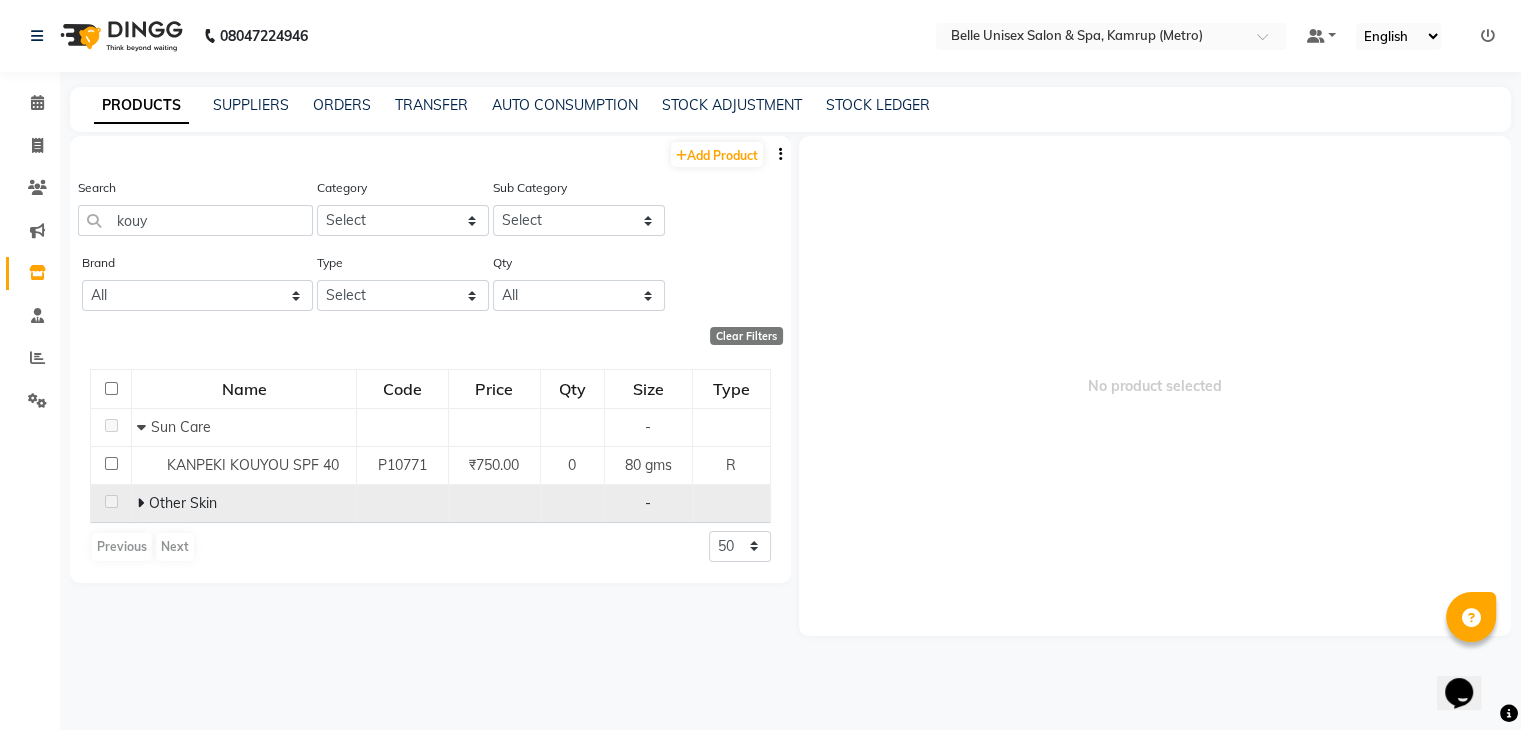 click 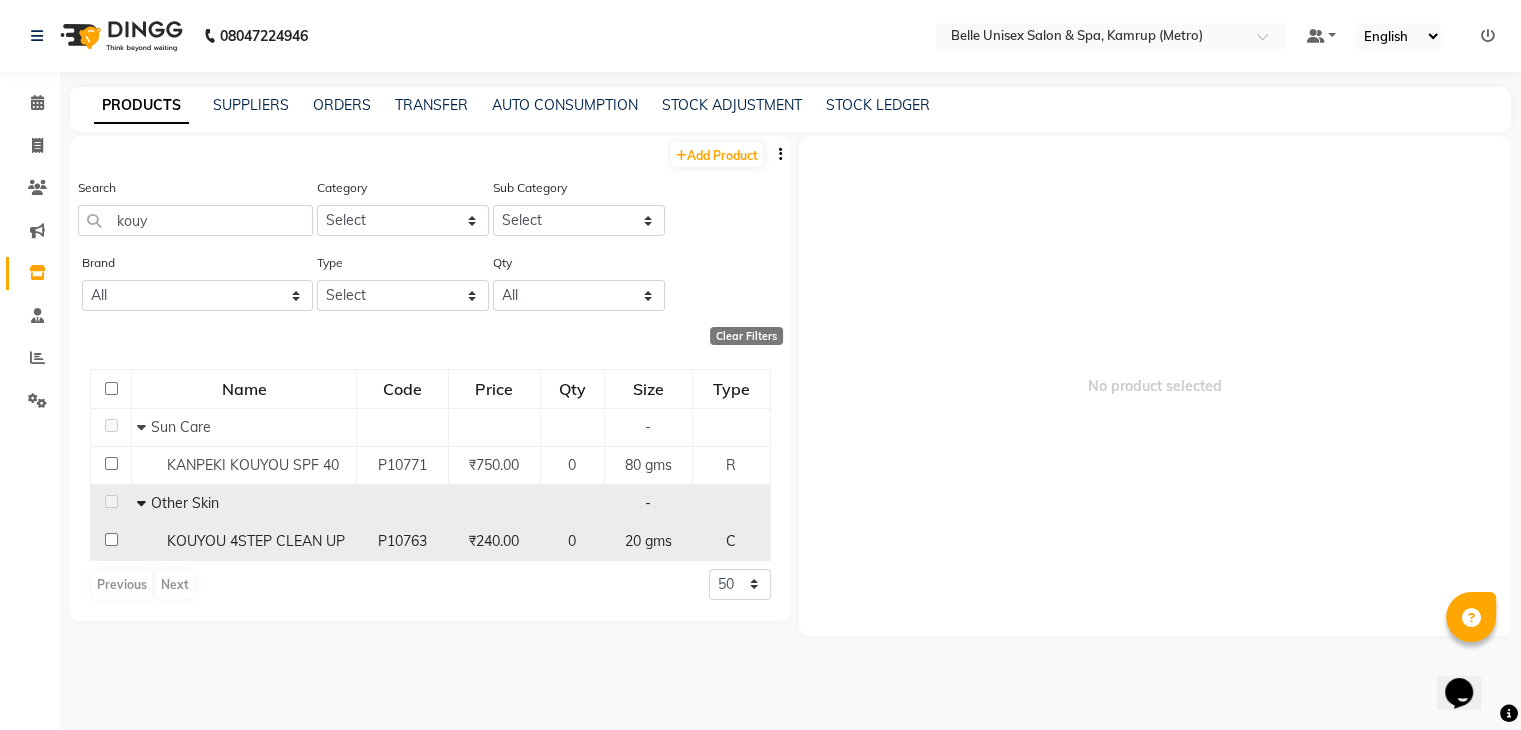 click 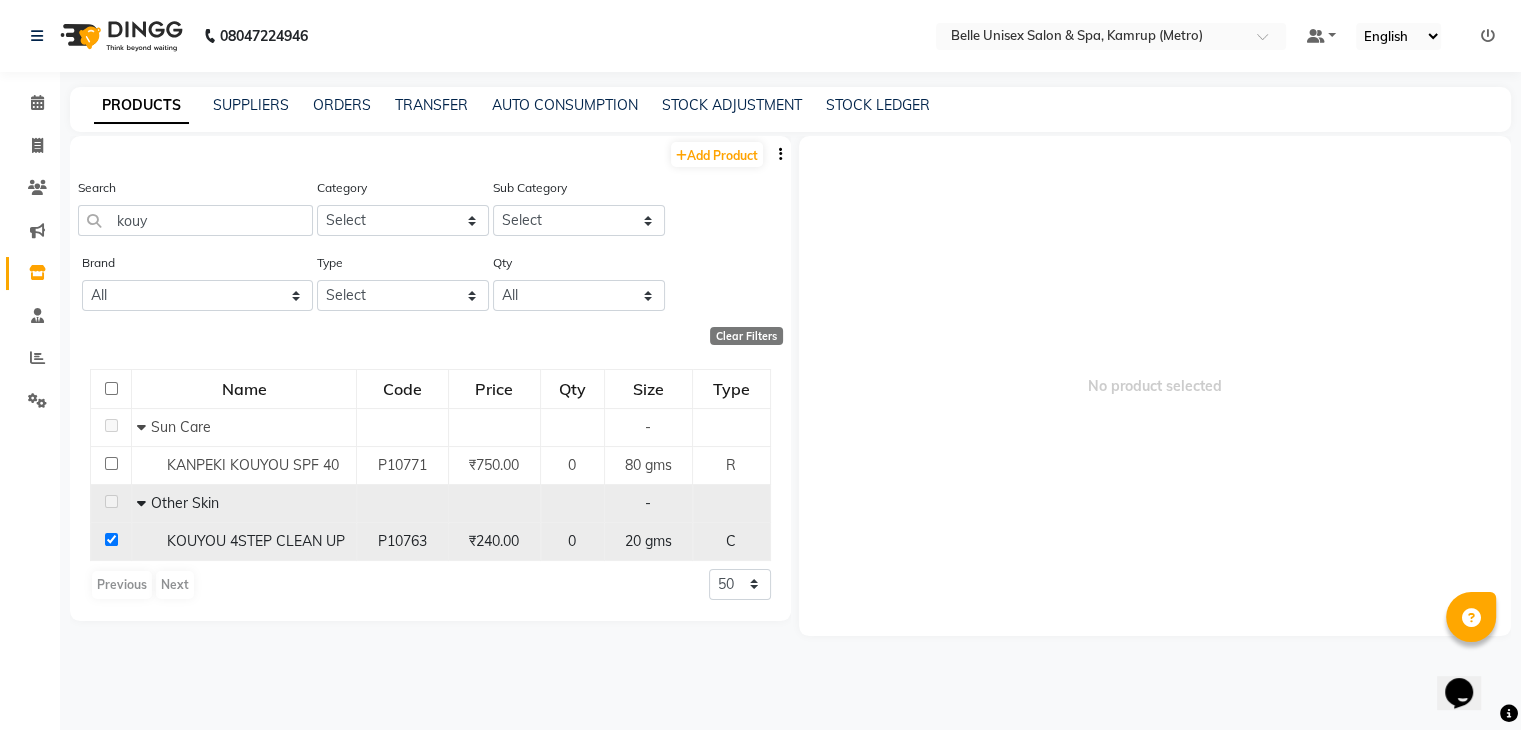 checkbox on "true" 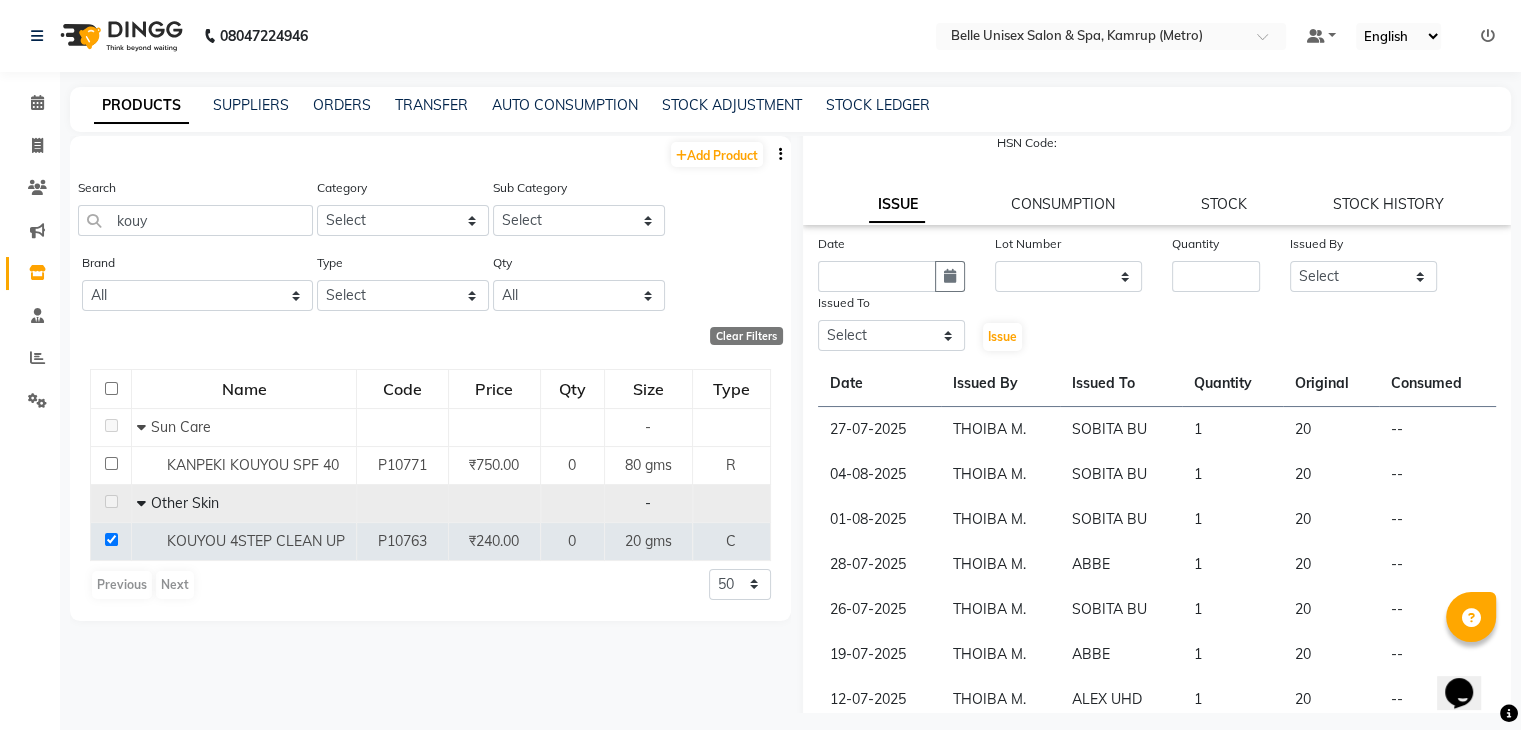 scroll, scrollTop: 0, scrollLeft: 0, axis: both 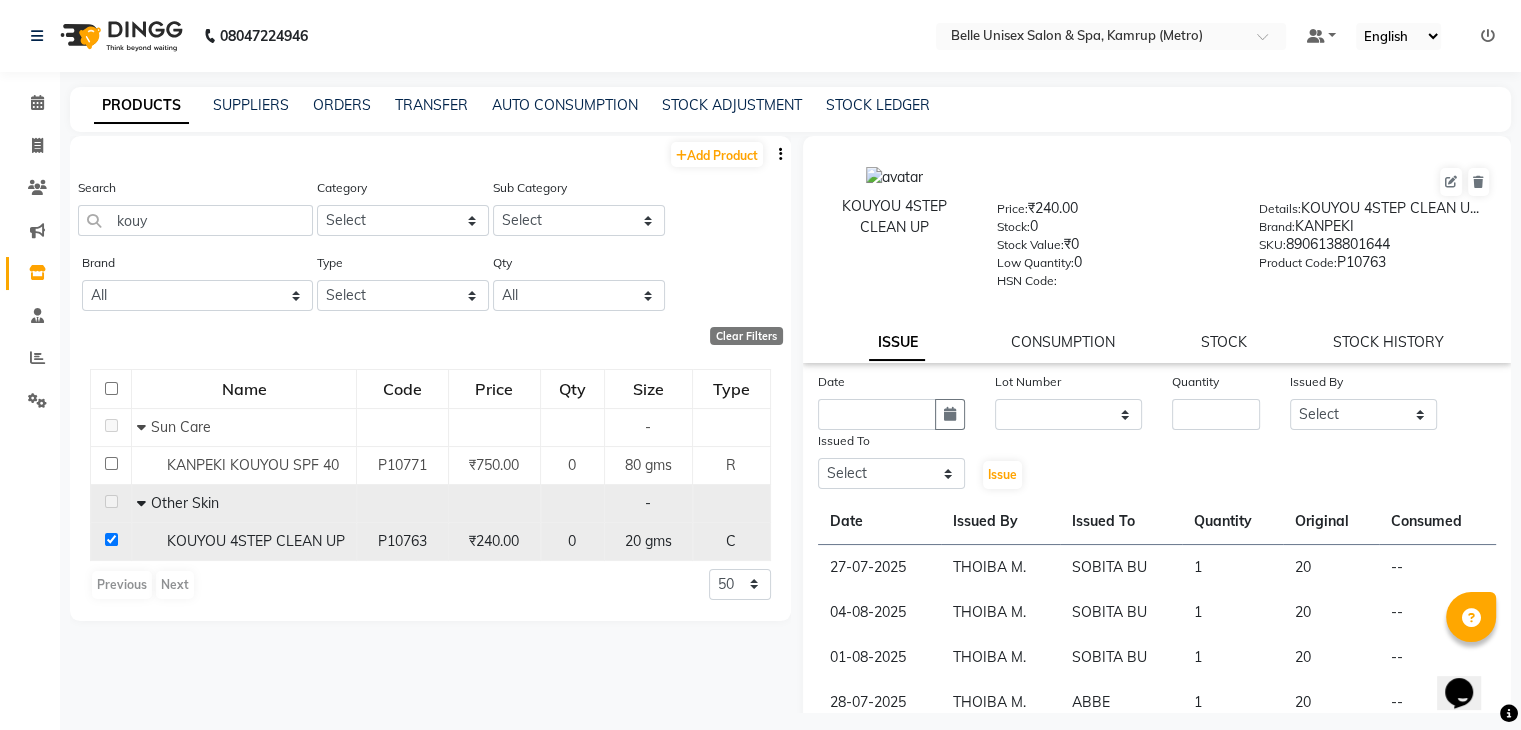 click 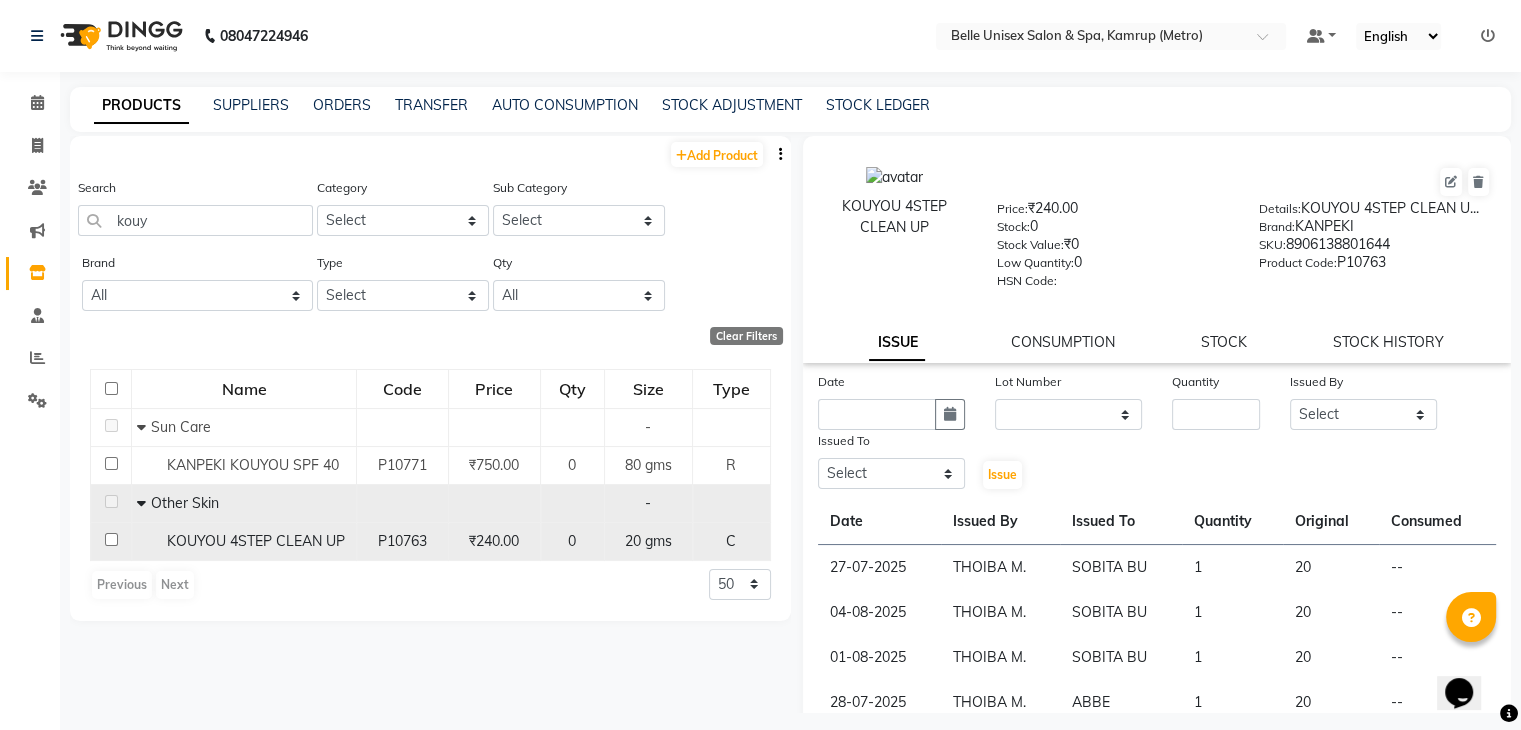 checkbox on "false" 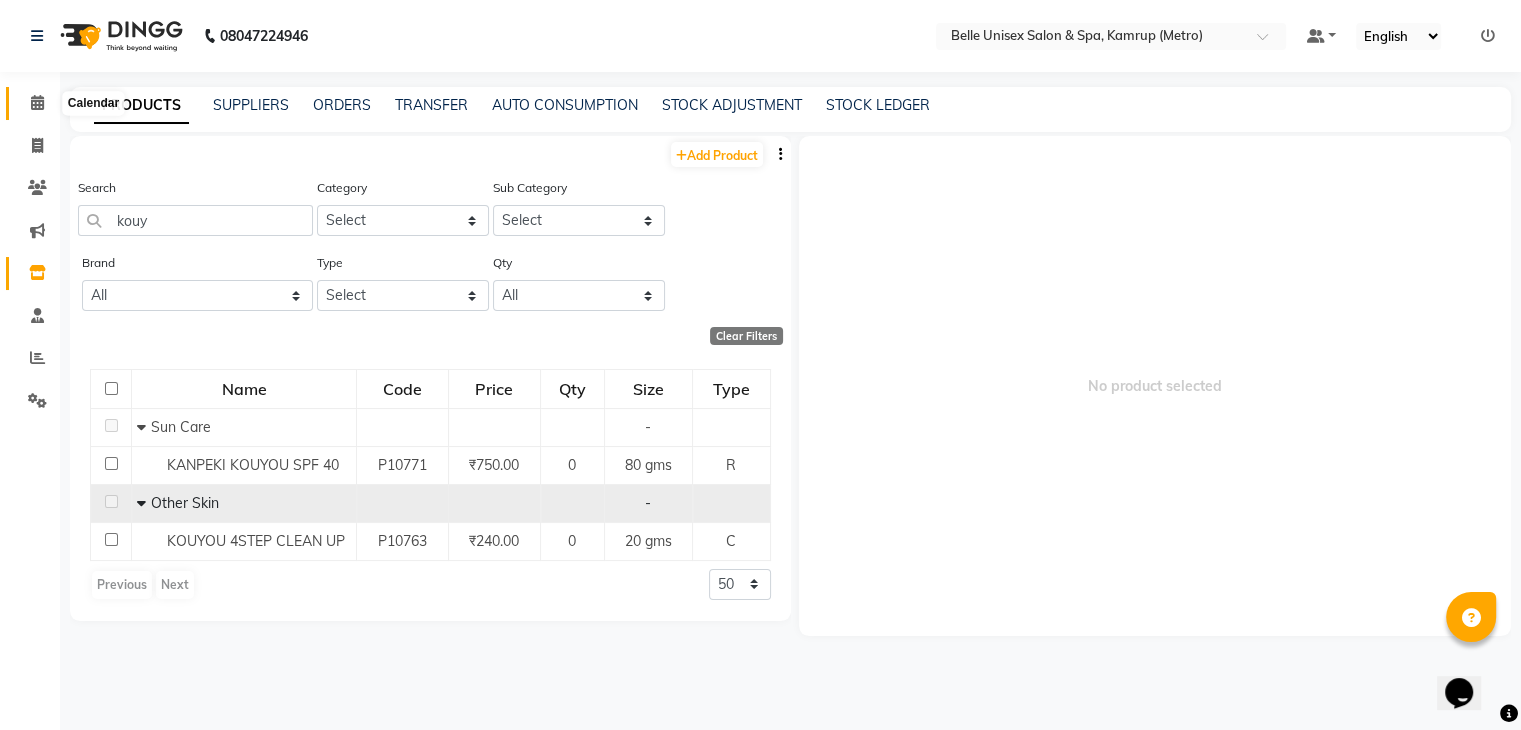 click 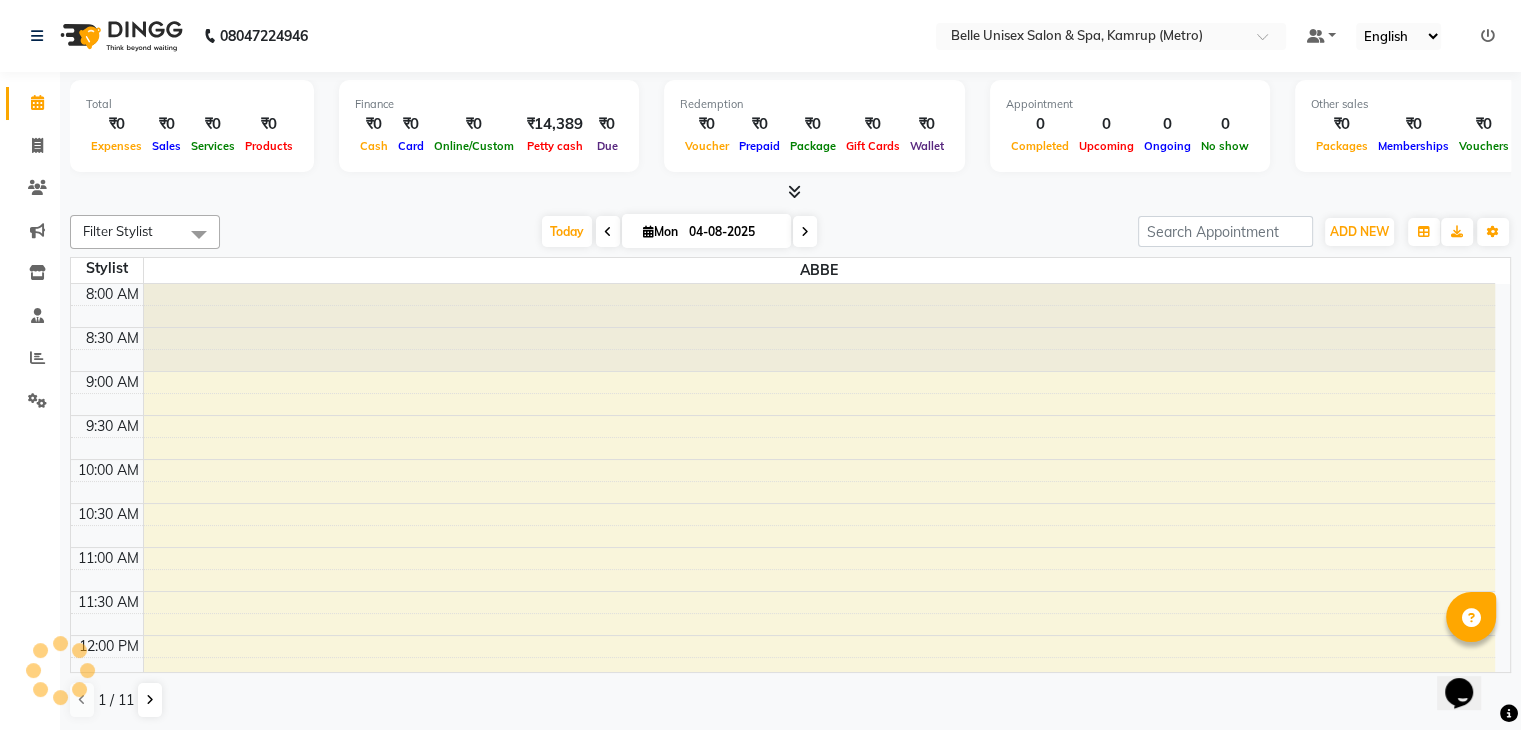scroll, scrollTop: 0, scrollLeft: 0, axis: both 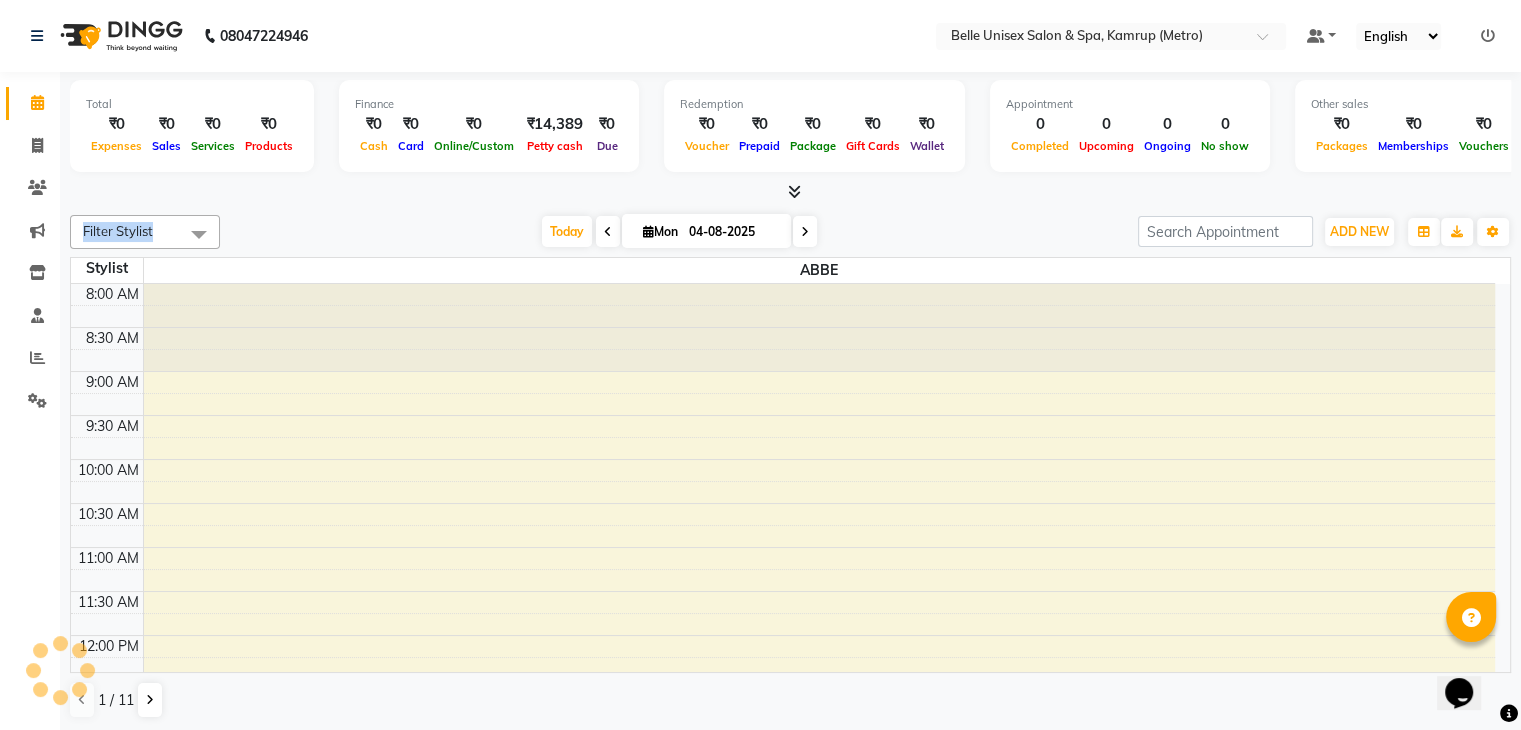click on "Total  ₹0  Expenses ₹0  Sales ₹0  Services ₹0  Products Finance  ₹0  Cash ₹0  Card ₹0  Online/Custom ₹14,389 Petty cash ₹0 Due  Redemption  ₹0 Voucher ₹0 Prepaid ₹0 Package ₹0  Gift Cards ₹0  Wallet  Appointment  0 Completed 0 Upcoming 0 Ongoing 0 No show  Other sales  ₹0  Packages ₹0  Memberships ₹0  Vouchers ₹0  Prepaids ₹0  Gift Cards Filter Stylist Select All ABBE ALEX UHD  ASEM  COUNTER SALE  IMLE AO JUPITARA(HK) PURNIMA HK  RANA KANTI SINHA  SANGAM THERAPIST SOBITA BU THOIBA M. Today  Mon 04-08-2025 Toggle Dropdown Add Appointment Add Invoice Add Expense Add Attendance Add Client Add Transaction Toggle Dropdown Add Appointment Add Invoice Add Expense Add Attendance Add Client ADD NEW Toggle Dropdown Add Appointment Add Invoice Add Expense Add Attendance Add Client Add Transaction Filter Stylist Select All ABBE ALEX UHD  ASEM  COUNTER SALE  IMLE AO JUPITARA(HK) PURNIMA HK  RANA KANTI SINHA  SANGAM THERAPIST SOBITA BU THOIBA M. Group By  Staff View   Room View  List" 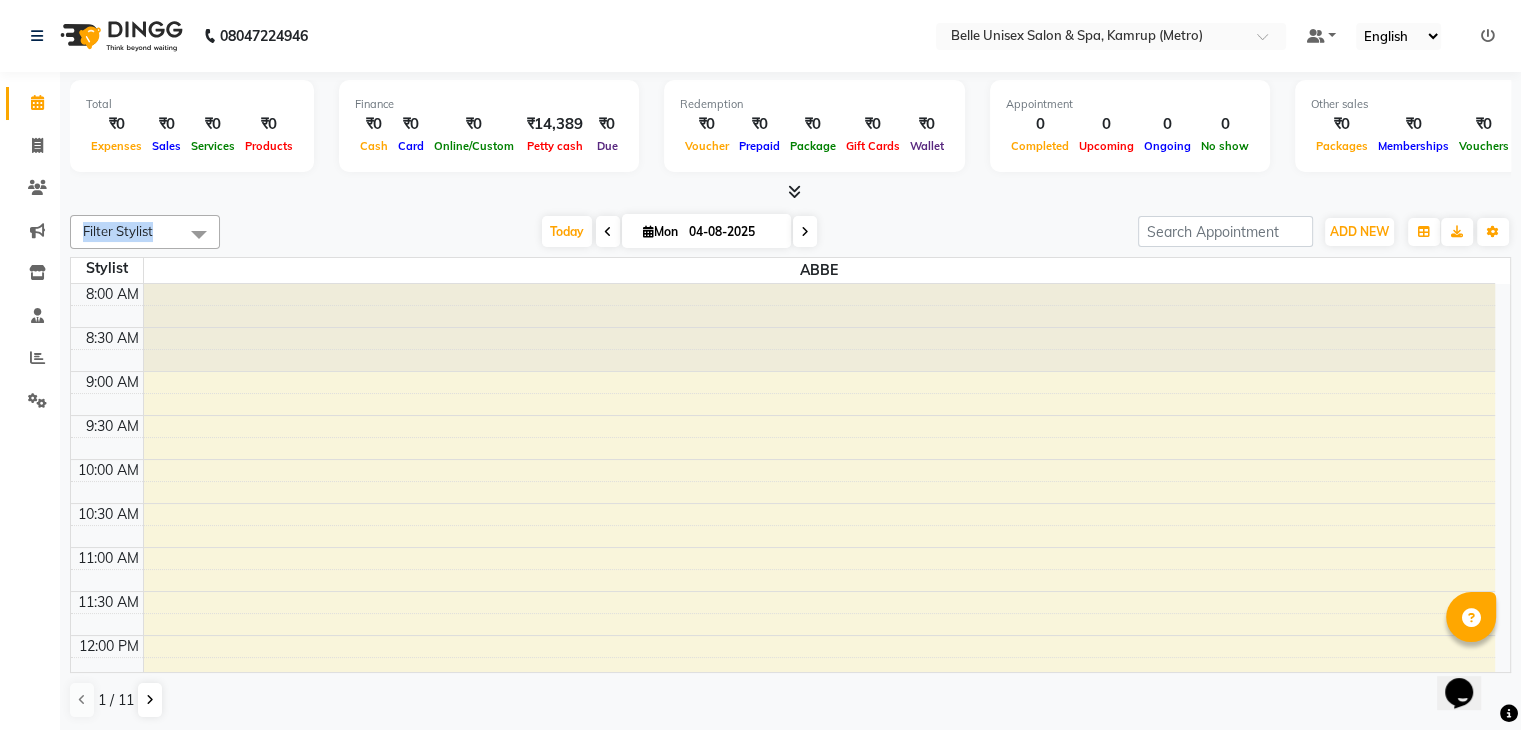 drag, startPoint x: 292, startPoint y: 195, endPoint x: 233, endPoint y: 195, distance: 59 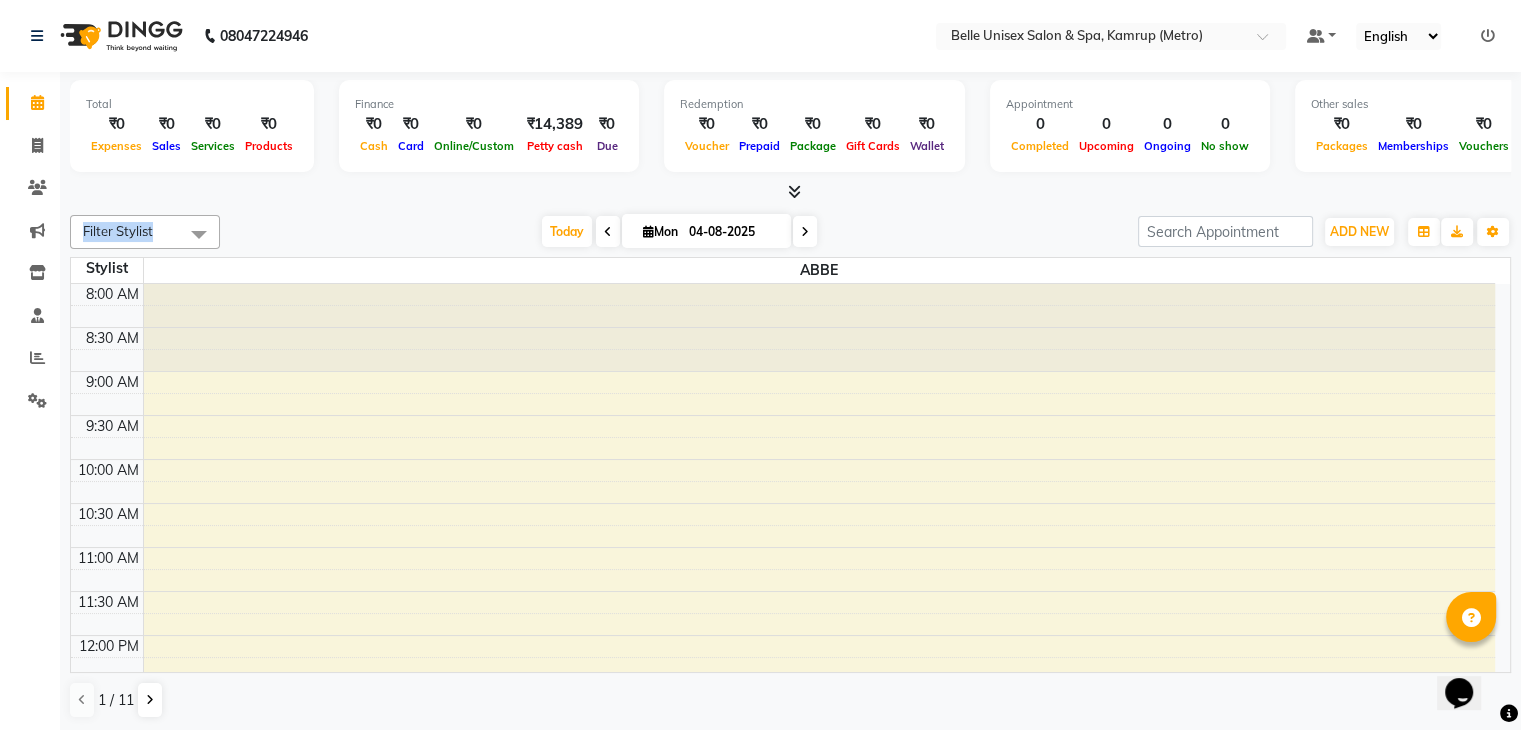 click at bounding box center [790, 192] 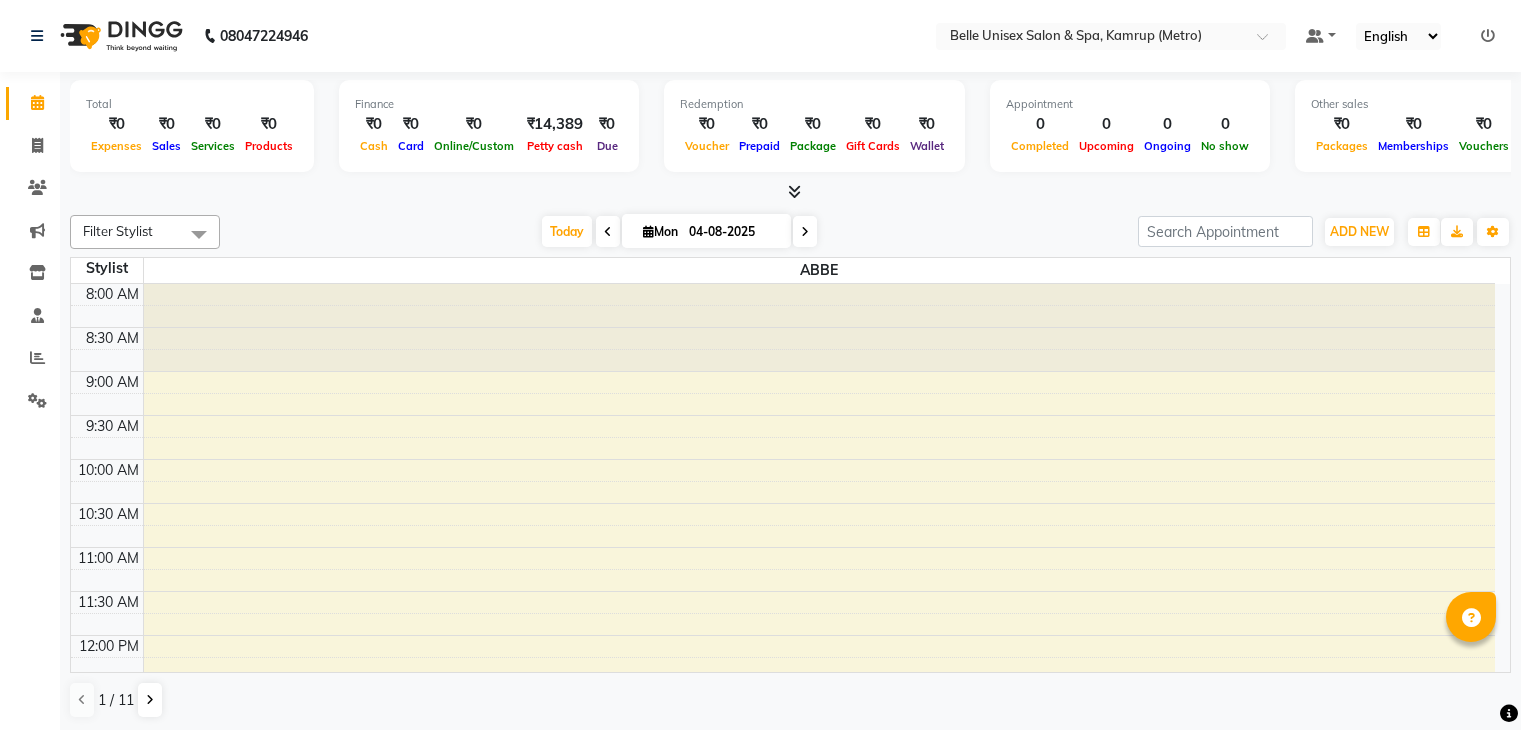 scroll, scrollTop: 0, scrollLeft: 0, axis: both 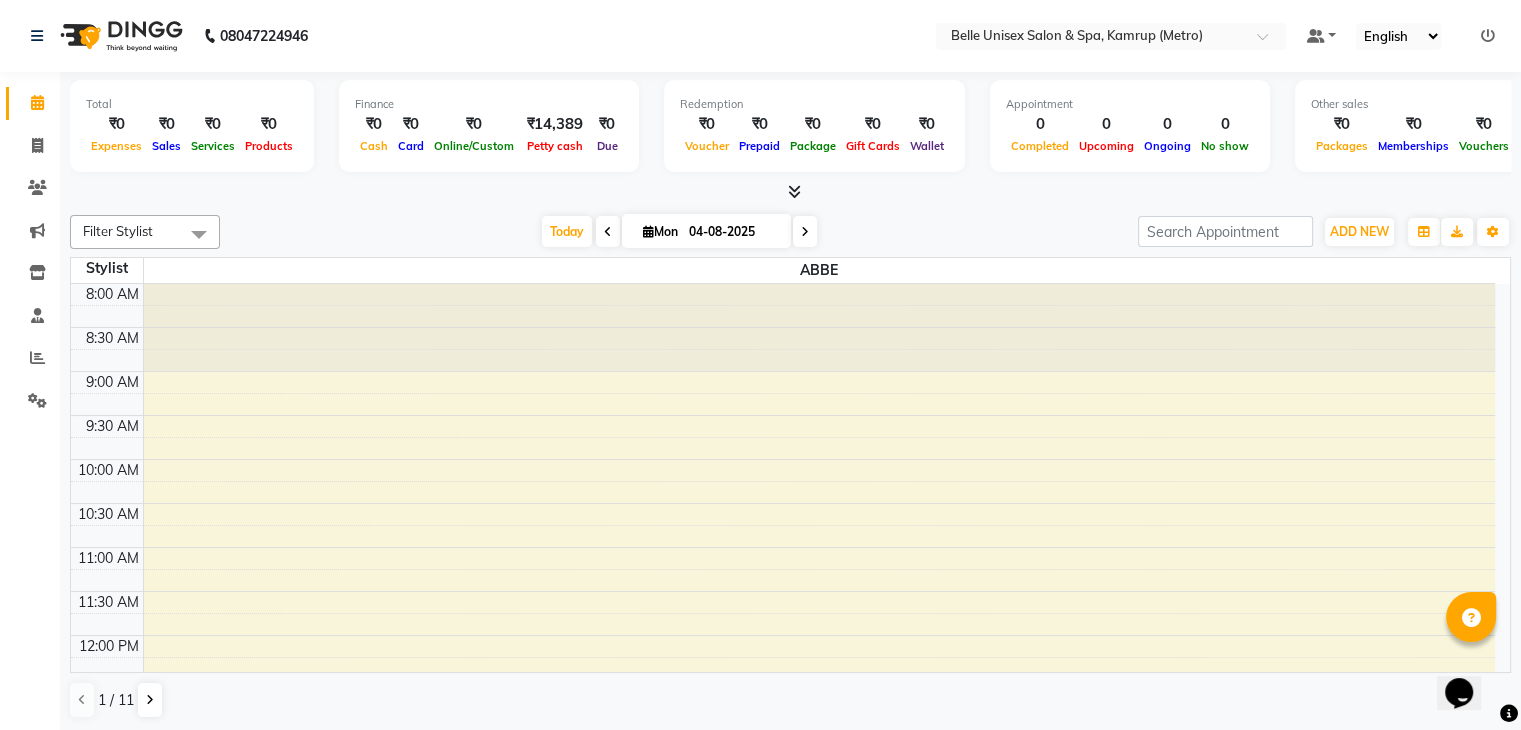 click on "Total  ₹0  Expenses ₹0  Sales ₹0  Services ₹0  Products Finance  ₹0  Cash ₹0  Card ₹0  Online/Custom ₹14,389 Petty cash ₹0 Due  Redemption  ₹0 Voucher ₹0 Prepaid ₹0 Package ₹0  Gift Cards ₹0  Wallet  Appointment  0 Completed 0 Upcoming 0 Ongoing 0 No show  Other sales  ₹0  Packages ₹0  Memberships ₹0  Vouchers ₹0  Prepaids ₹0  Gift Cards" at bounding box center [790, 129] 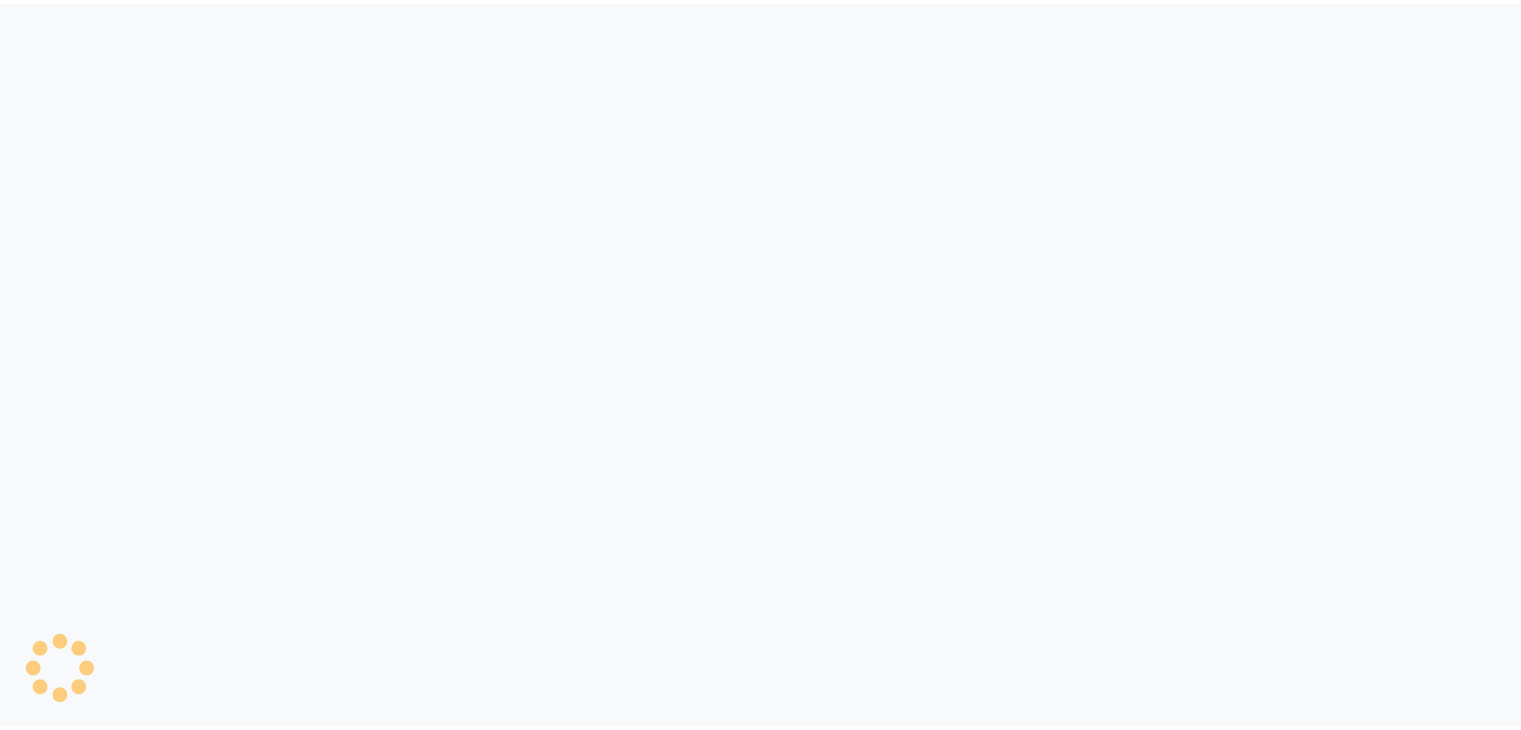 scroll, scrollTop: 0, scrollLeft: 0, axis: both 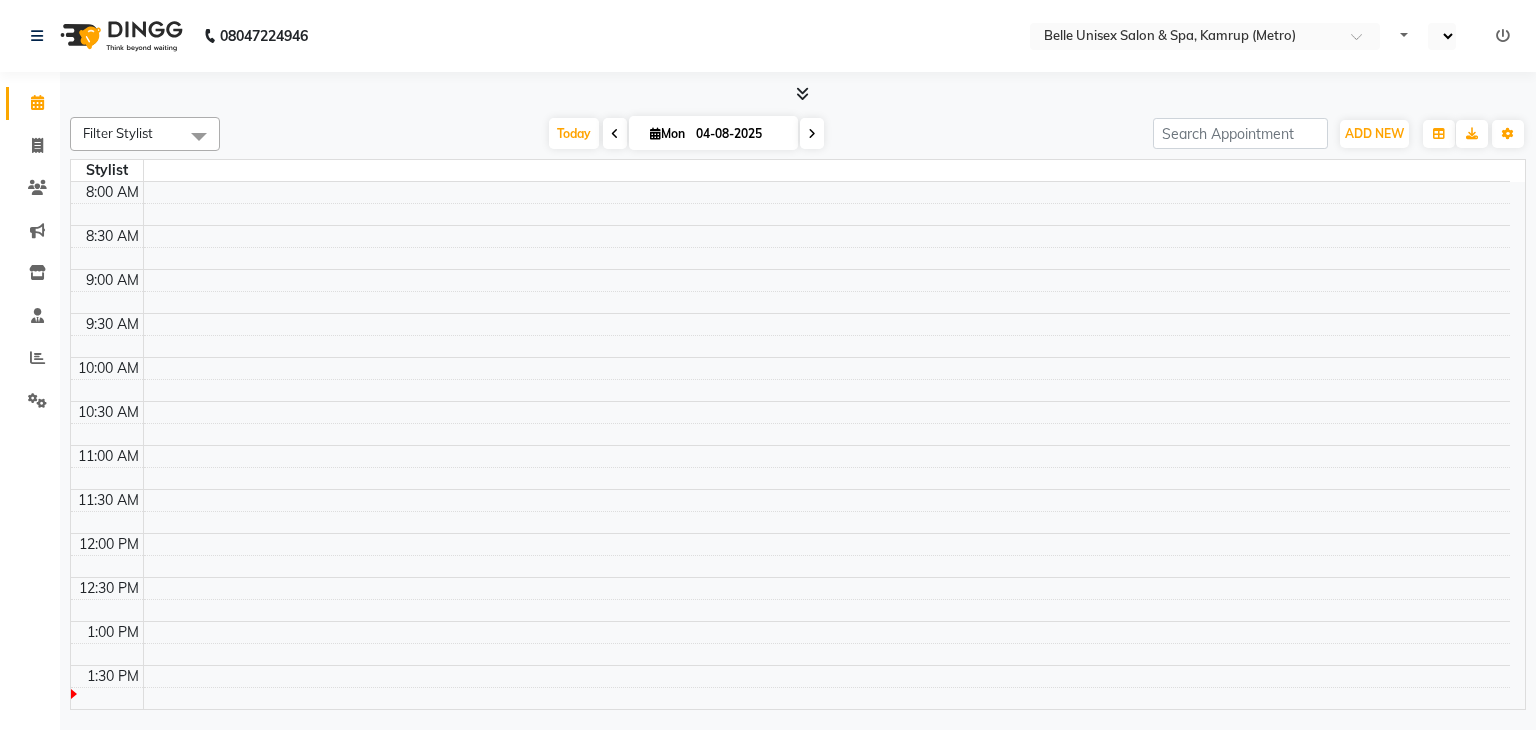 select on "en" 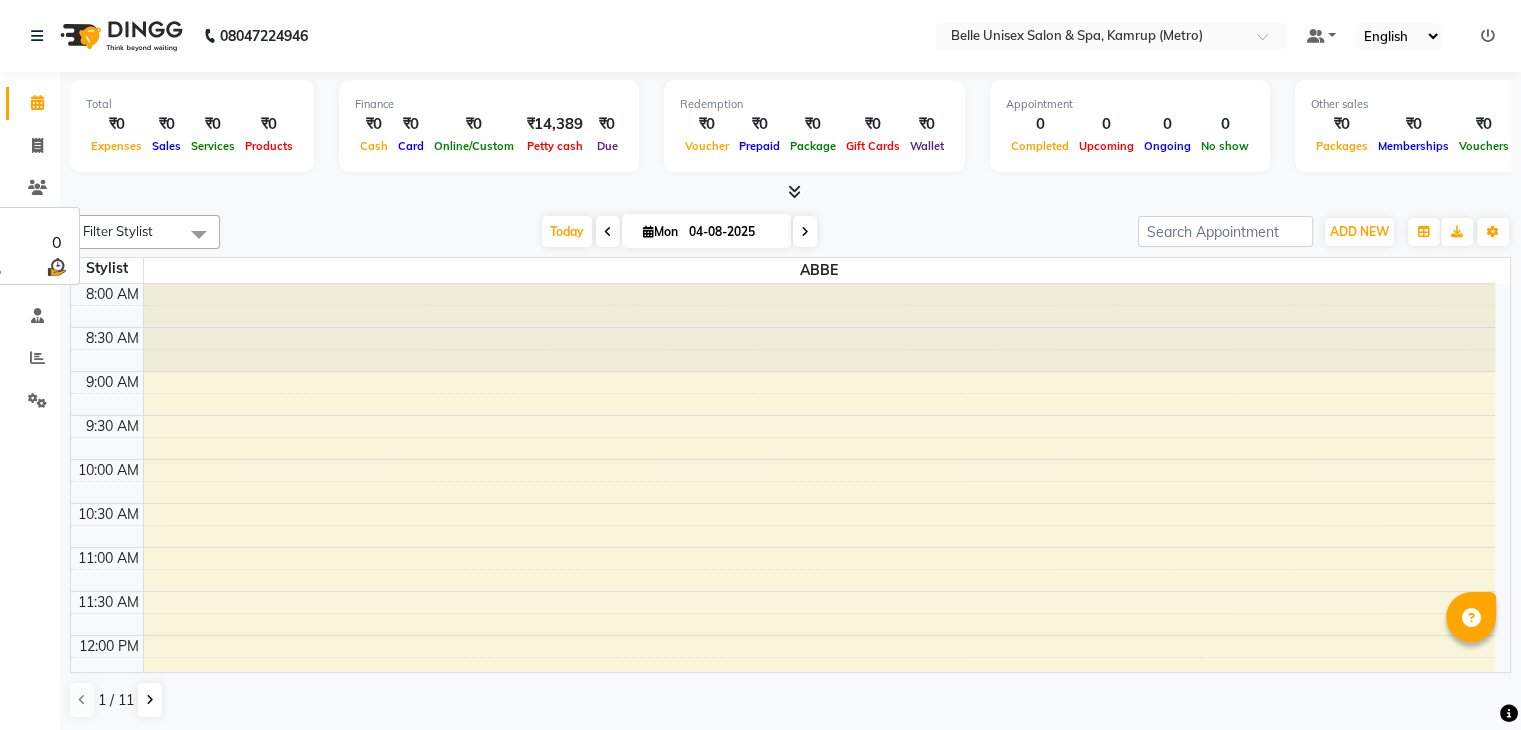 scroll, scrollTop: 0, scrollLeft: 0, axis: both 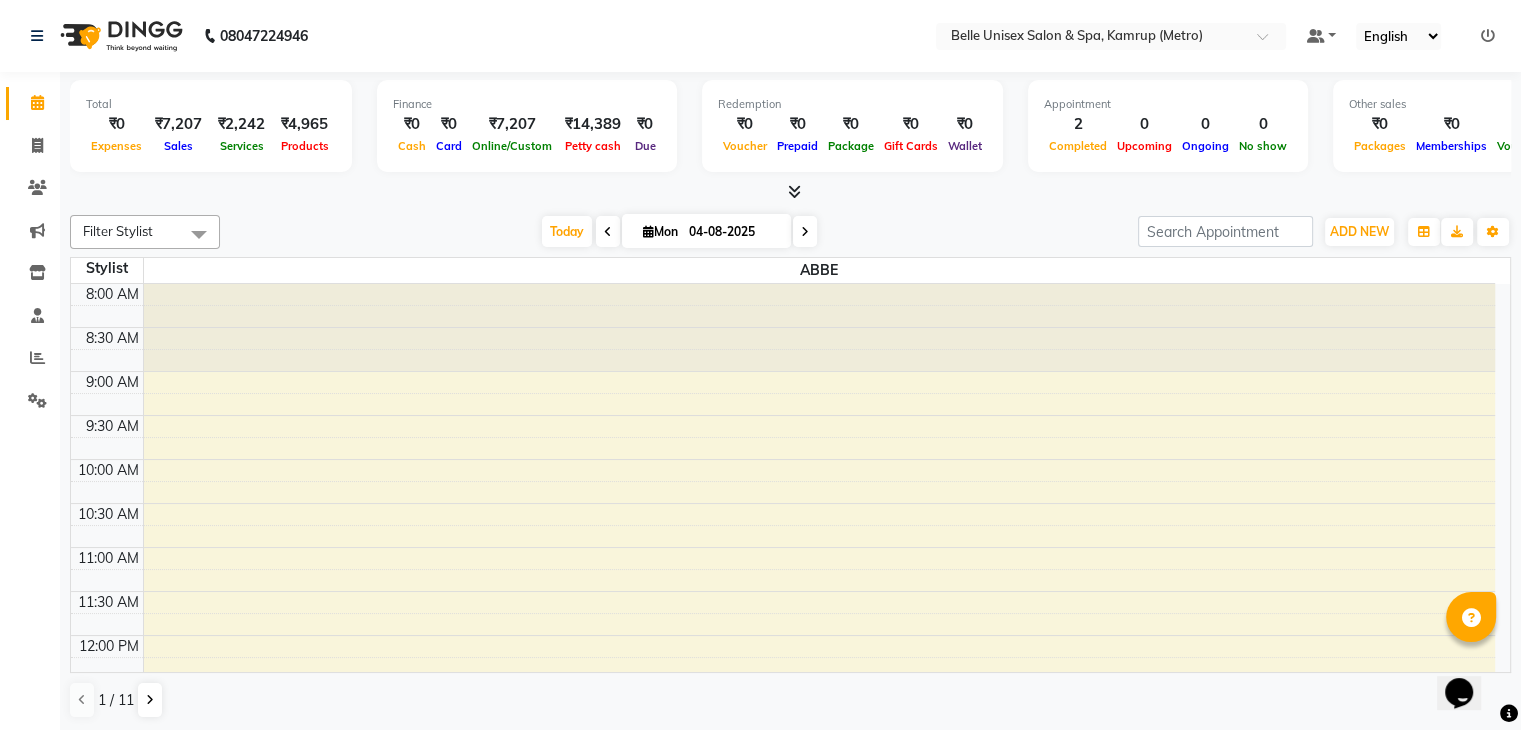 click at bounding box center (790, 192) 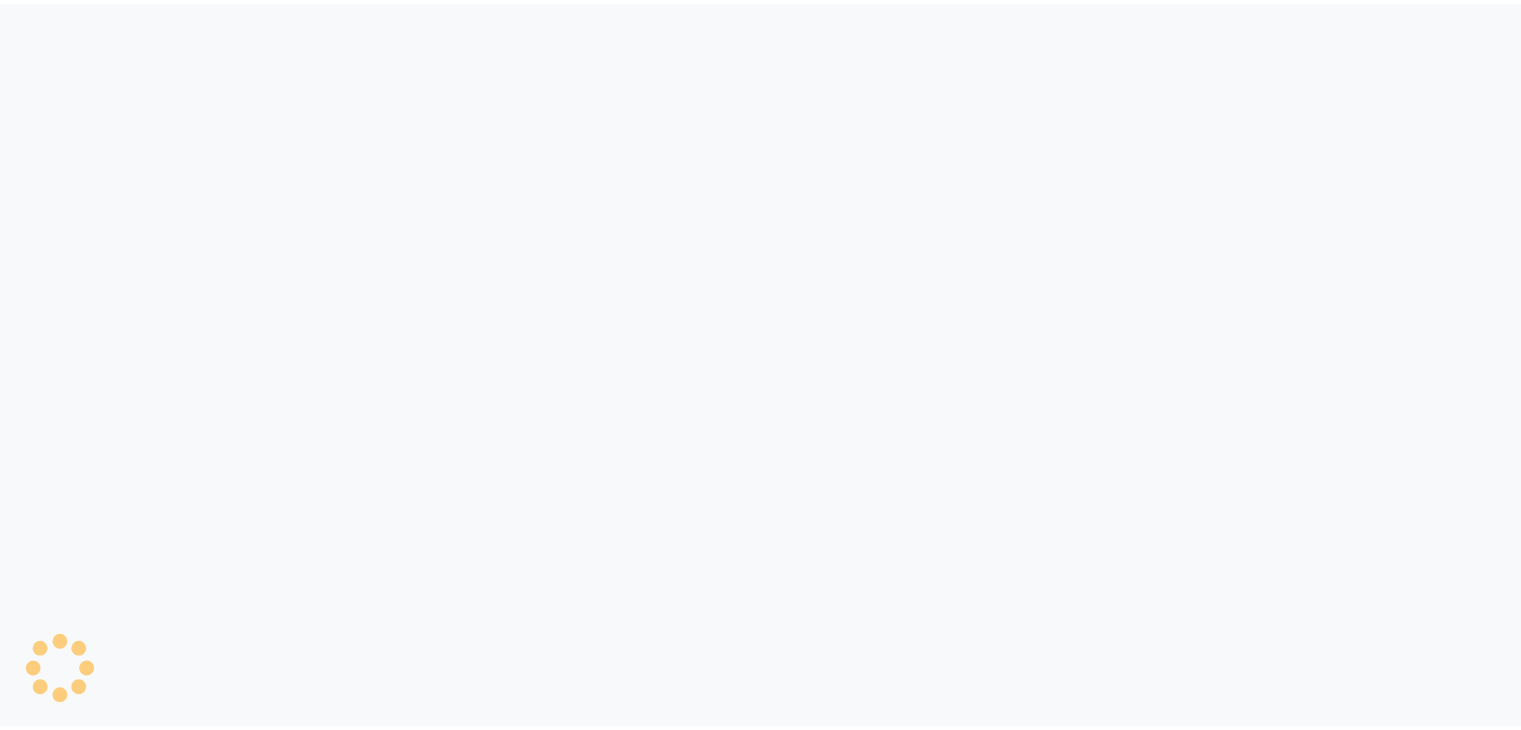 scroll, scrollTop: 0, scrollLeft: 0, axis: both 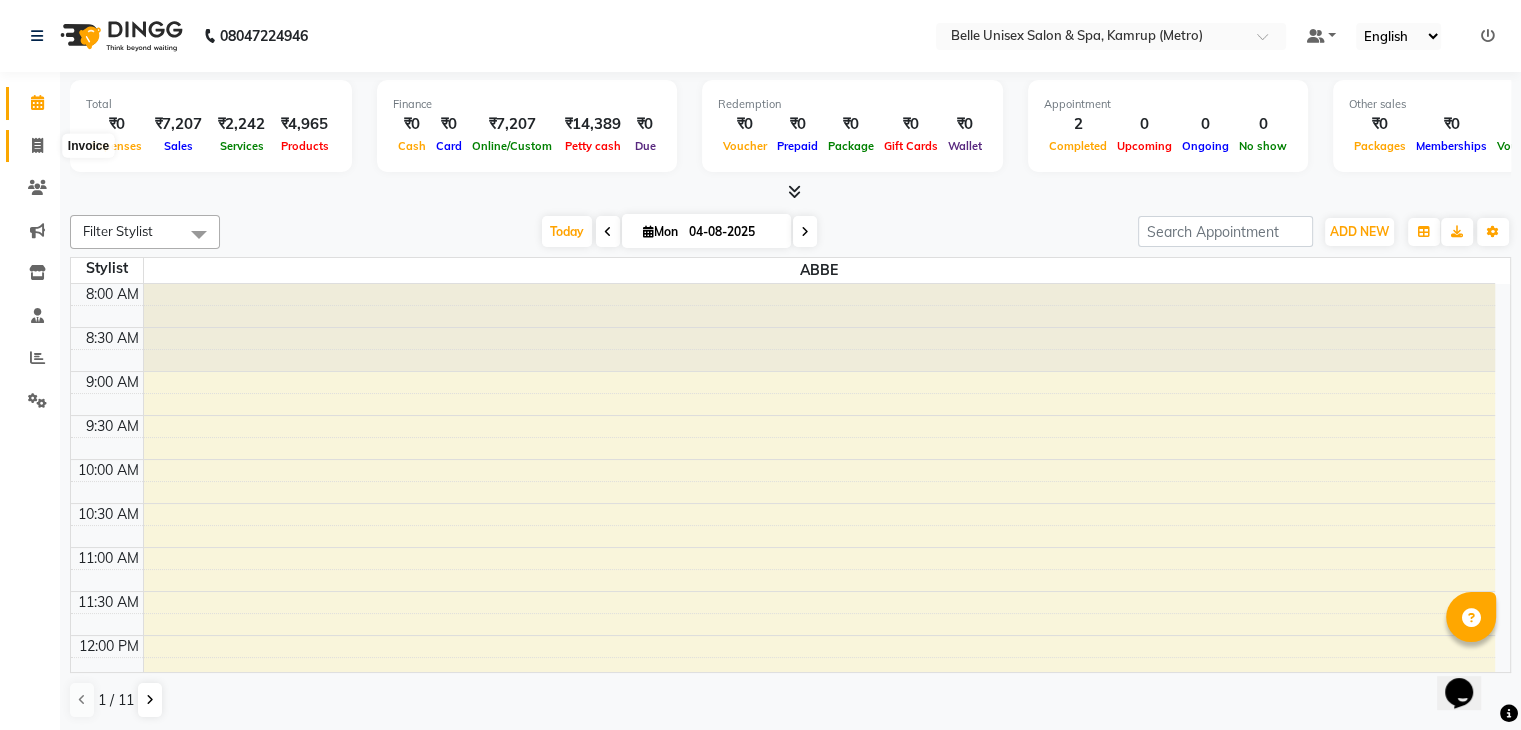 click 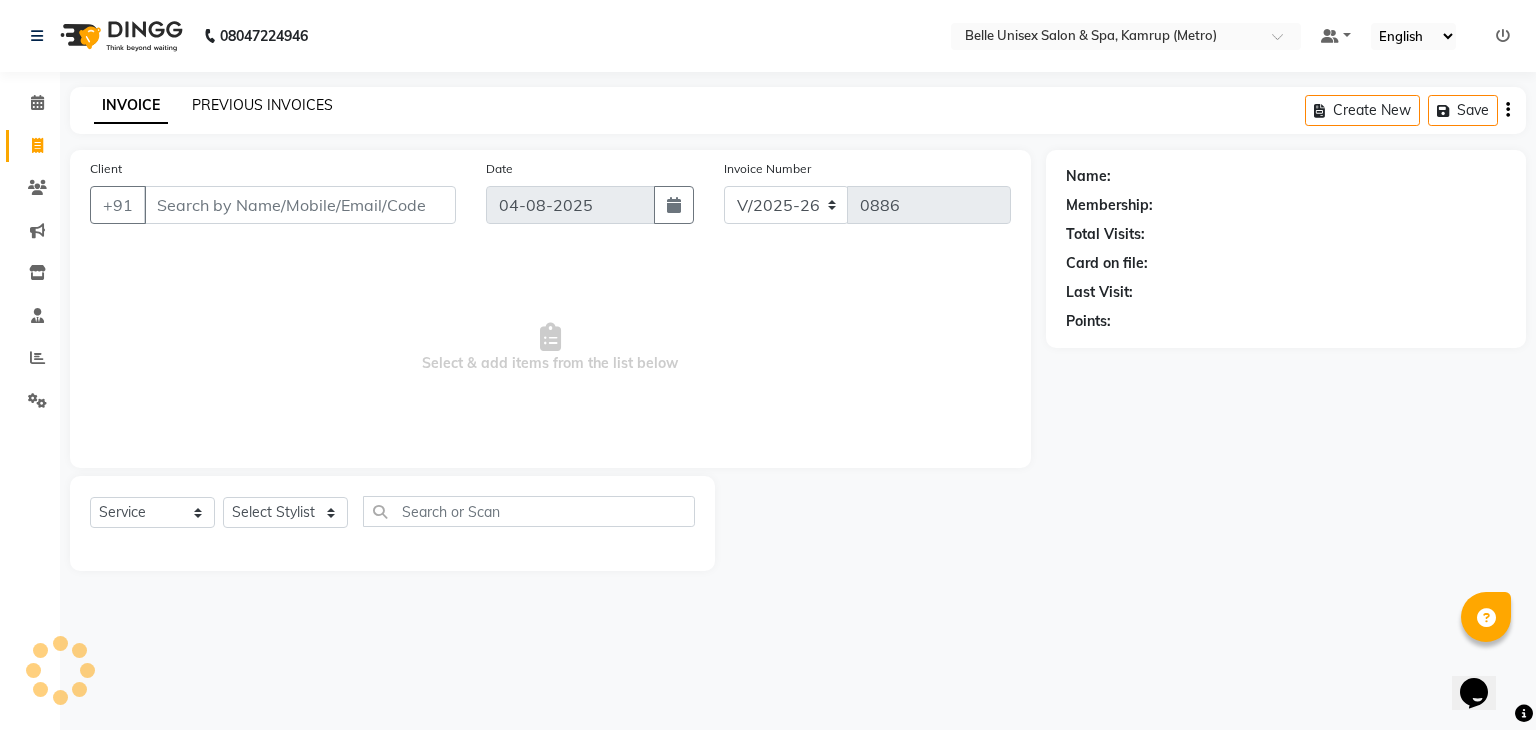 click on "PREVIOUS INVOICES" 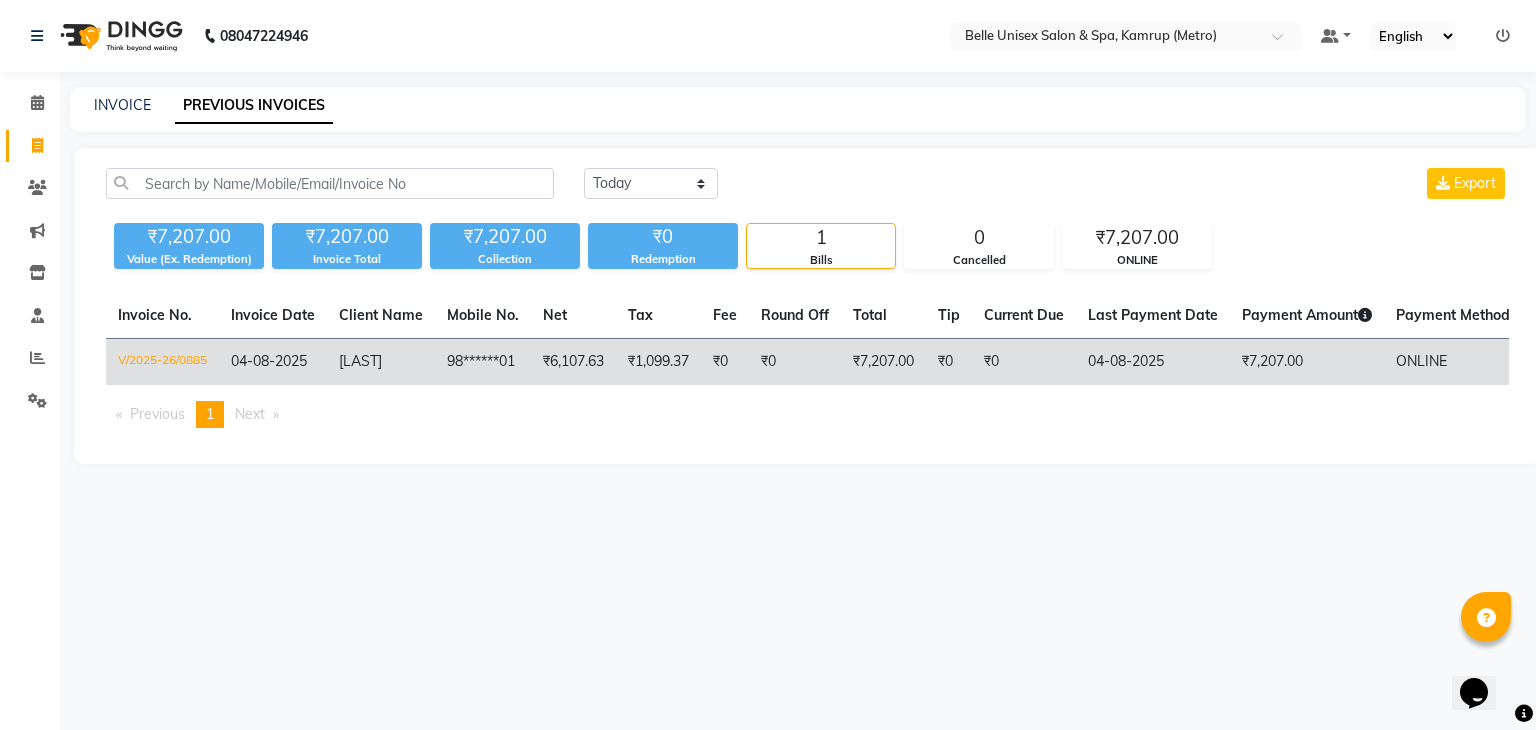 click on "V/2025-26/0885" 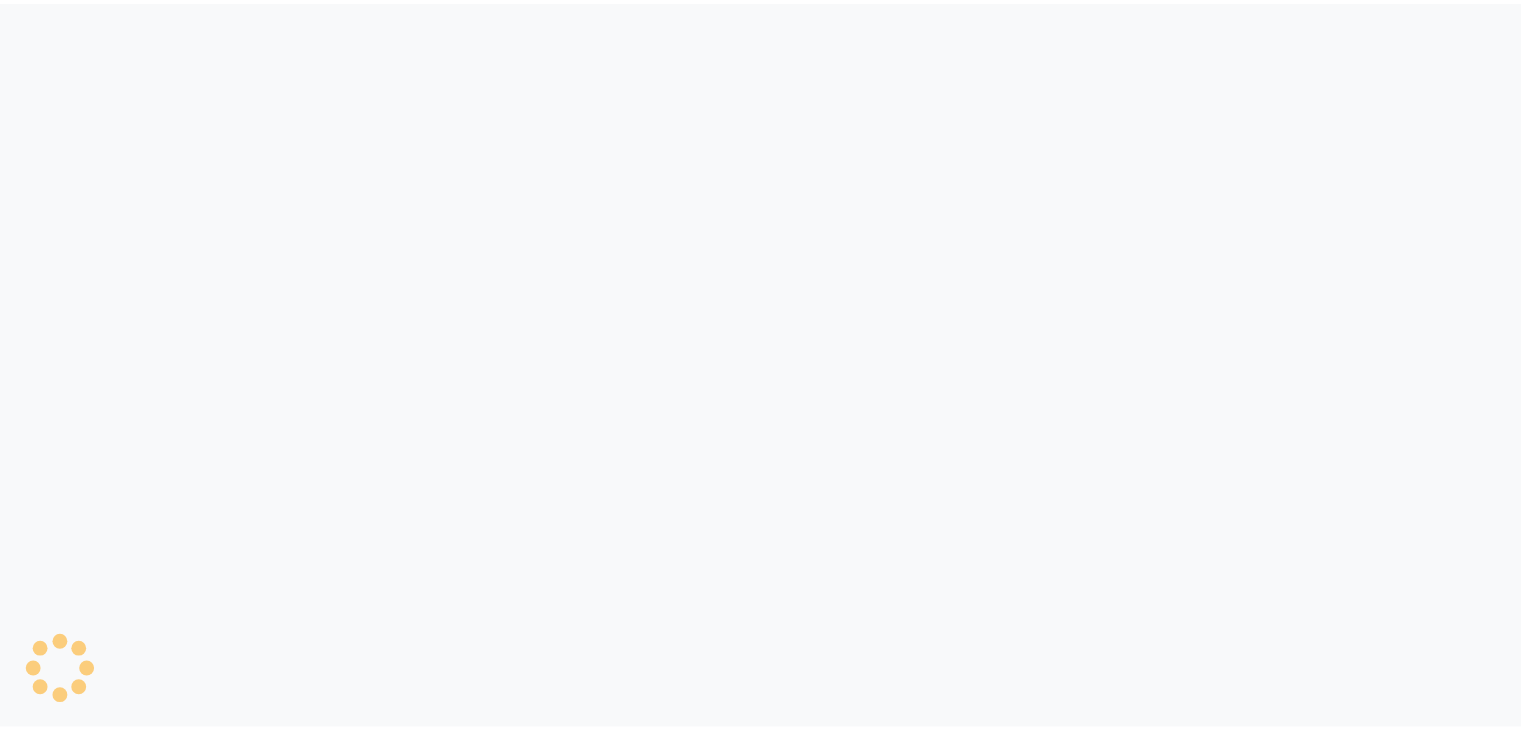 scroll, scrollTop: 0, scrollLeft: 0, axis: both 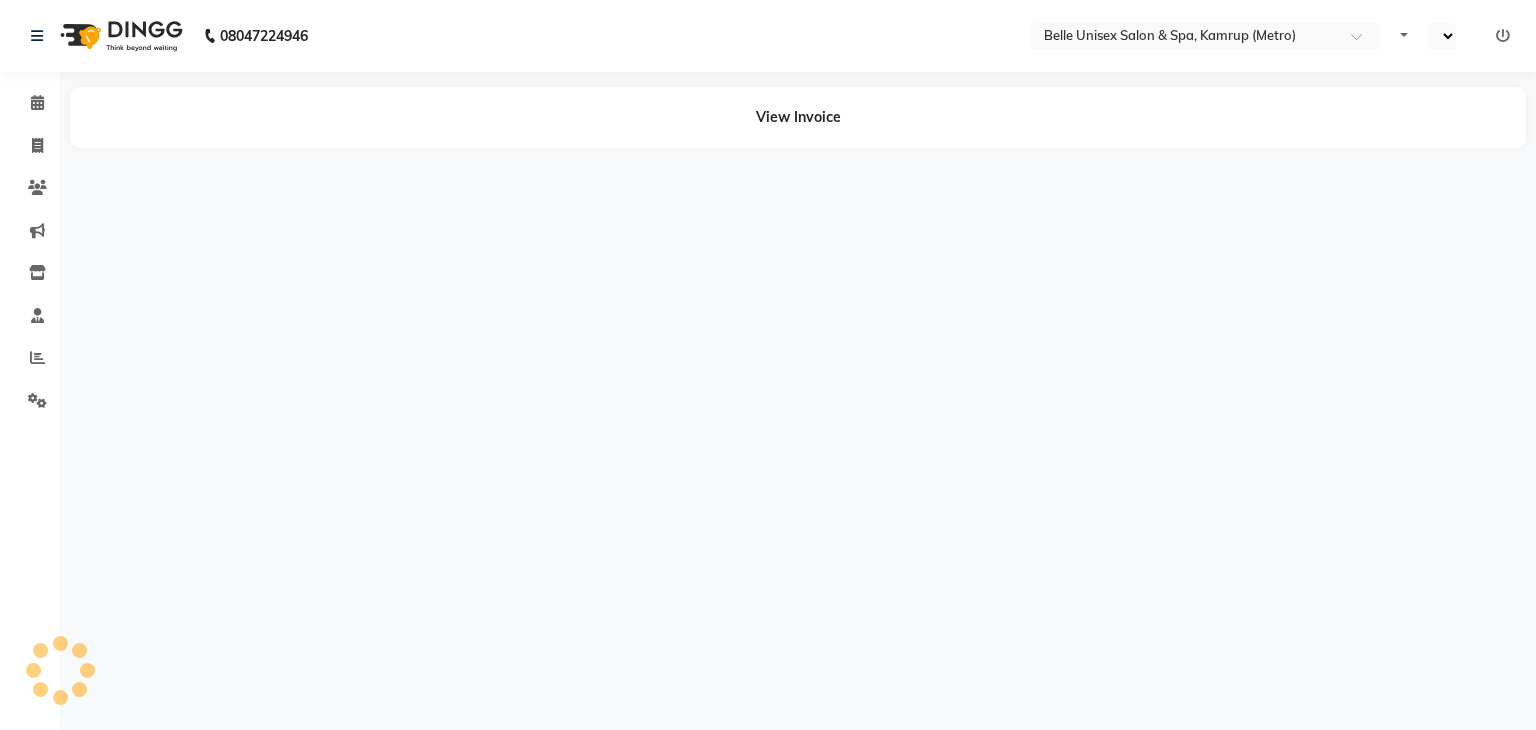 select on "en" 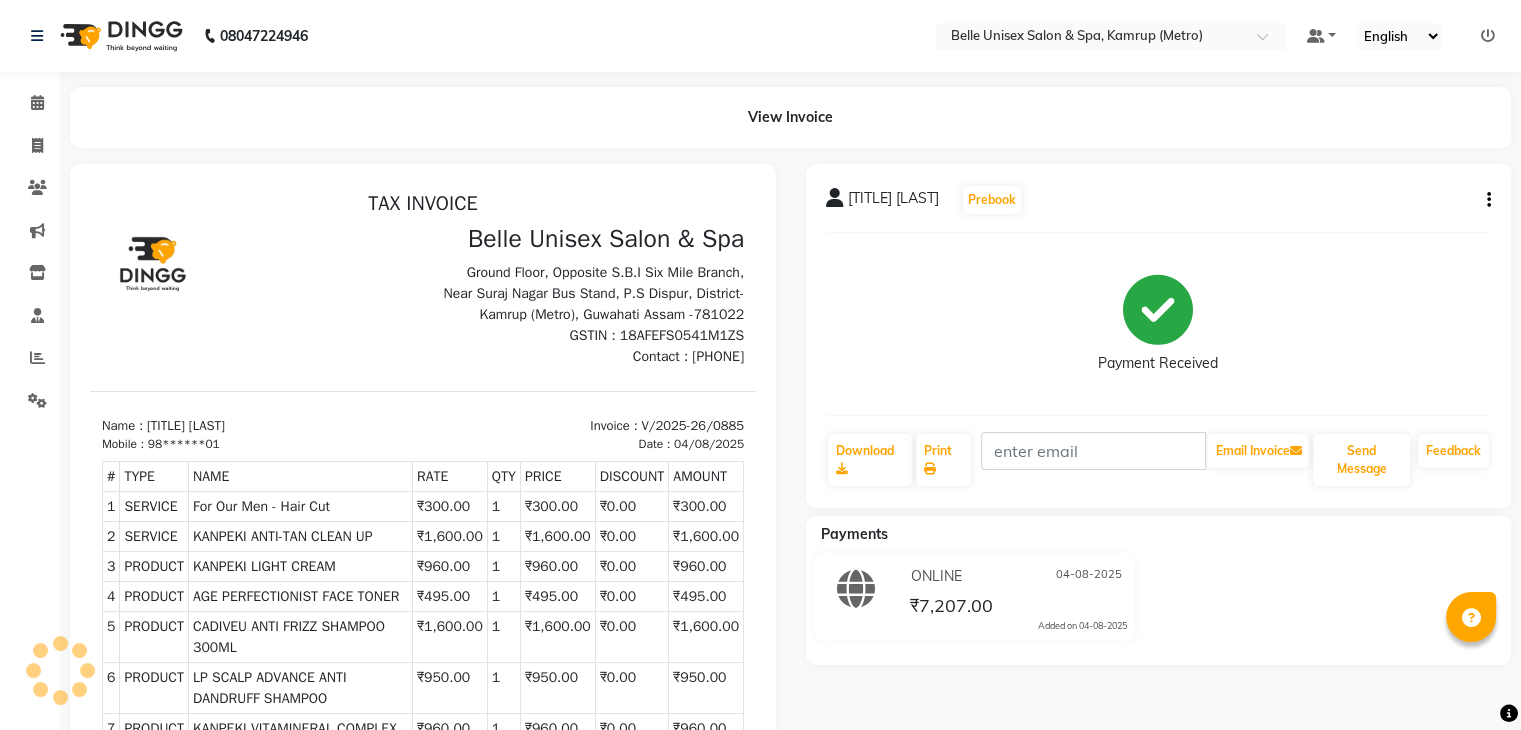 scroll, scrollTop: 0, scrollLeft: 0, axis: both 